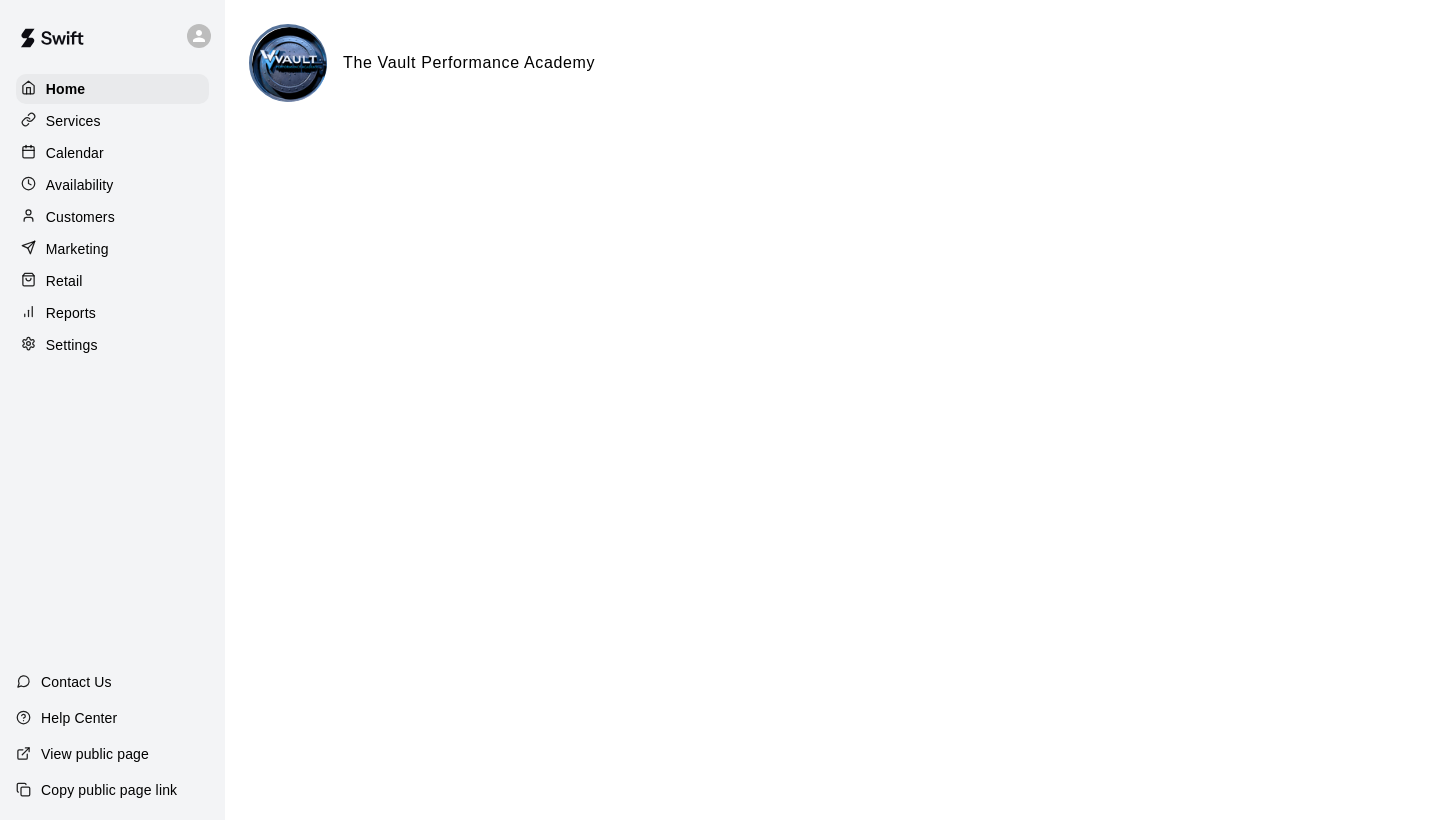 scroll, scrollTop: 0, scrollLeft: 0, axis: both 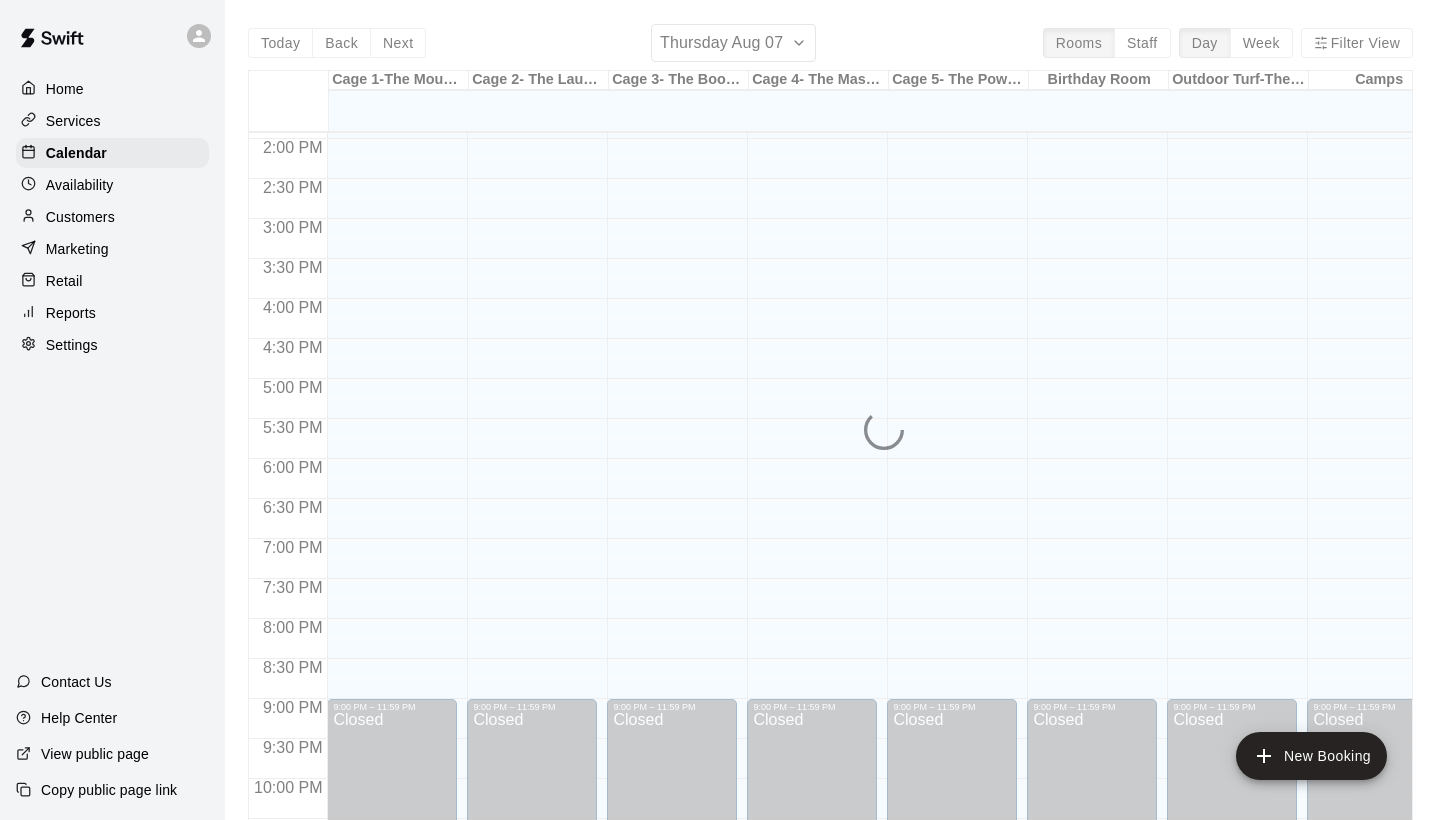 click on "Services" at bounding box center [73, 121] 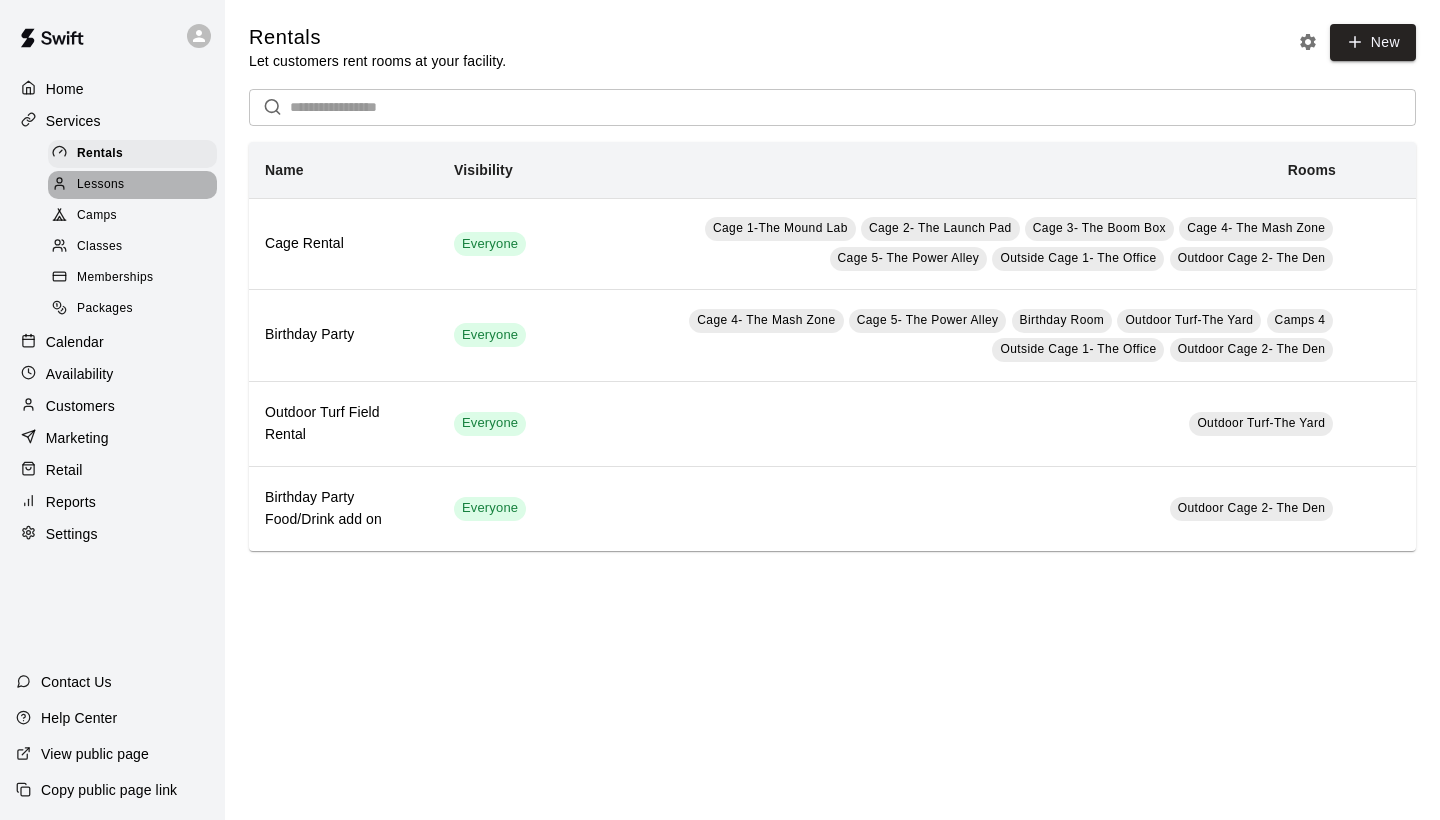 click on "Lessons" at bounding box center [101, 185] 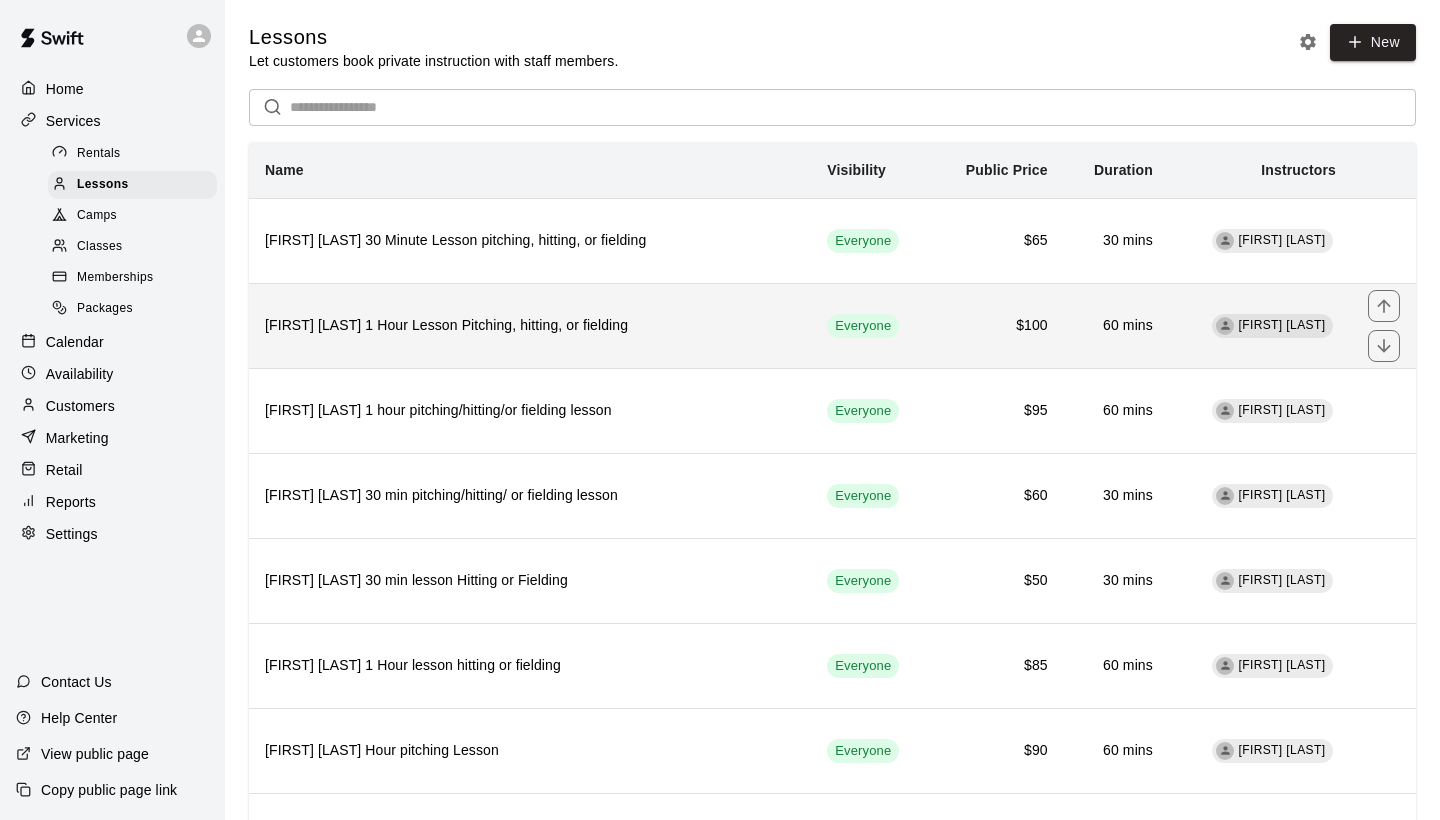 click on "[FIRST] [LAST] 1 Hour Lesson Pitching, hitting, or fielding" at bounding box center [530, 326] 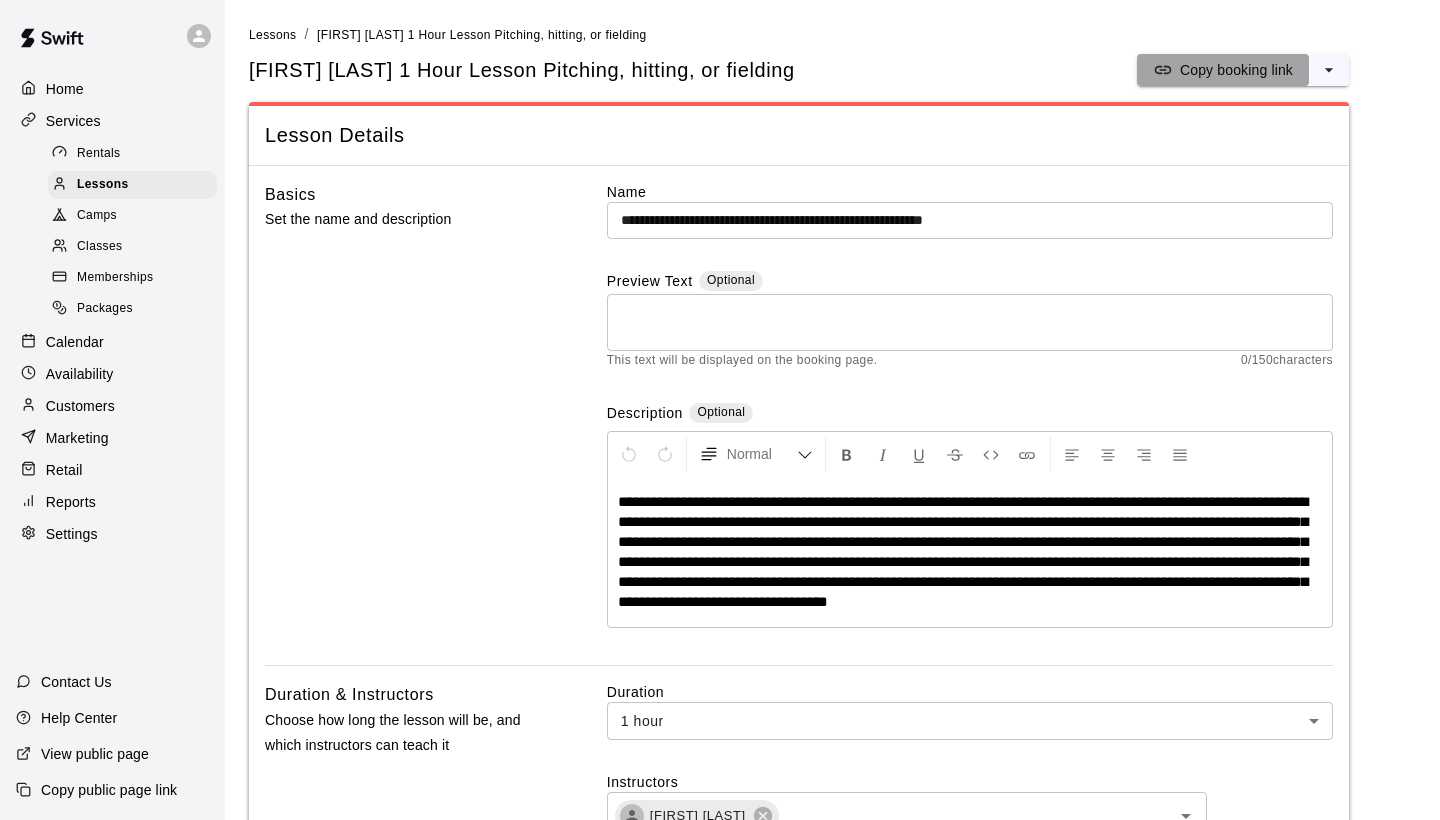 click on "Copy booking link" at bounding box center (1236, 70) 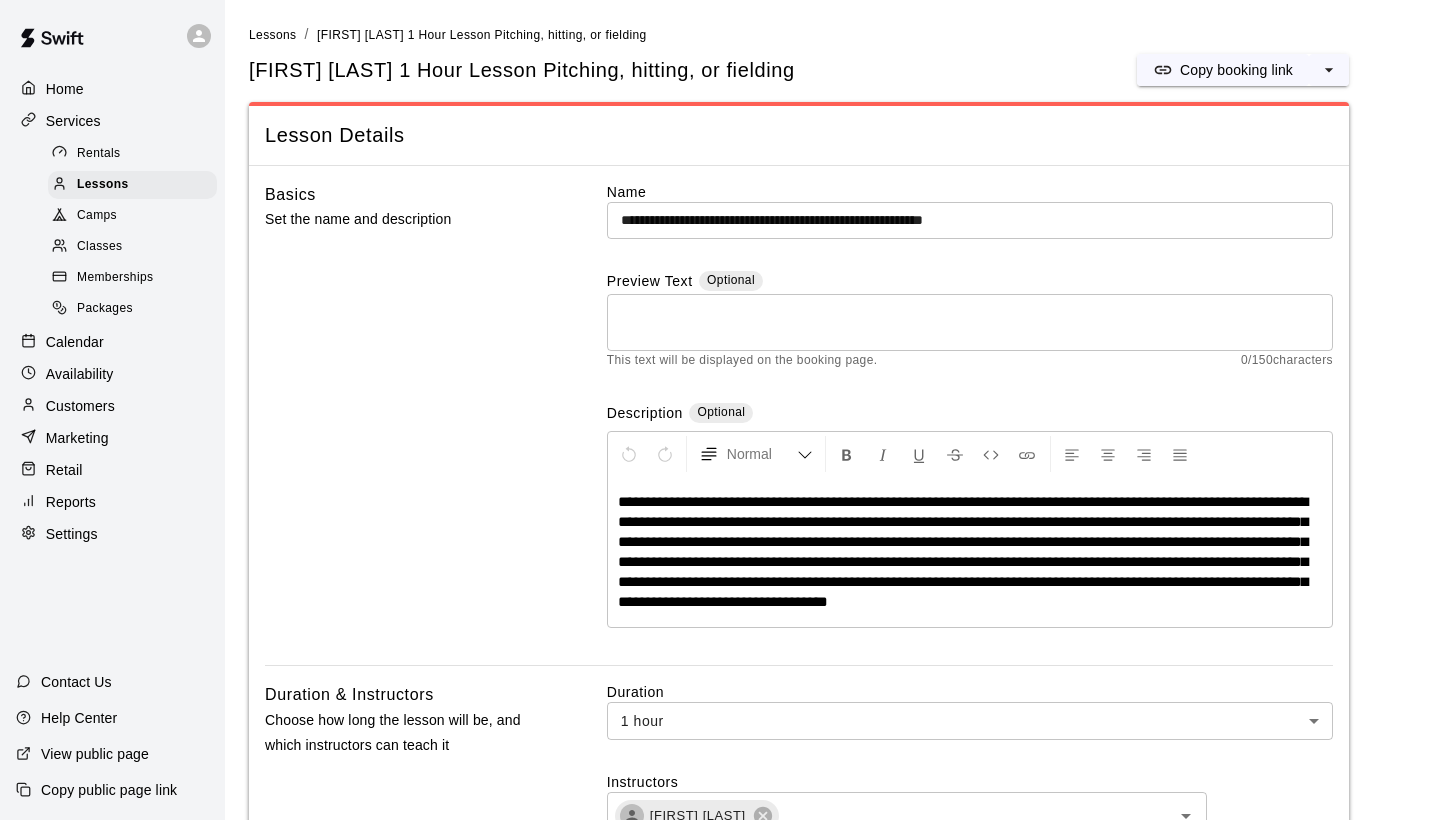 click on "Customers" at bounding box center (80, 406) 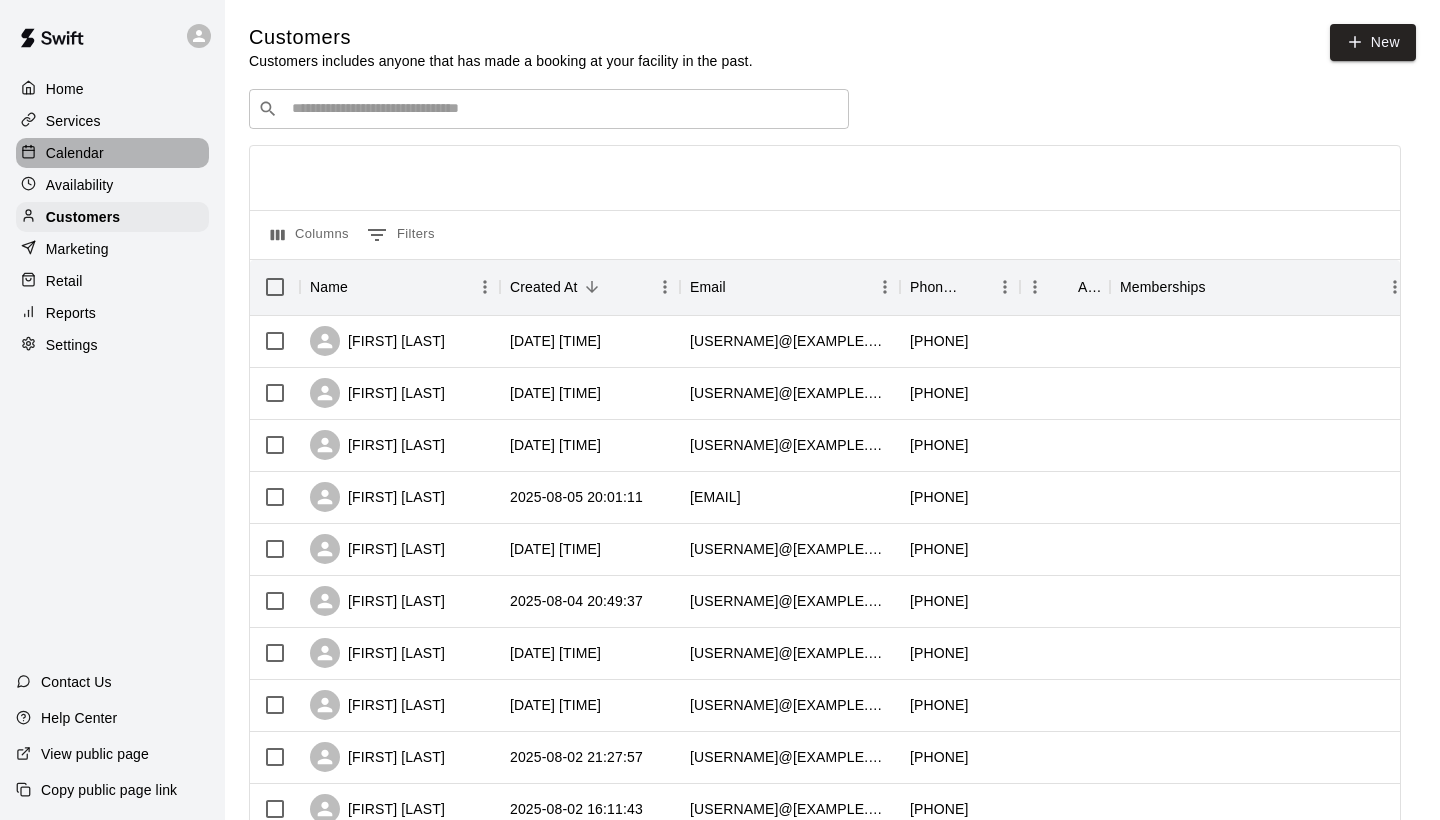 click on "Calendar" at bounding box center (75, 153) 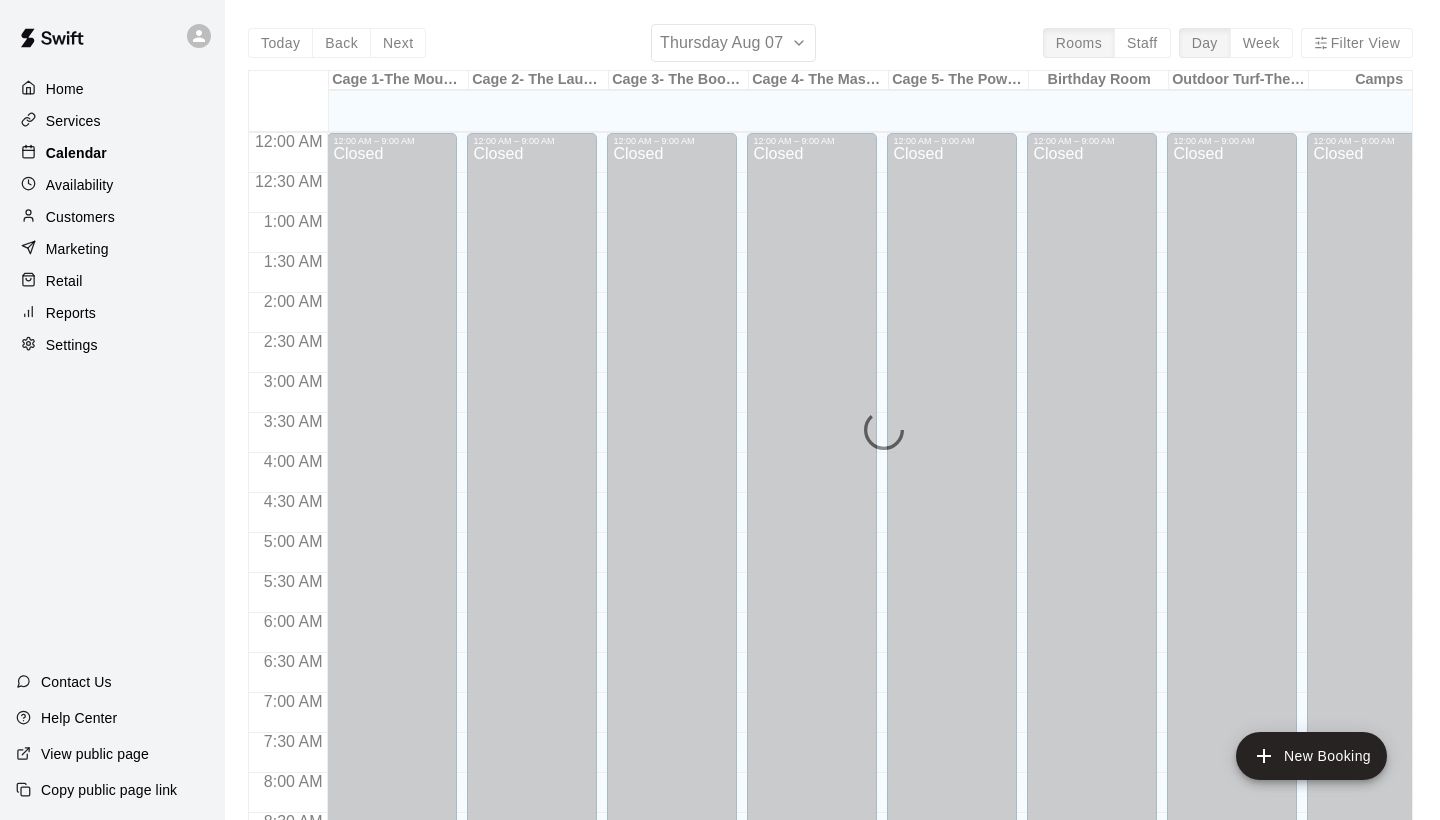 scroll, scrollTop: 1115, scrollLeft: 0, axis: vertical 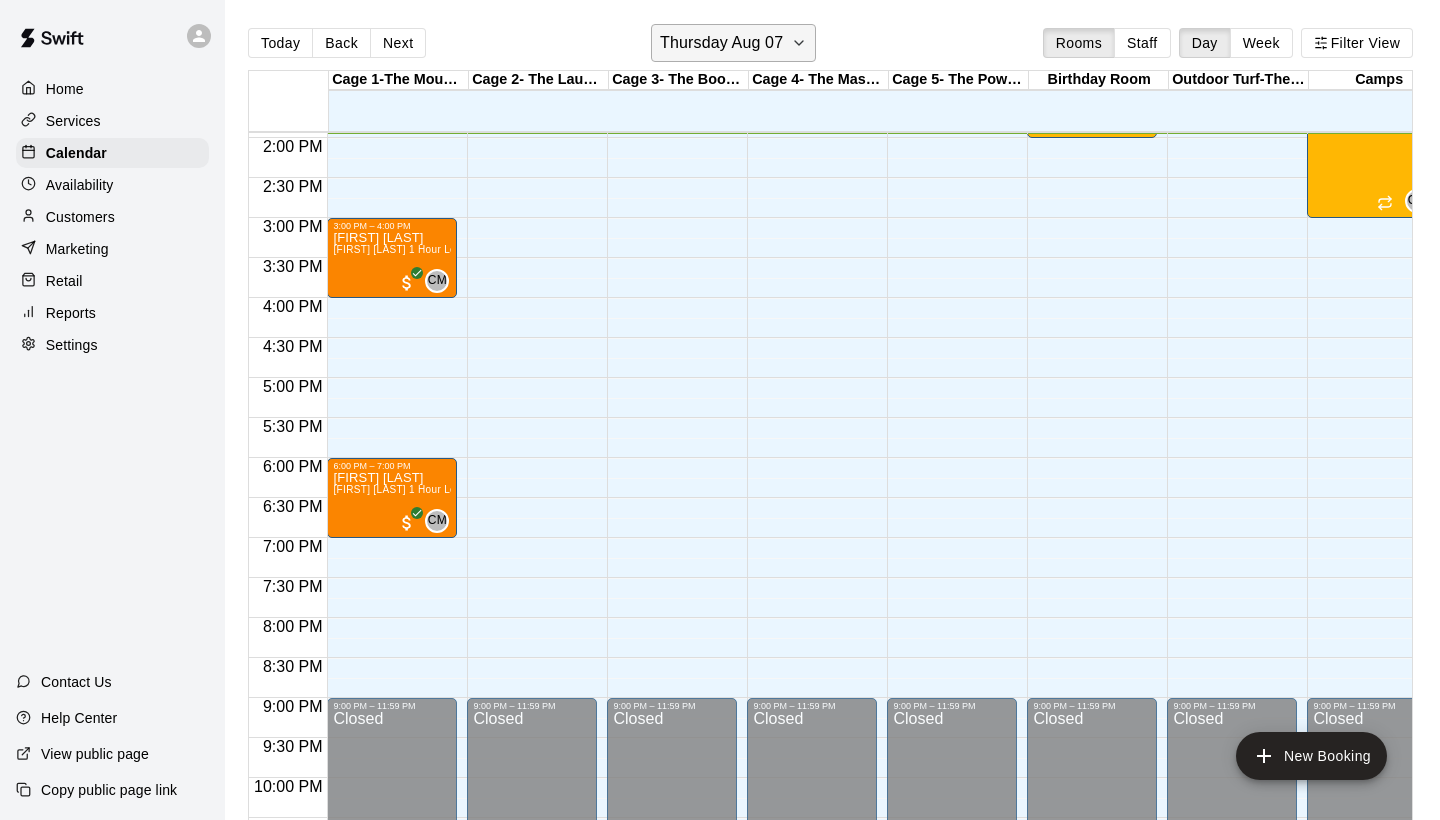 click 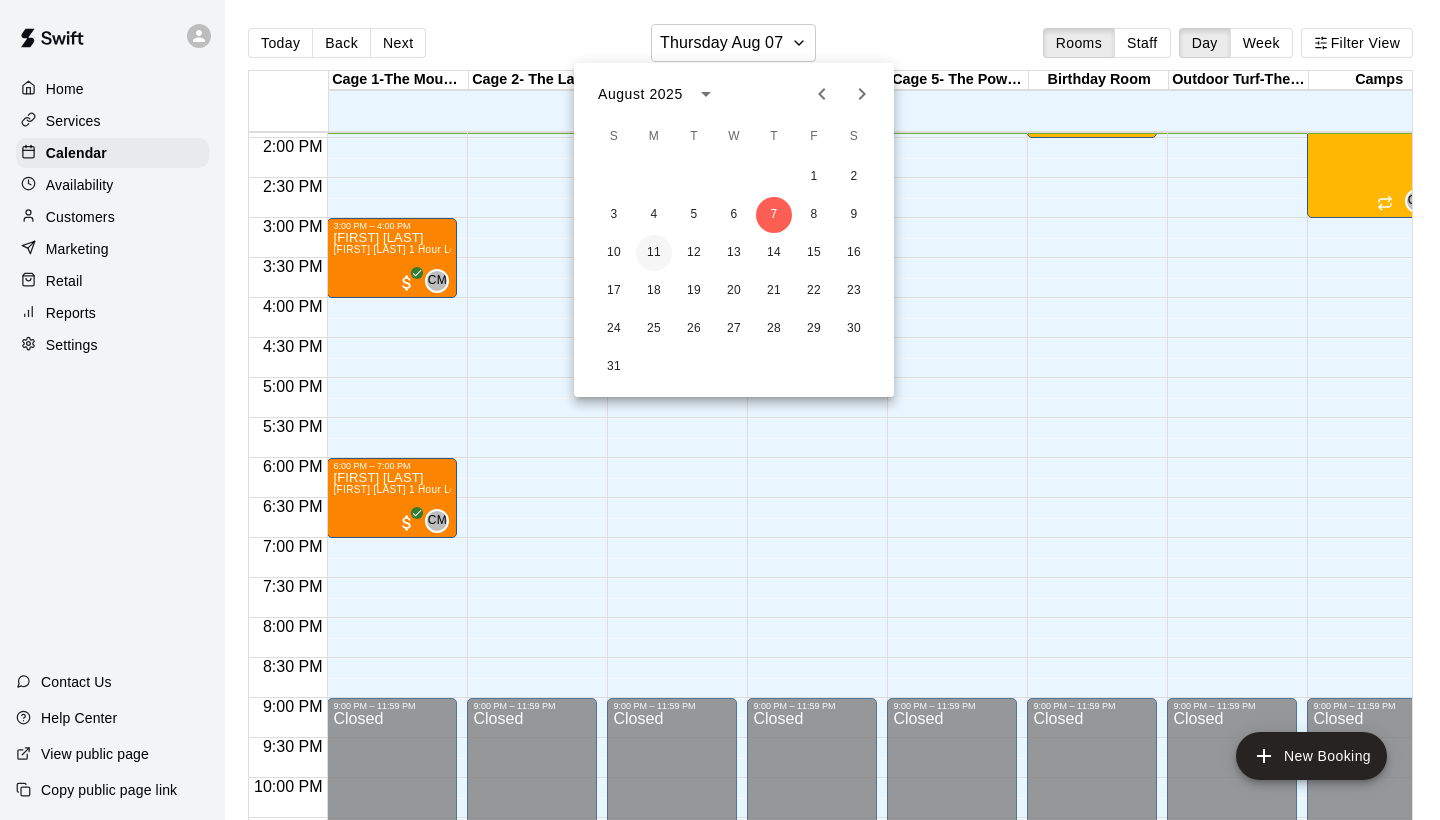 click on "11" at bounding box center (654, 253) 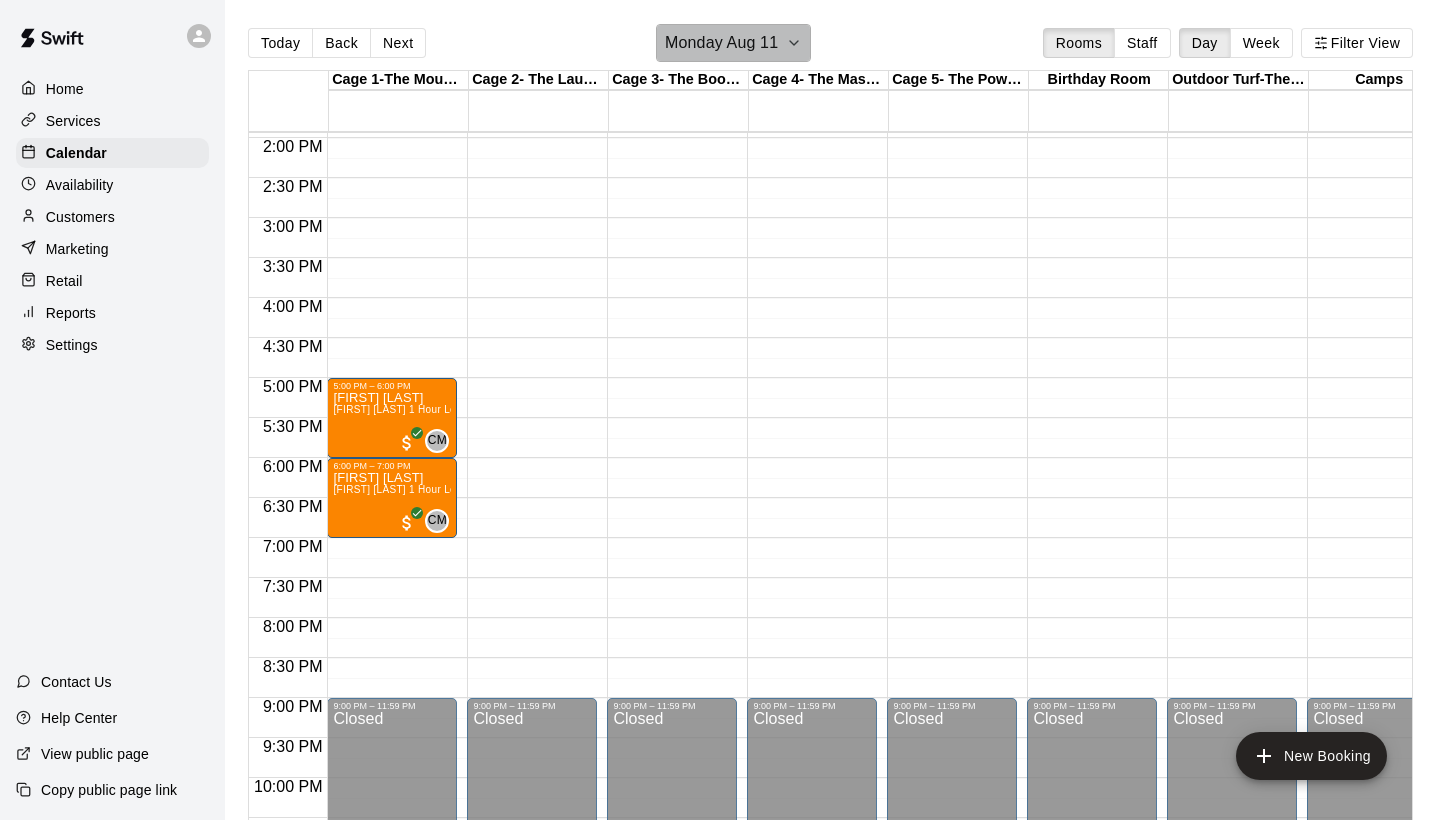 click 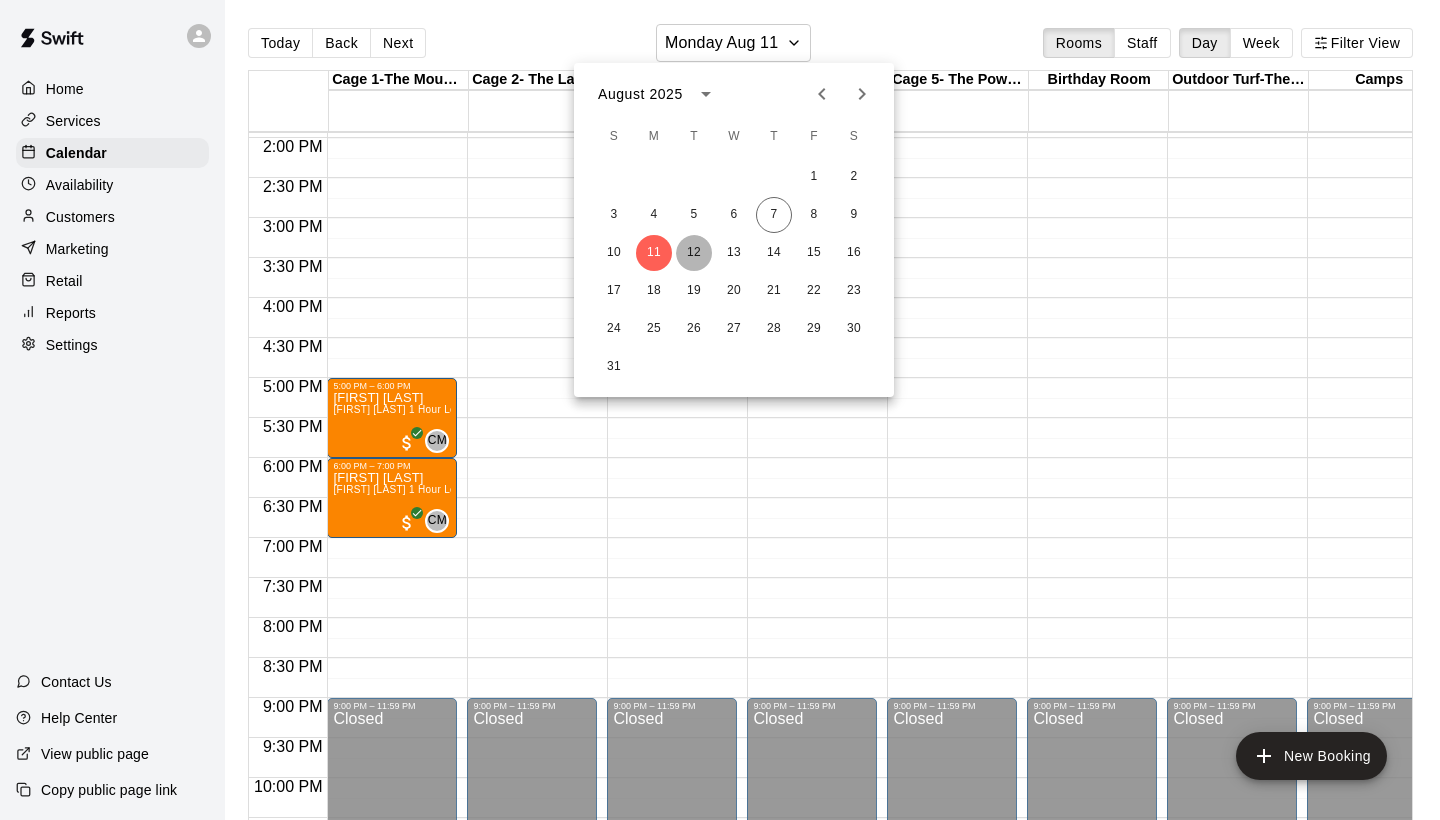 click on "12" at bounding box center (694, 253) 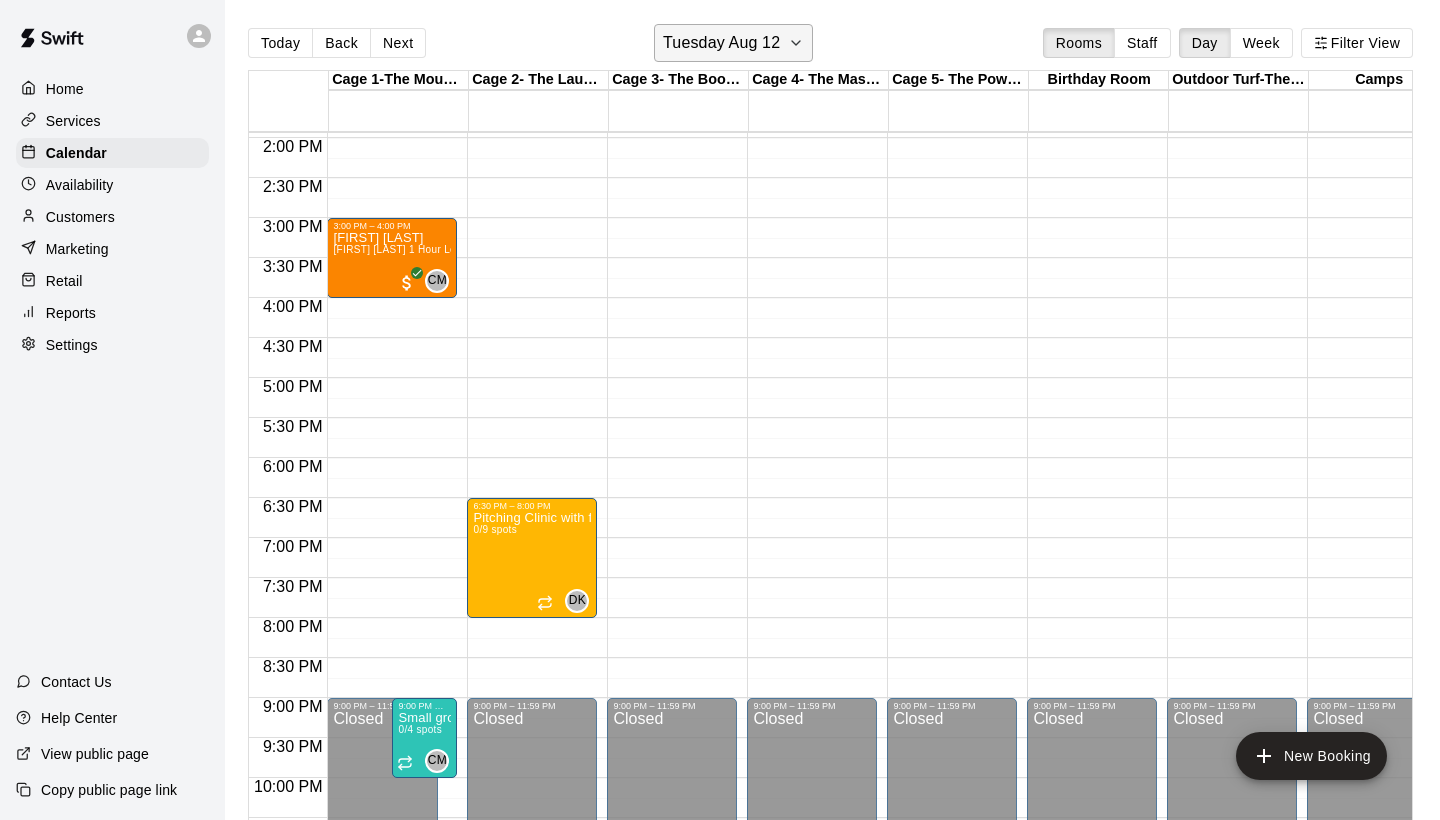 click 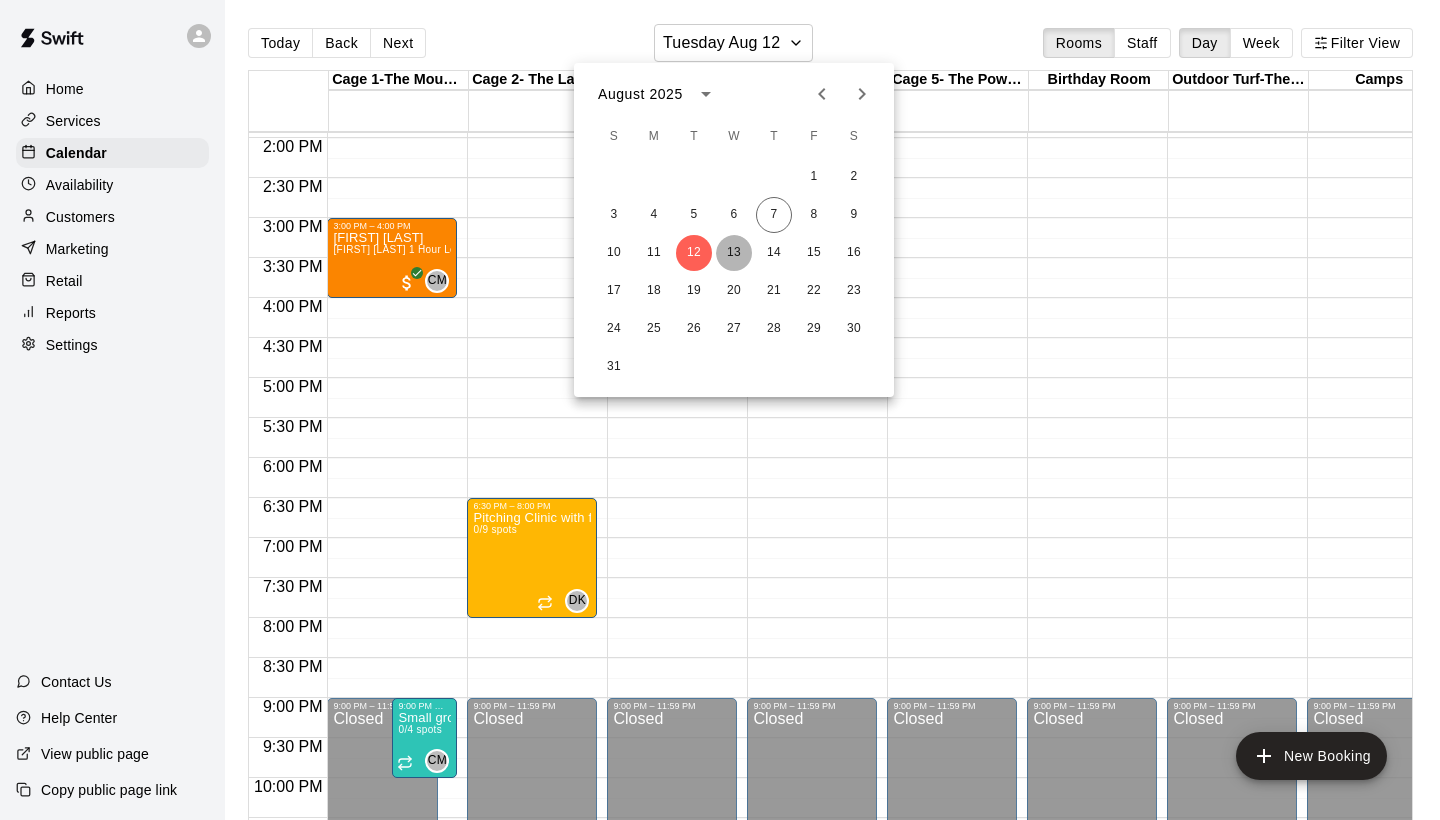 click on "13" at bounding box center (734, 253) 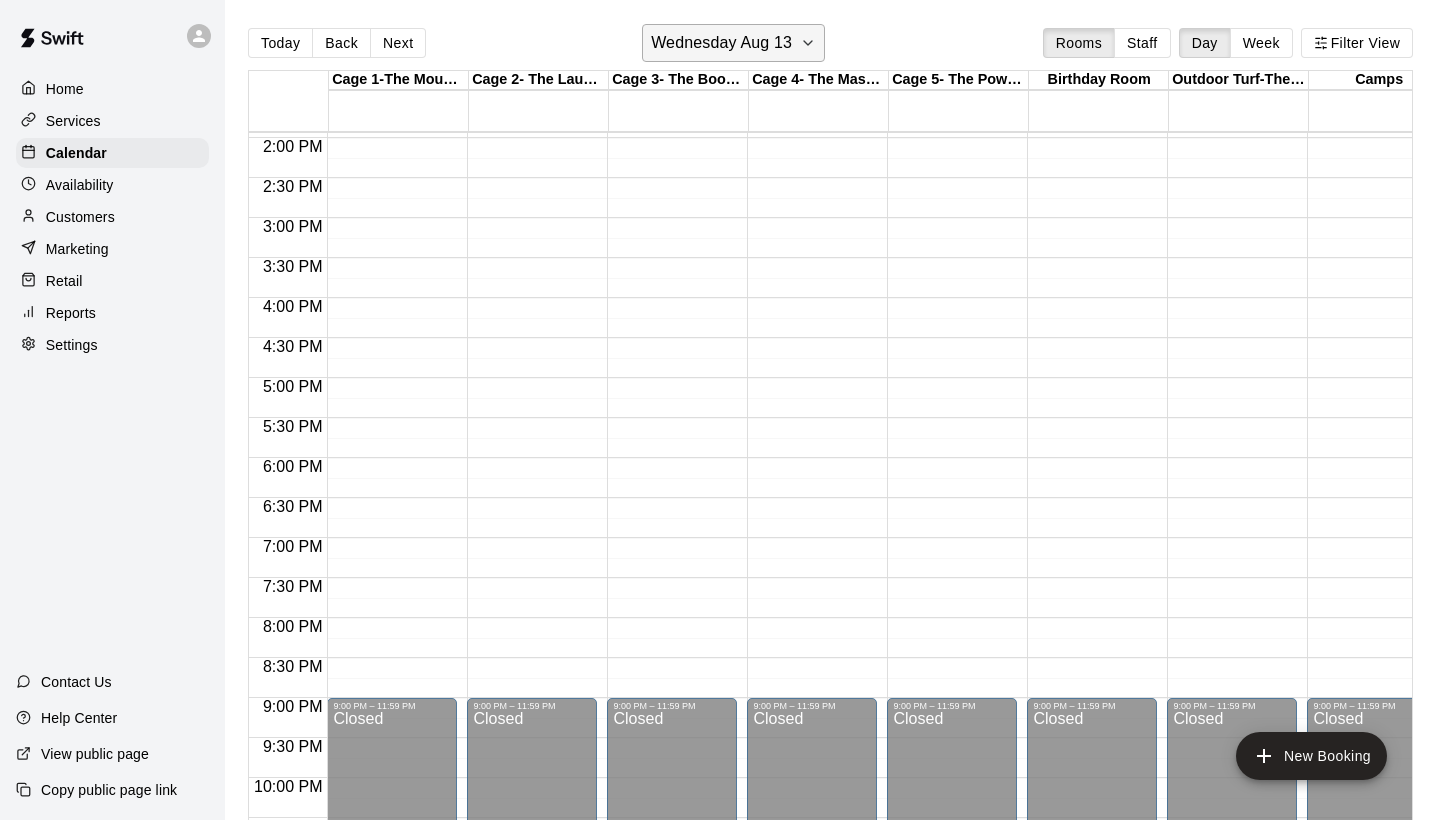 click 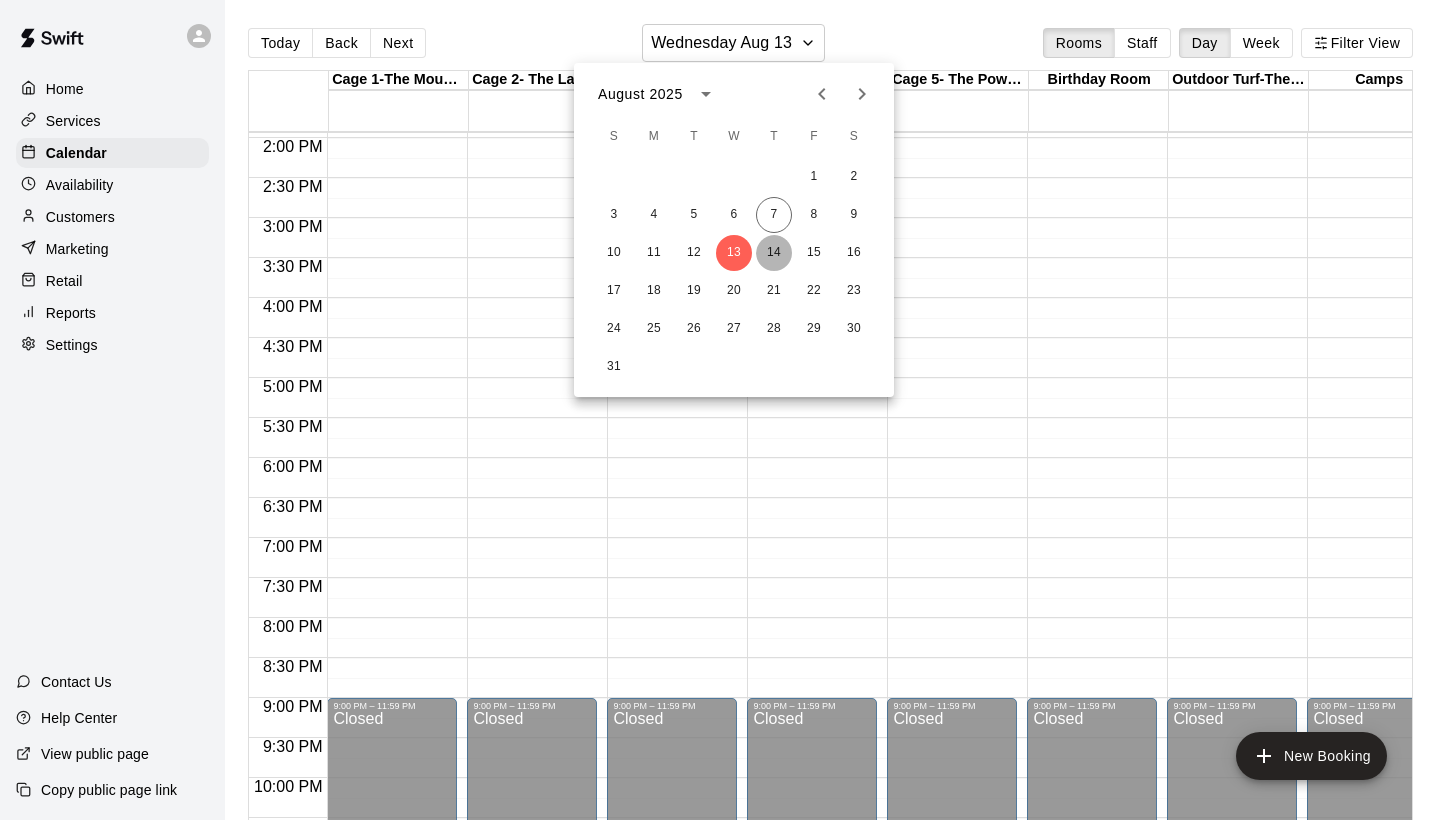 click on "14" at bounding box center (774, 253) 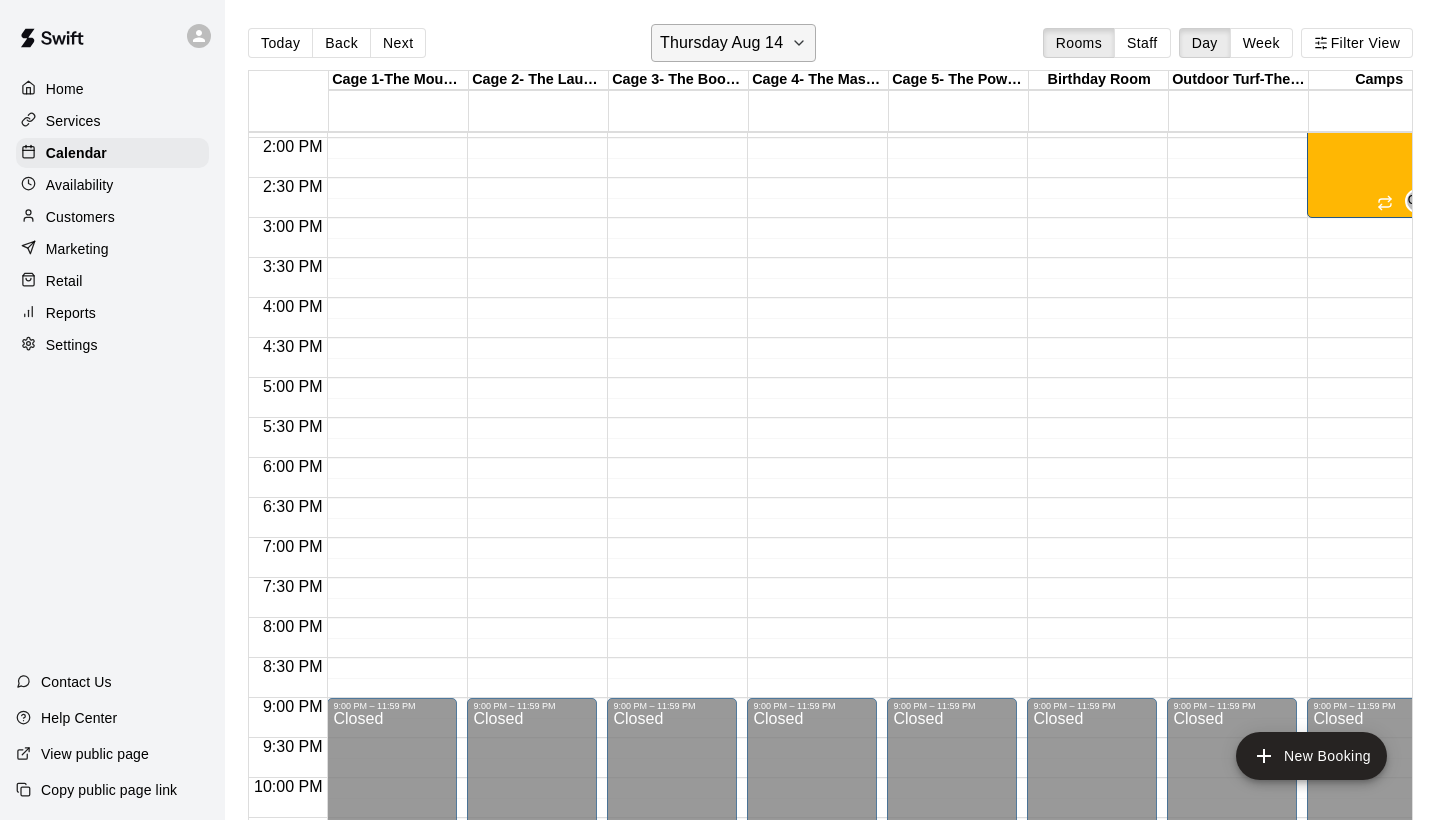 click 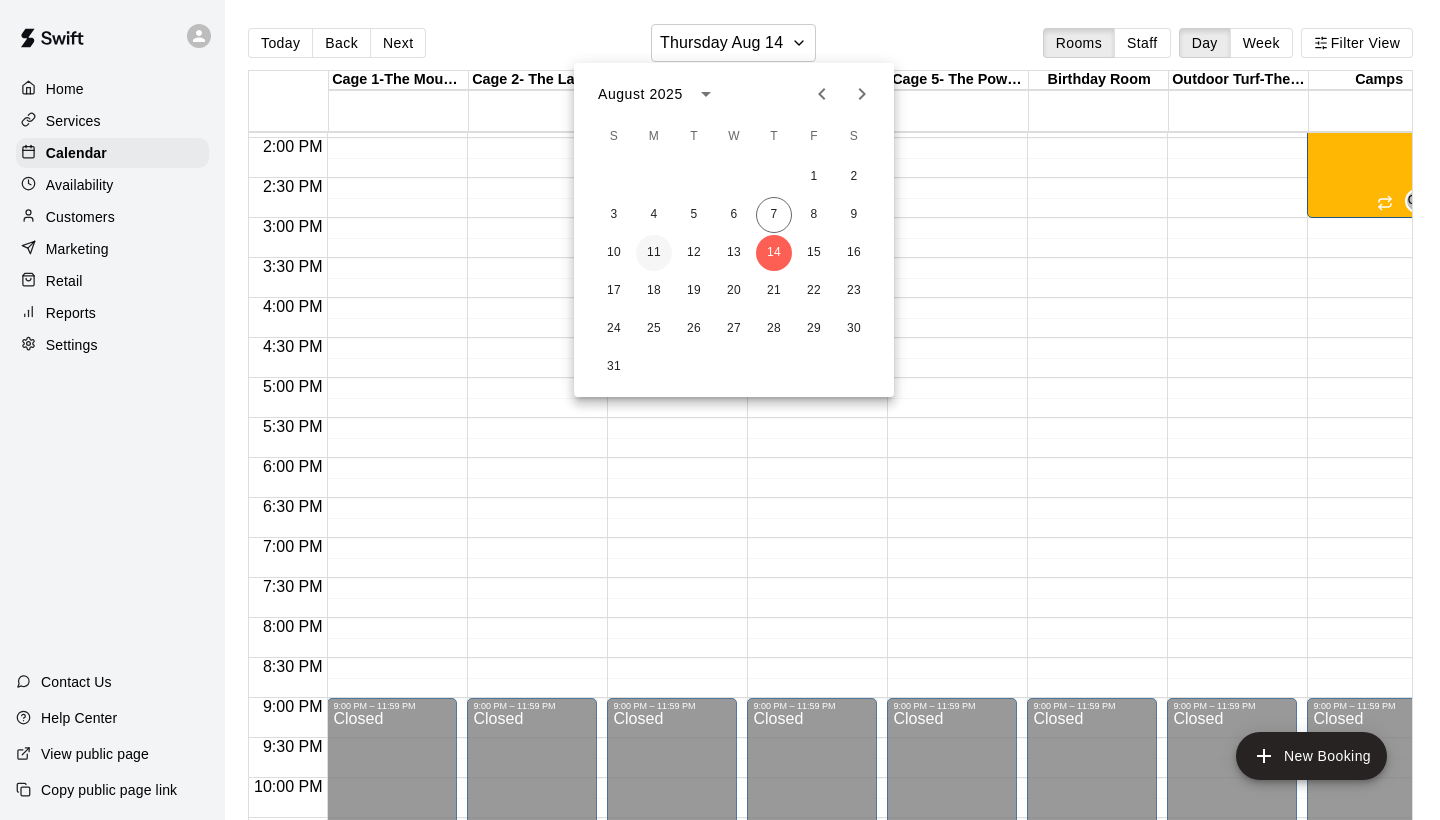 click on "11" at bounding box center (654, 253) 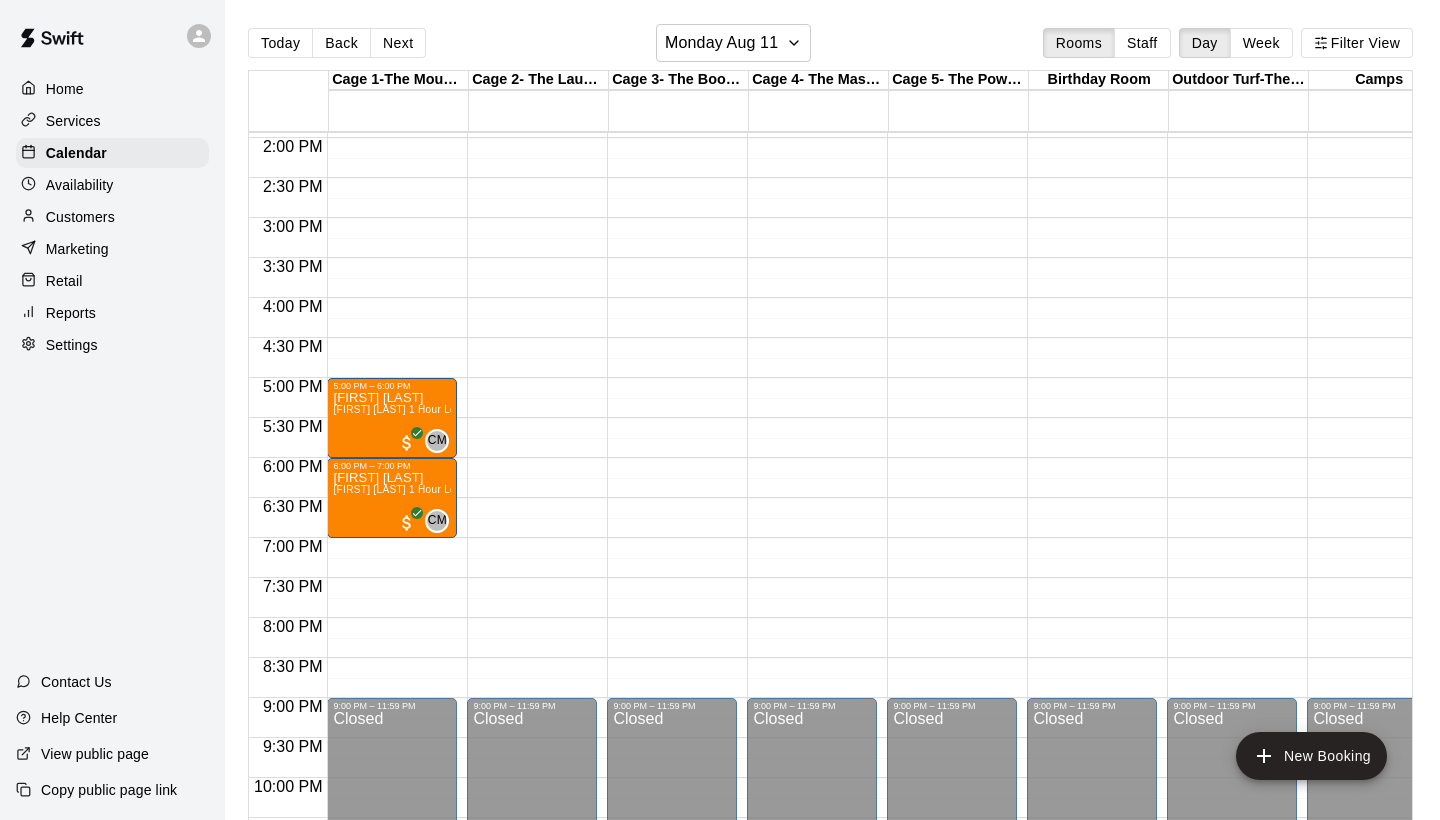 click on "[TIME] – [TIME] Closed [TIME] – [TIME] [TIME]-[TIME] Pitching/Fielding Skills Camp led by former MLB pitchers 3/20 spots DK +1 [TIME] – [TIME] [FIRST] [LAST] [FIRST] [LAST] 1 Hour Lesson Pitching, hitting, or fielding CM 0 [TIME] – [TIME] [FIRST] [LAST] [FIRST] [LAST] 1 Hour Lesson Pitching, hitting, or fielding CM 0 [TIME] – [TIME] Closed" at bounding box center [392, -22] 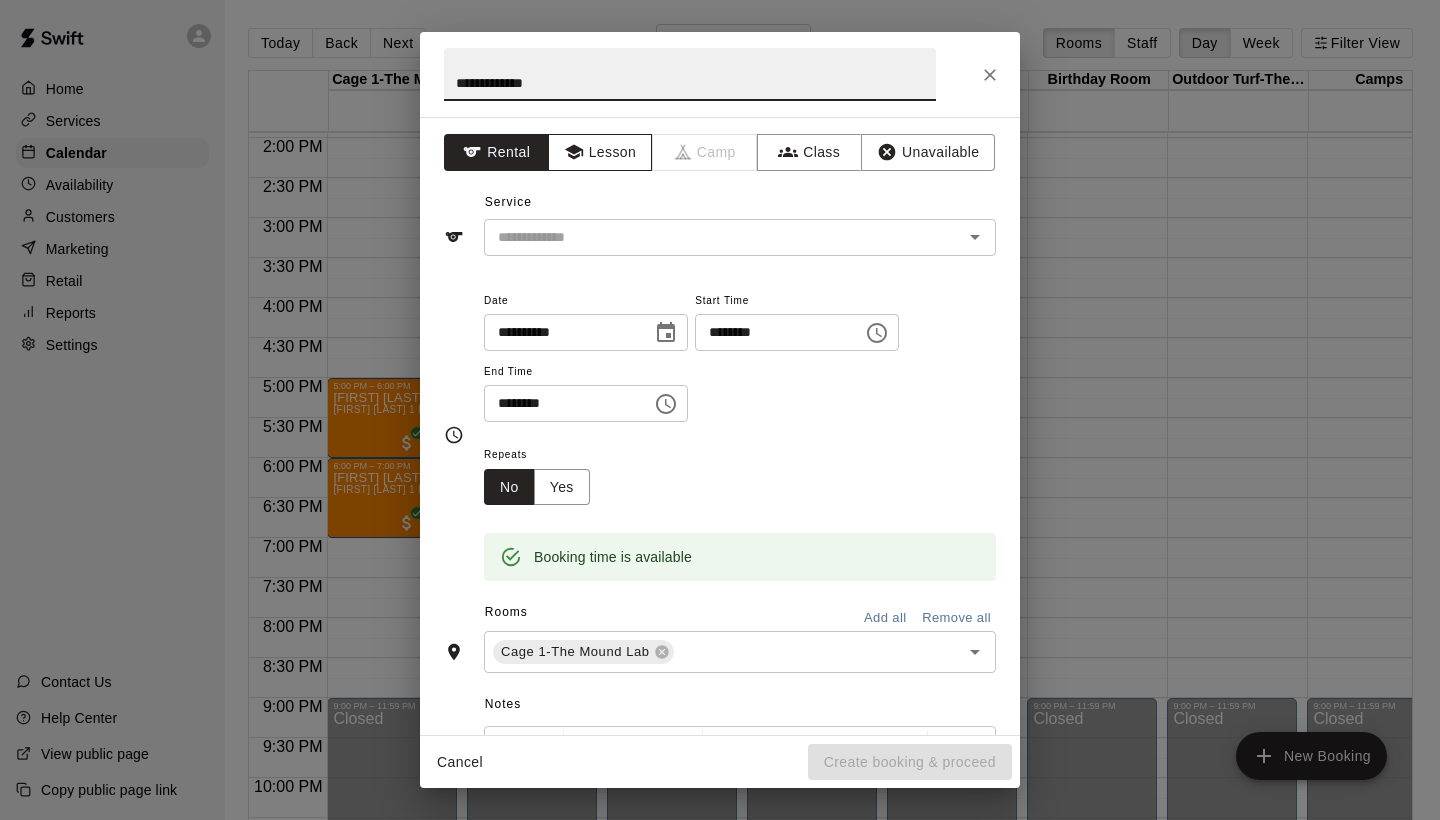type on "**********" 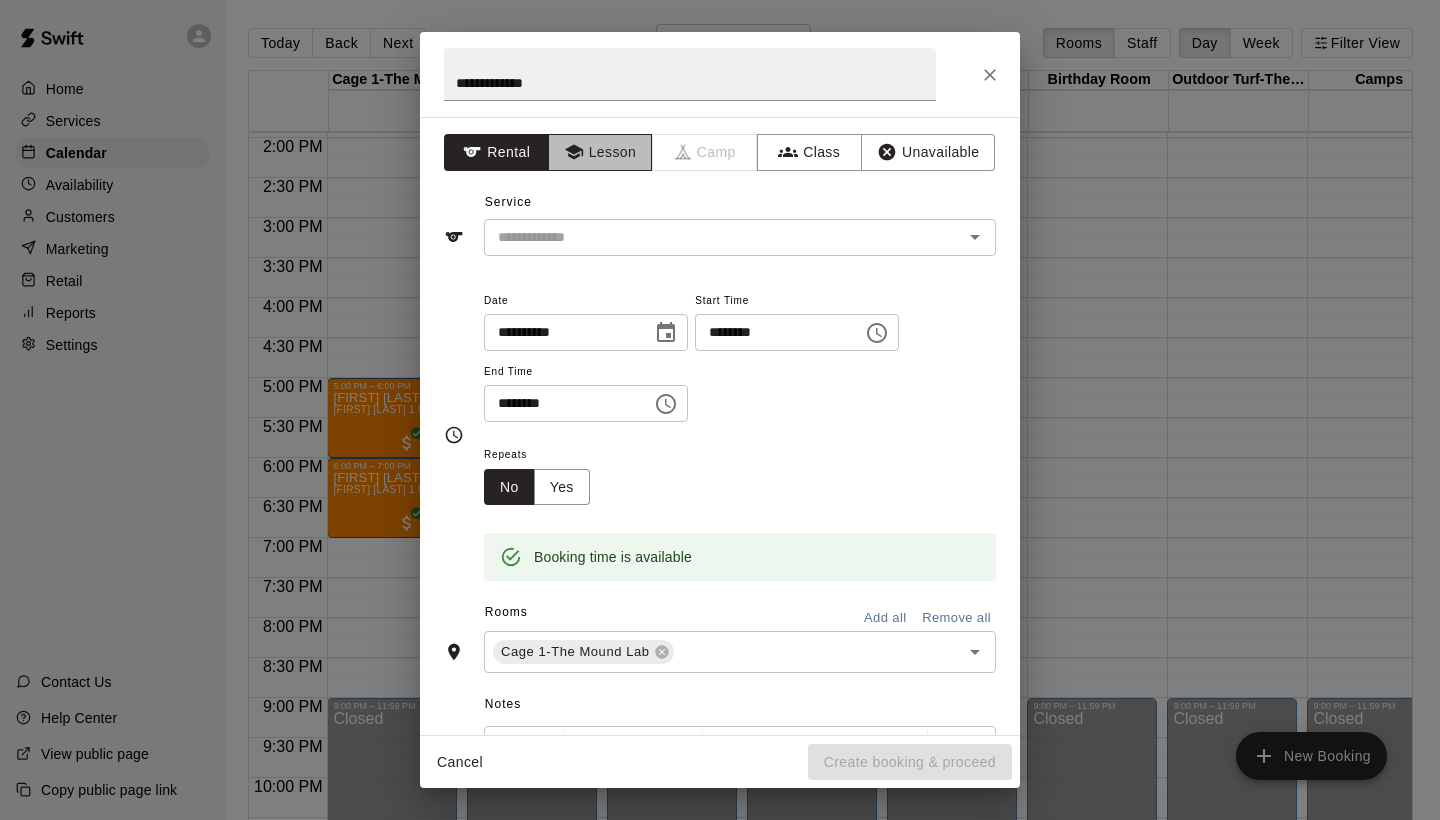 click on "Lesson" at bounding box center (600, 152) 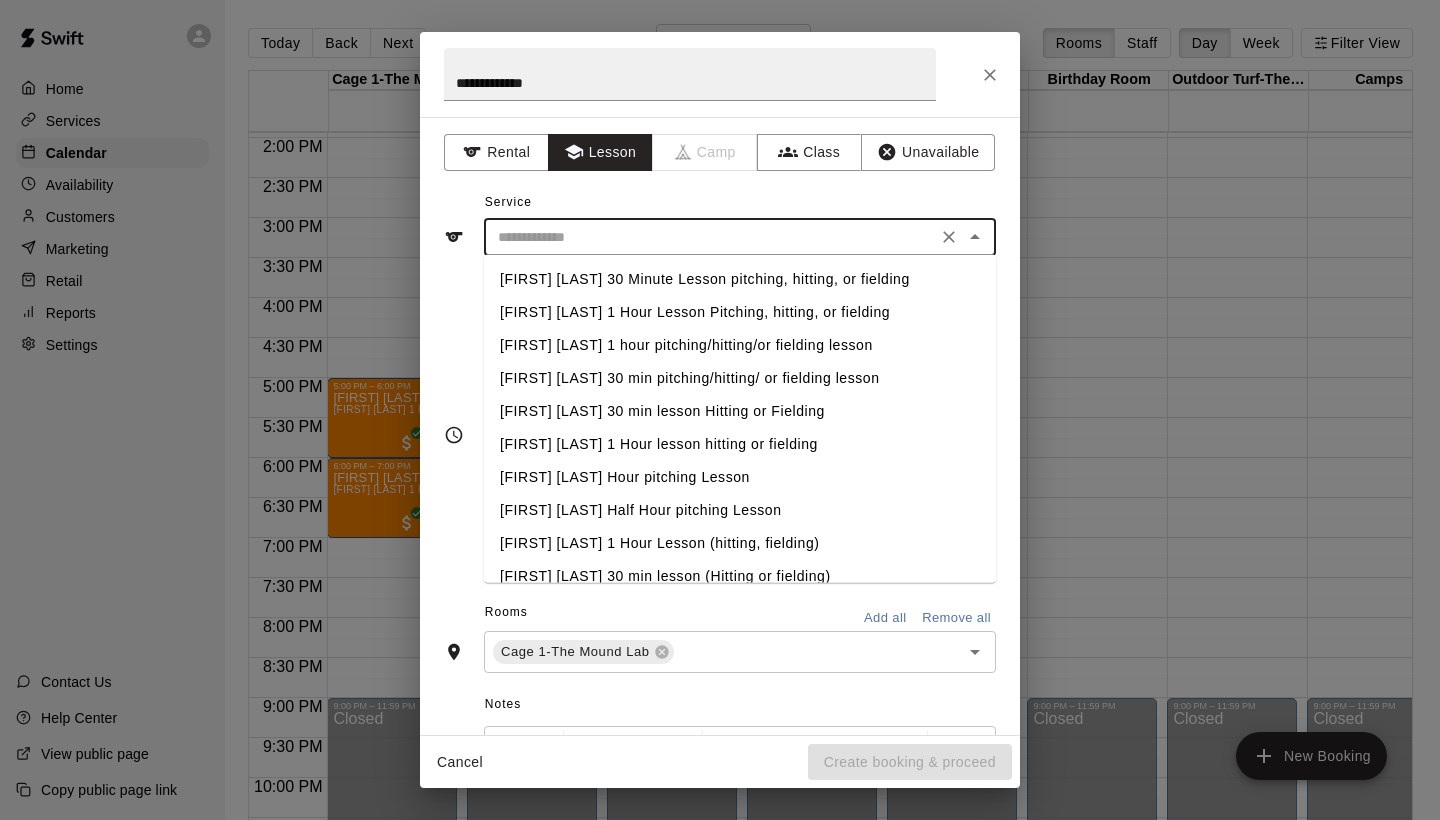 click at bounding box center [710, 237] 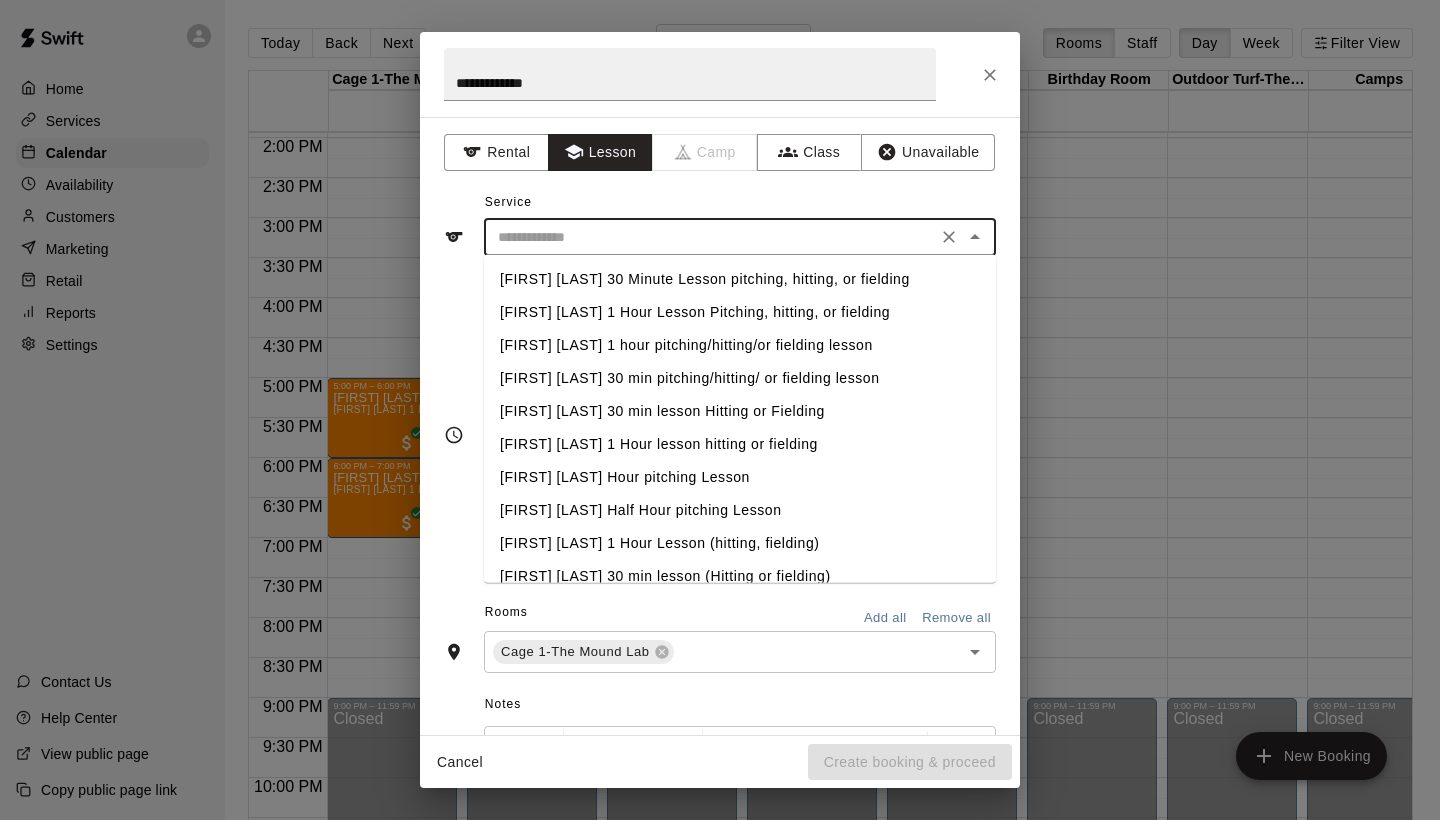 click on "[FIRST] [LAST] 1 Hour Lesson Pitching, hitting, or fielding" at bounding box center [740, 312] 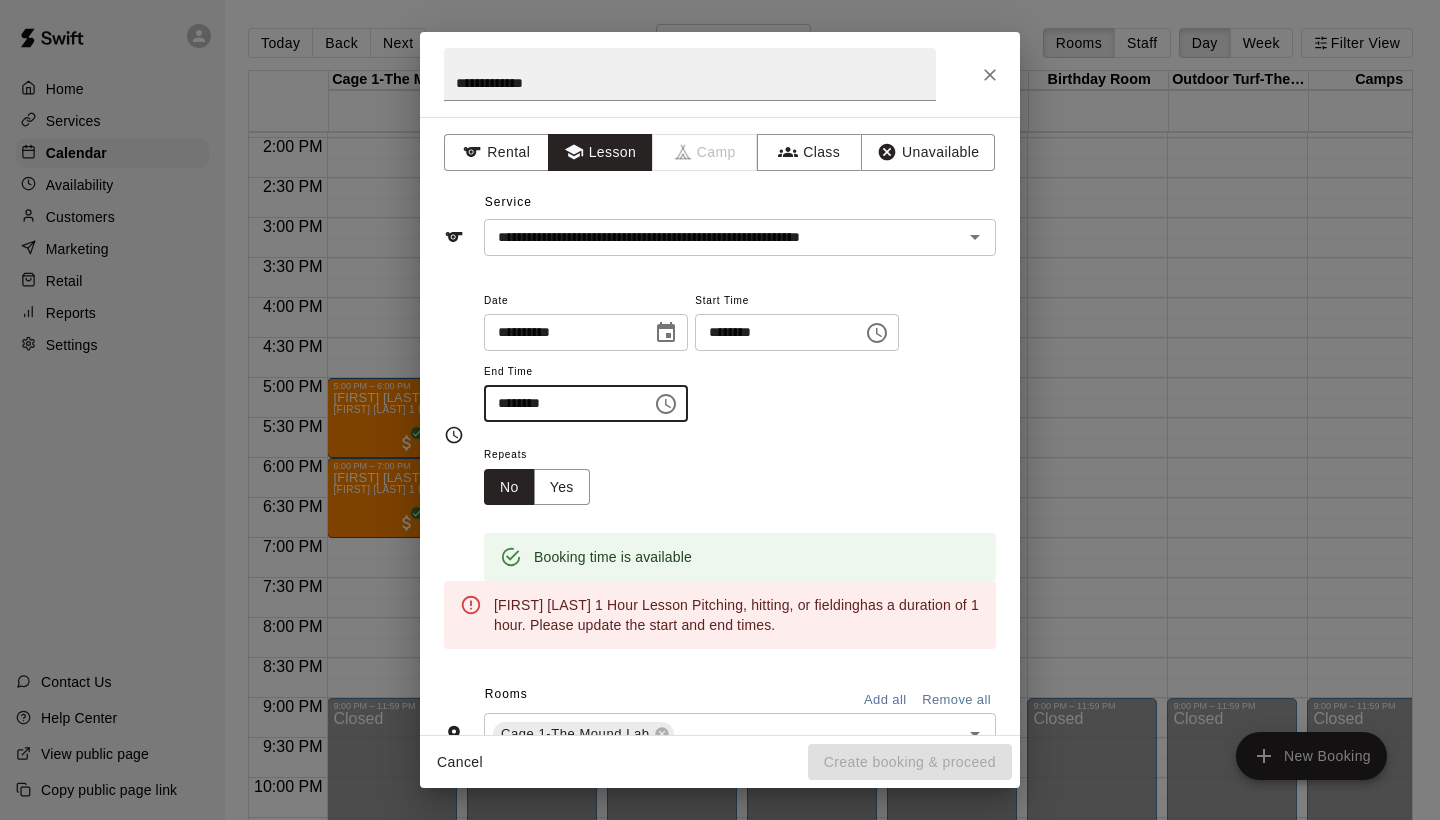 click on "********" at bounding box center [561, 403] 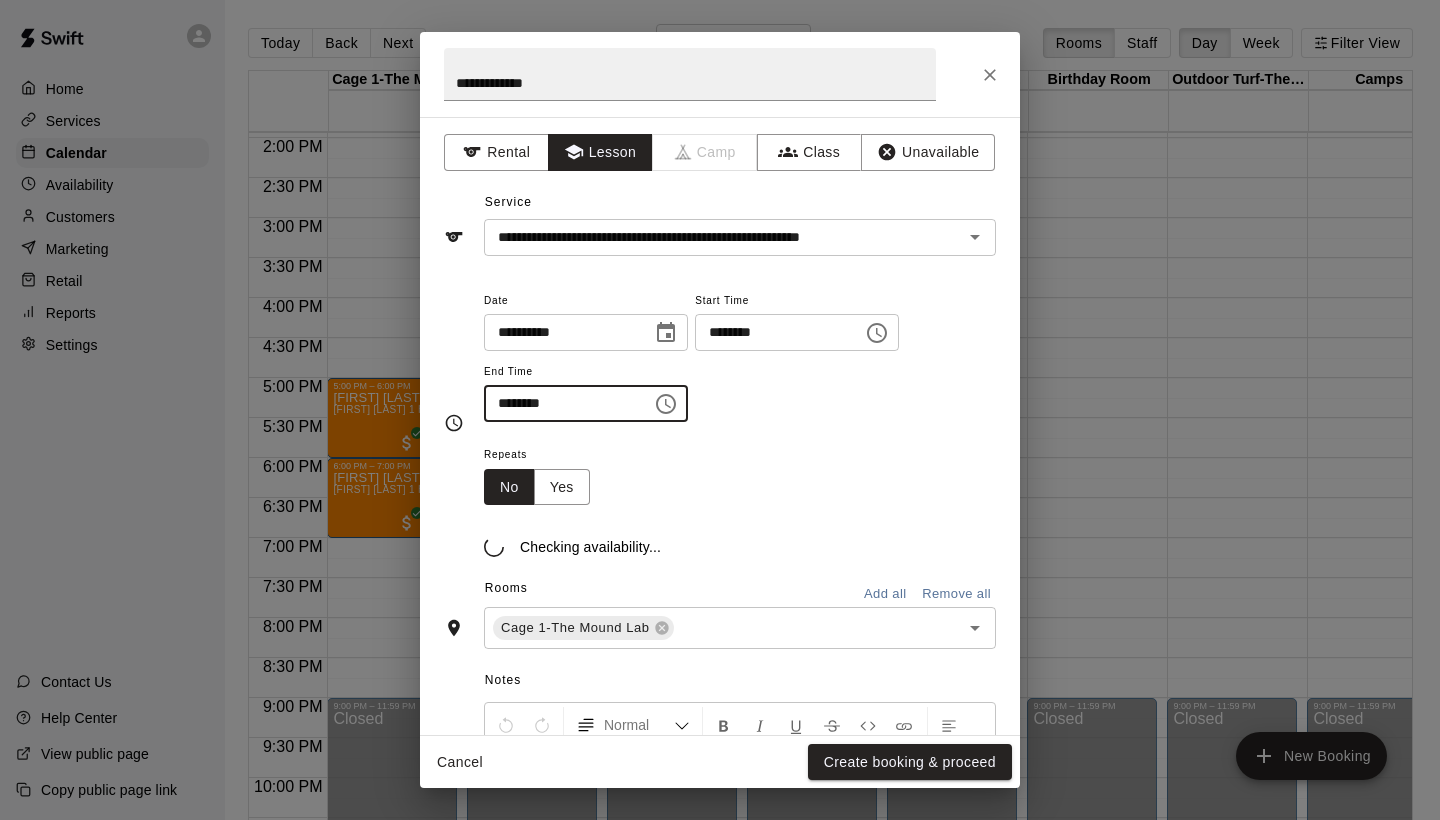 type on "********" 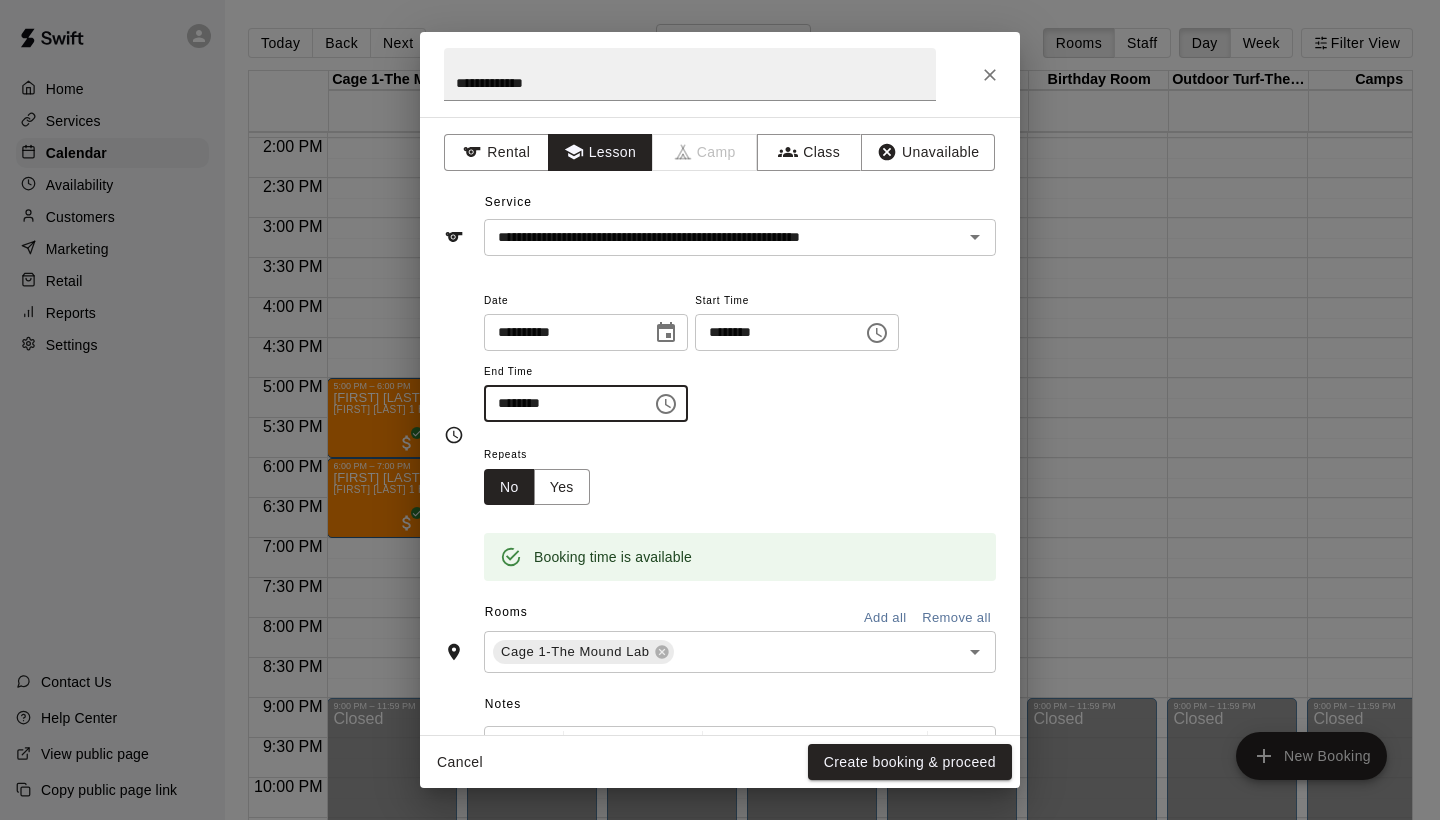 click on "Repeats No Yes" at bounding box center [740, 473] 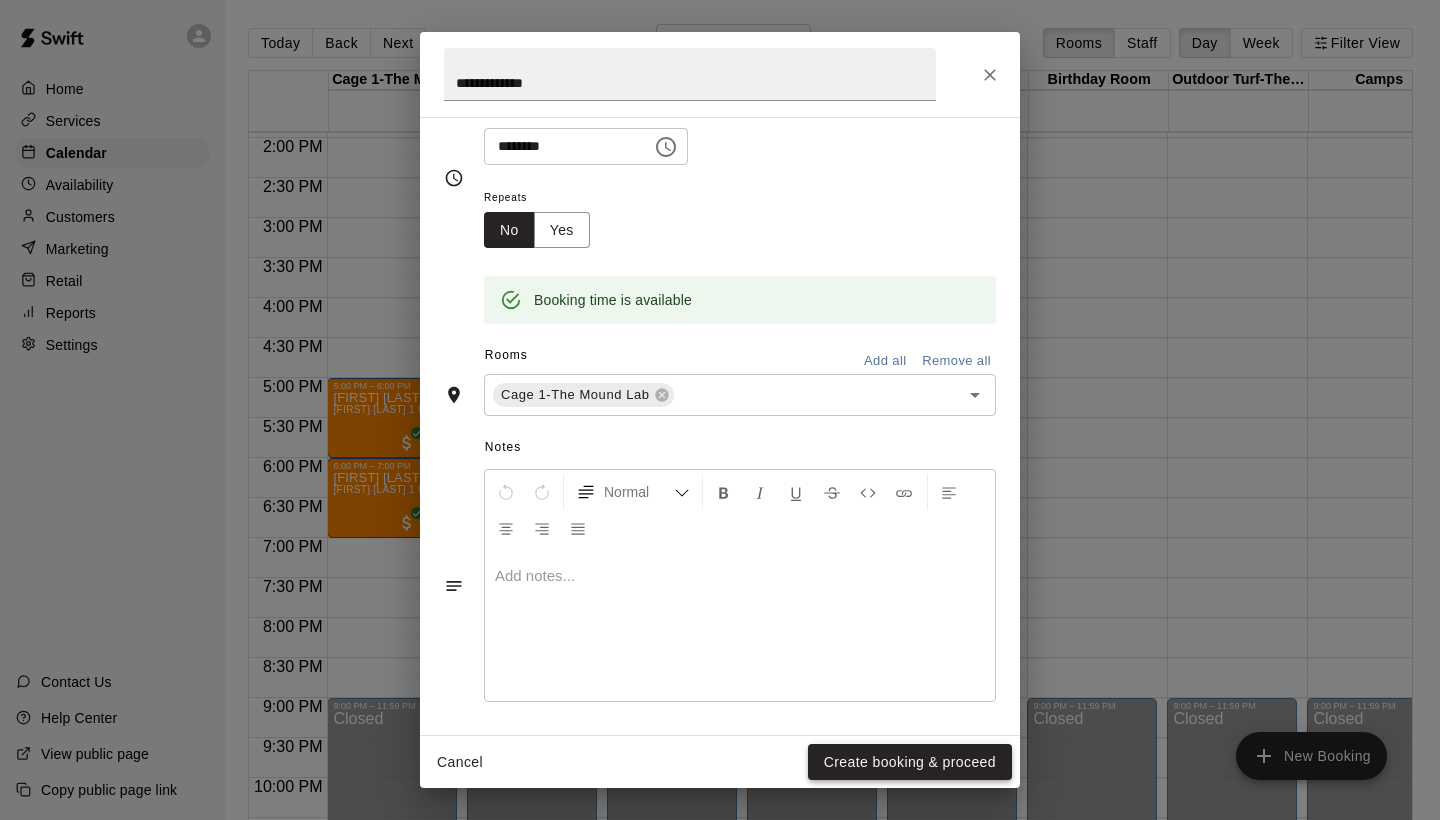 scroll, scrollTop: 256, scrollLeft: 0, axis: vertical 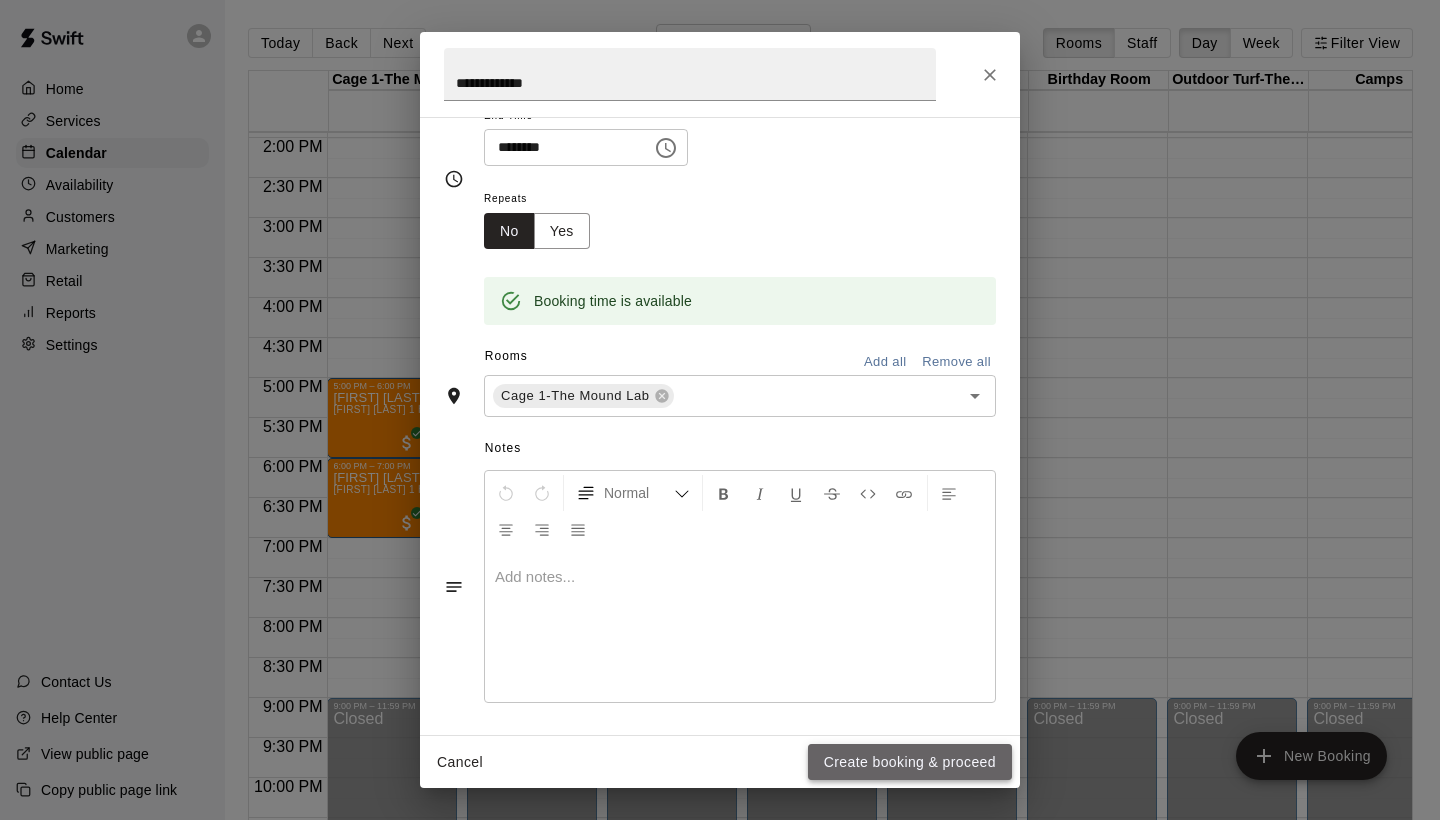 click on "Create booking & proceed" at bounding box center (910, 762) 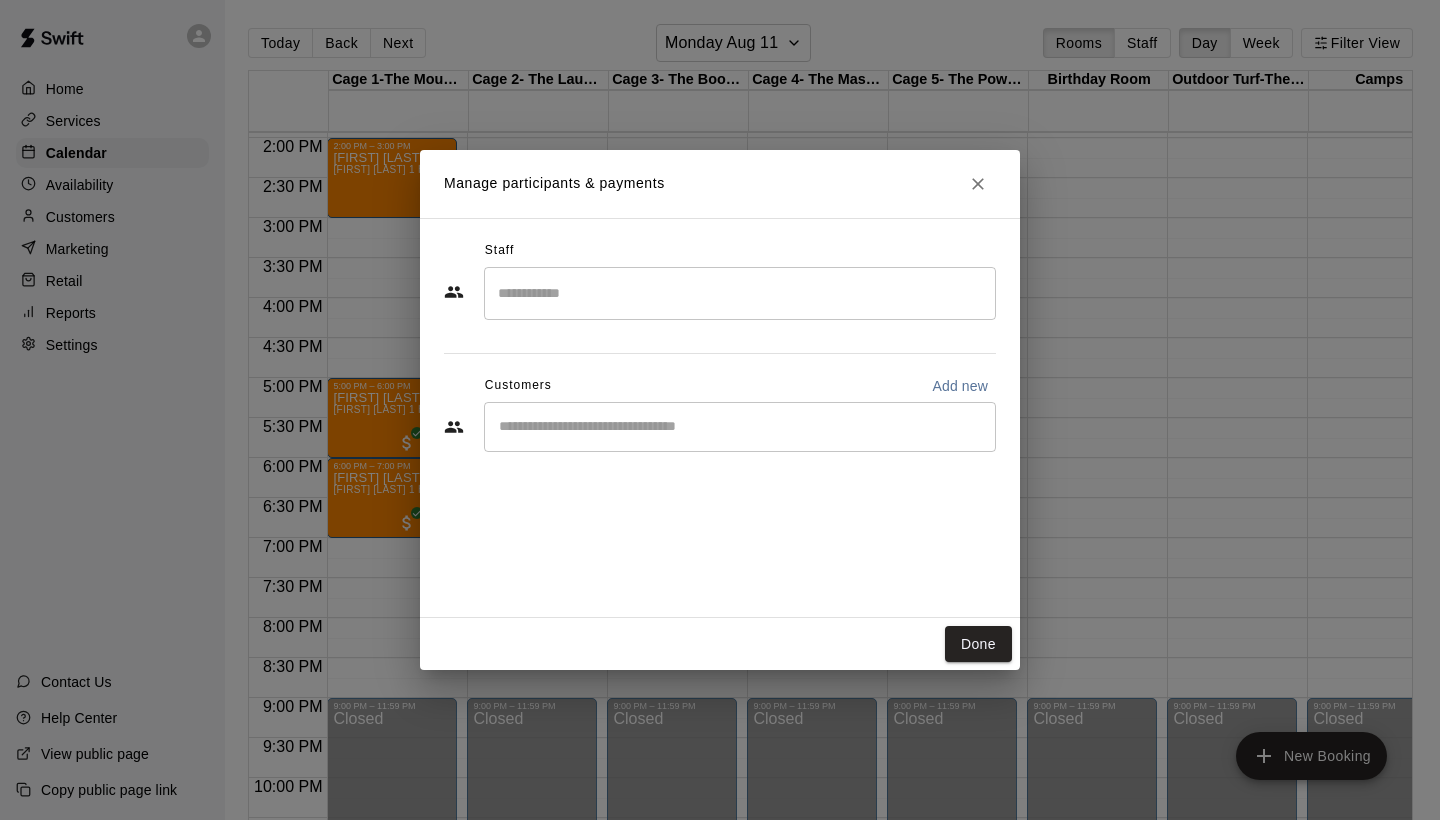 click at bounding box center (740, 293) 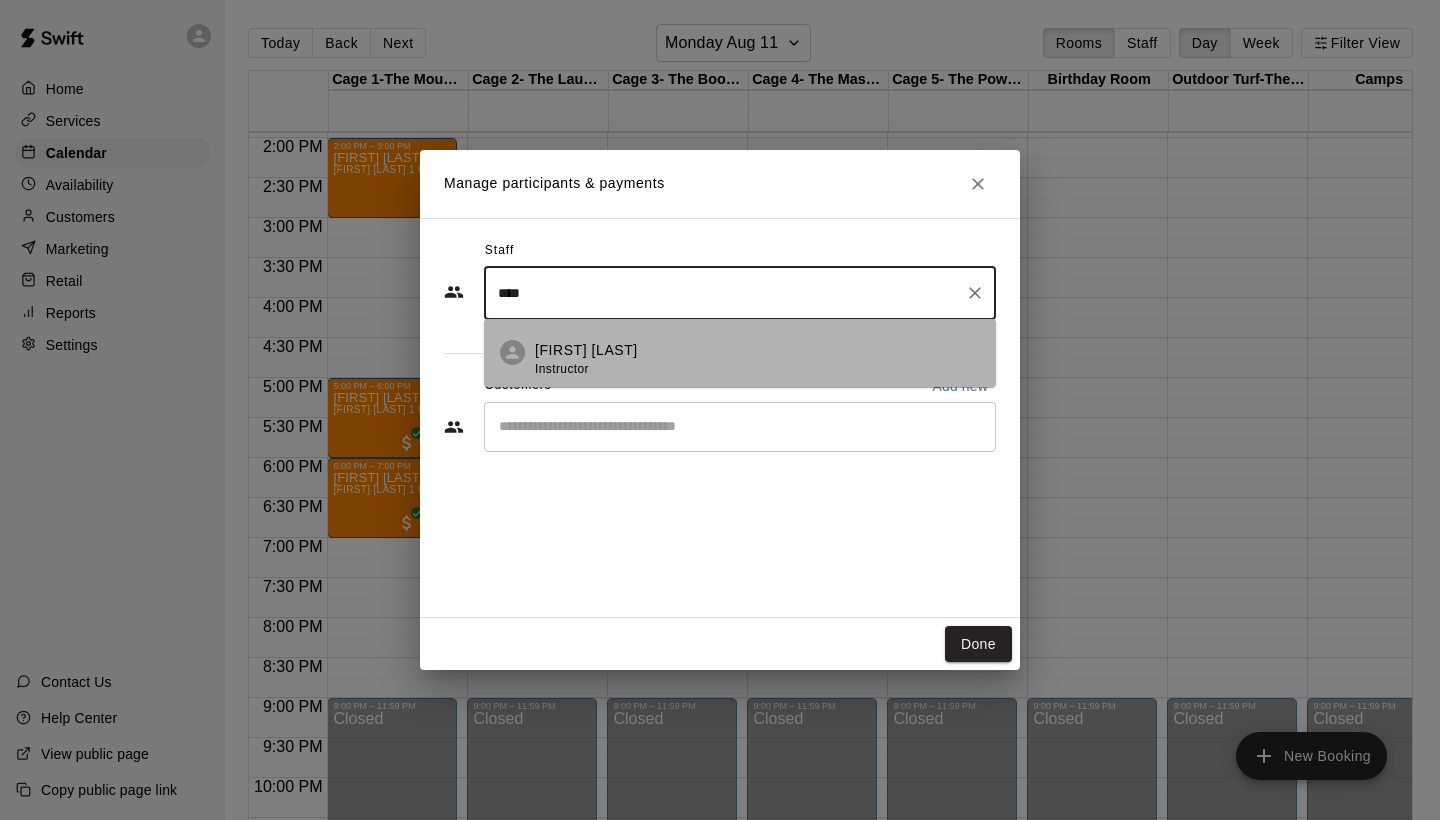 click on "[FIRST] [LAST]" at bounding box center (586, 350) 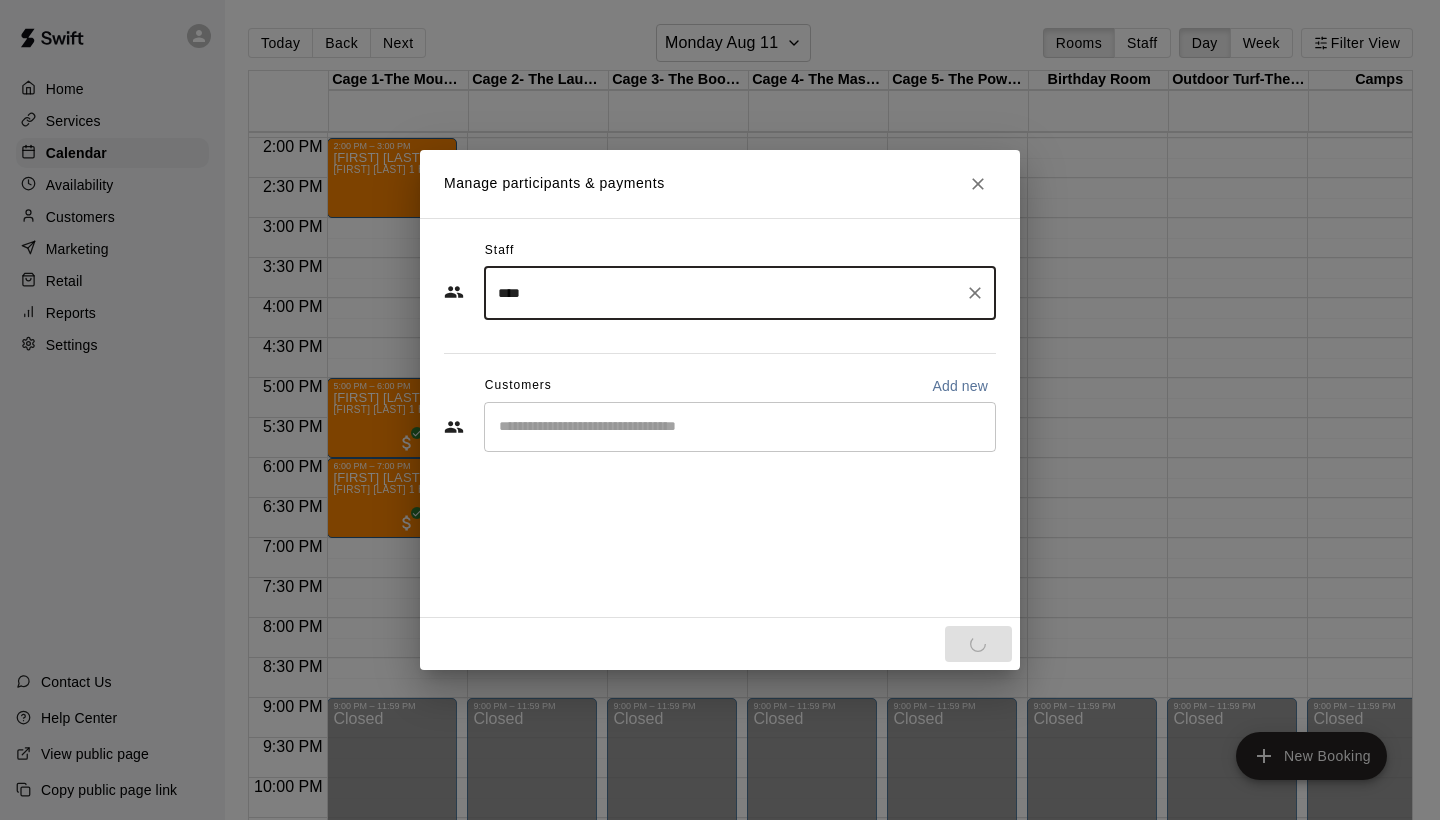 type on "****" 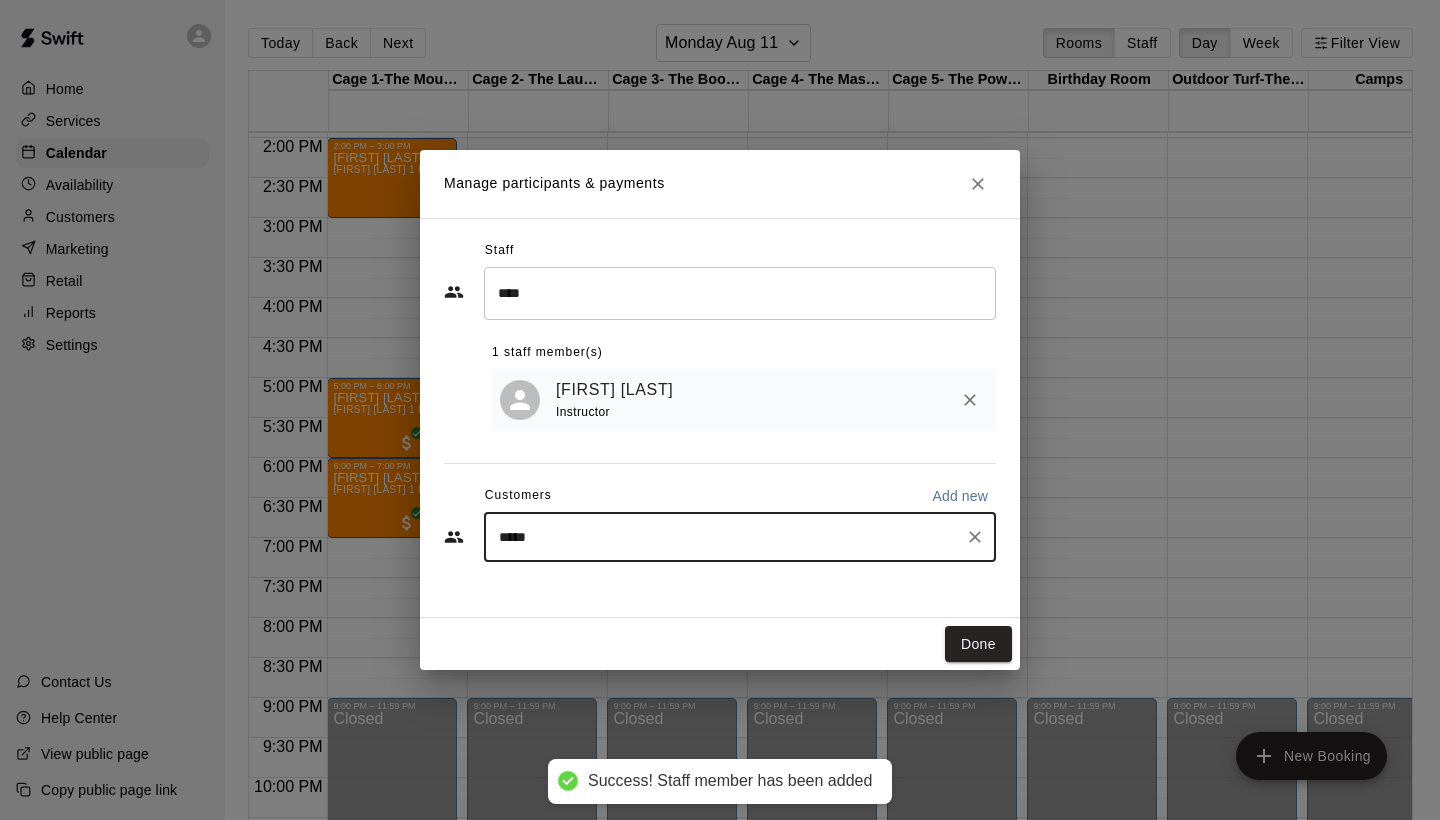 type on "******" 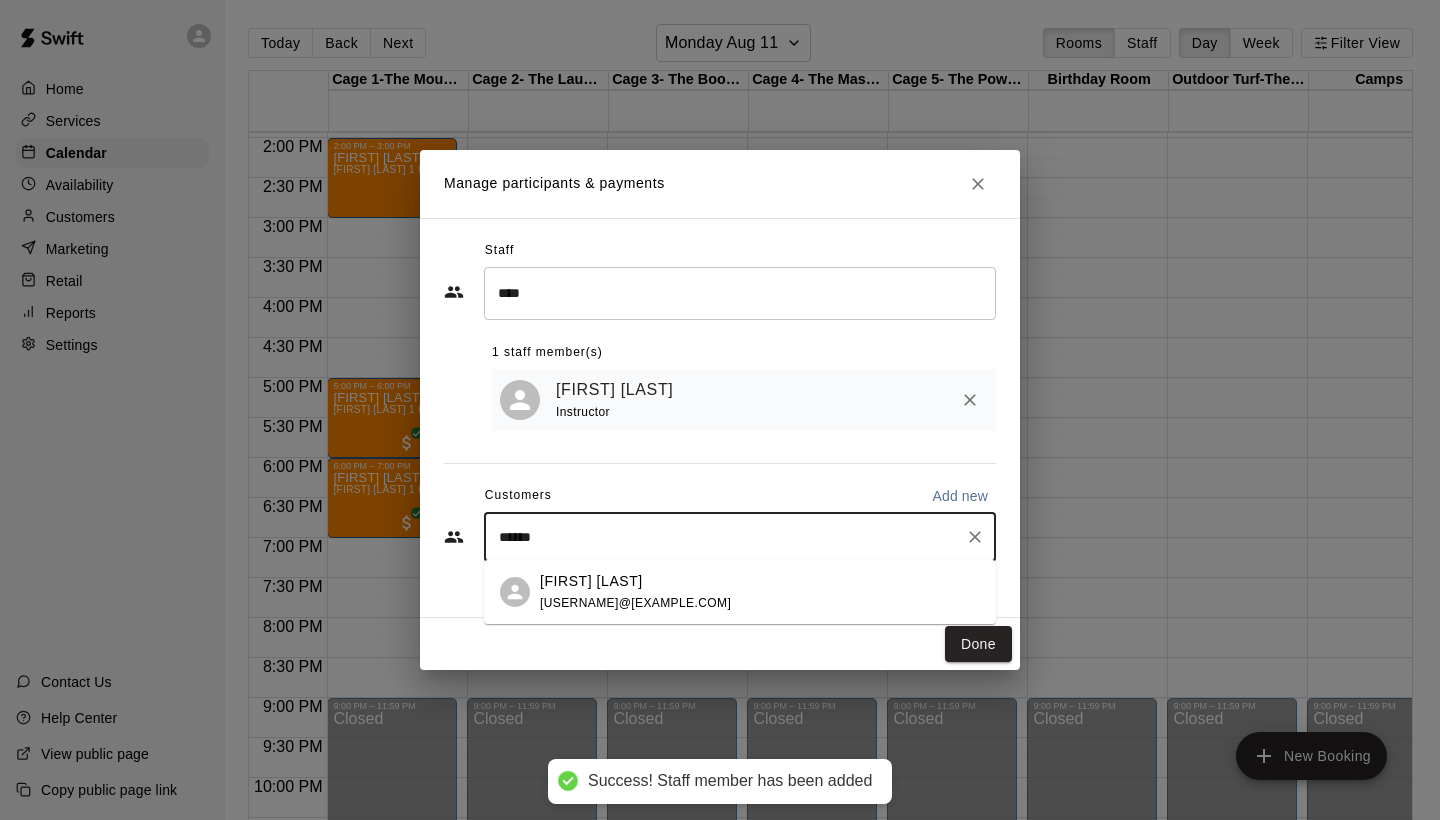 click on "[FIRST] [LAST]" at bounding box center (591, 581) 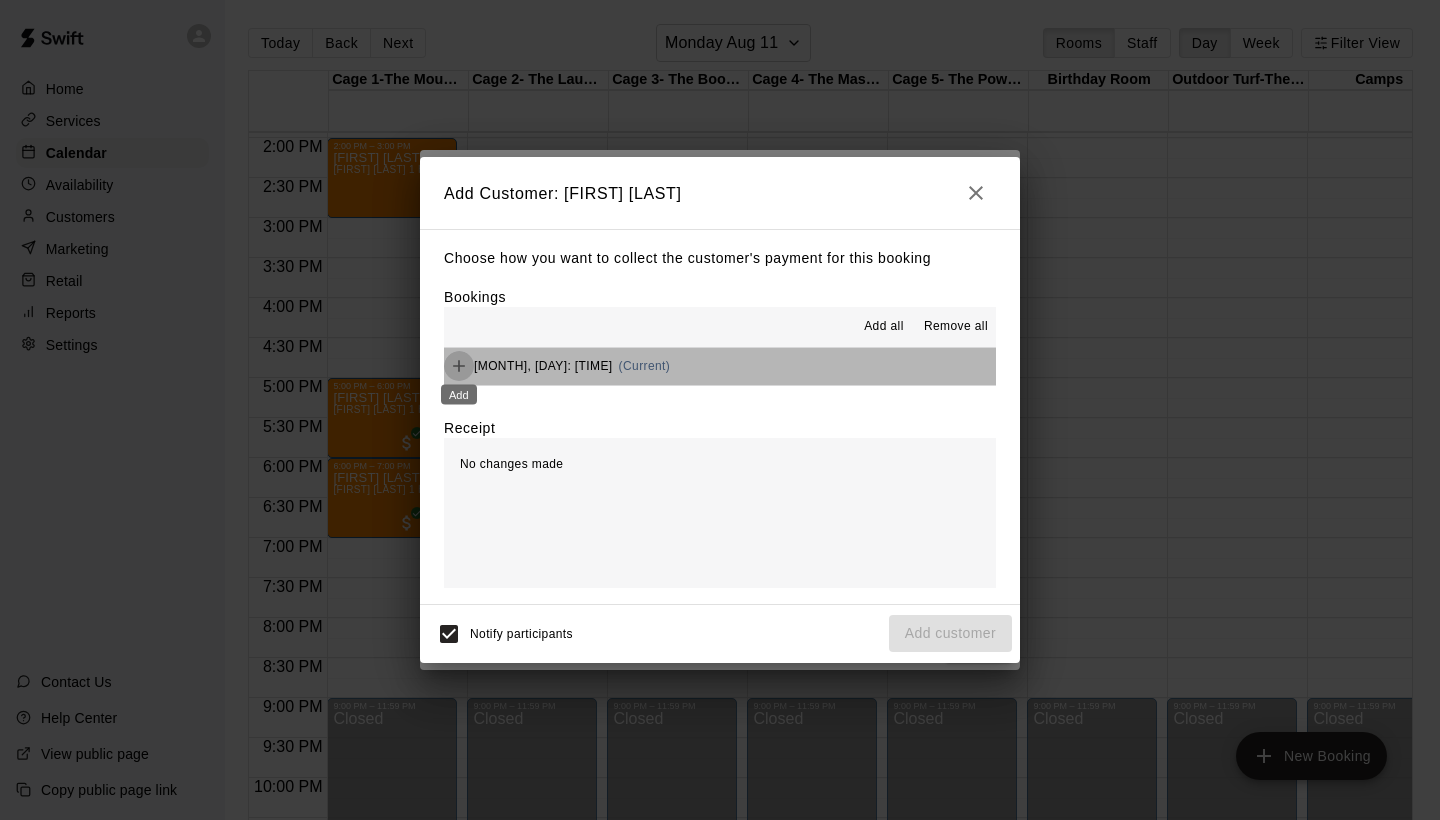 click 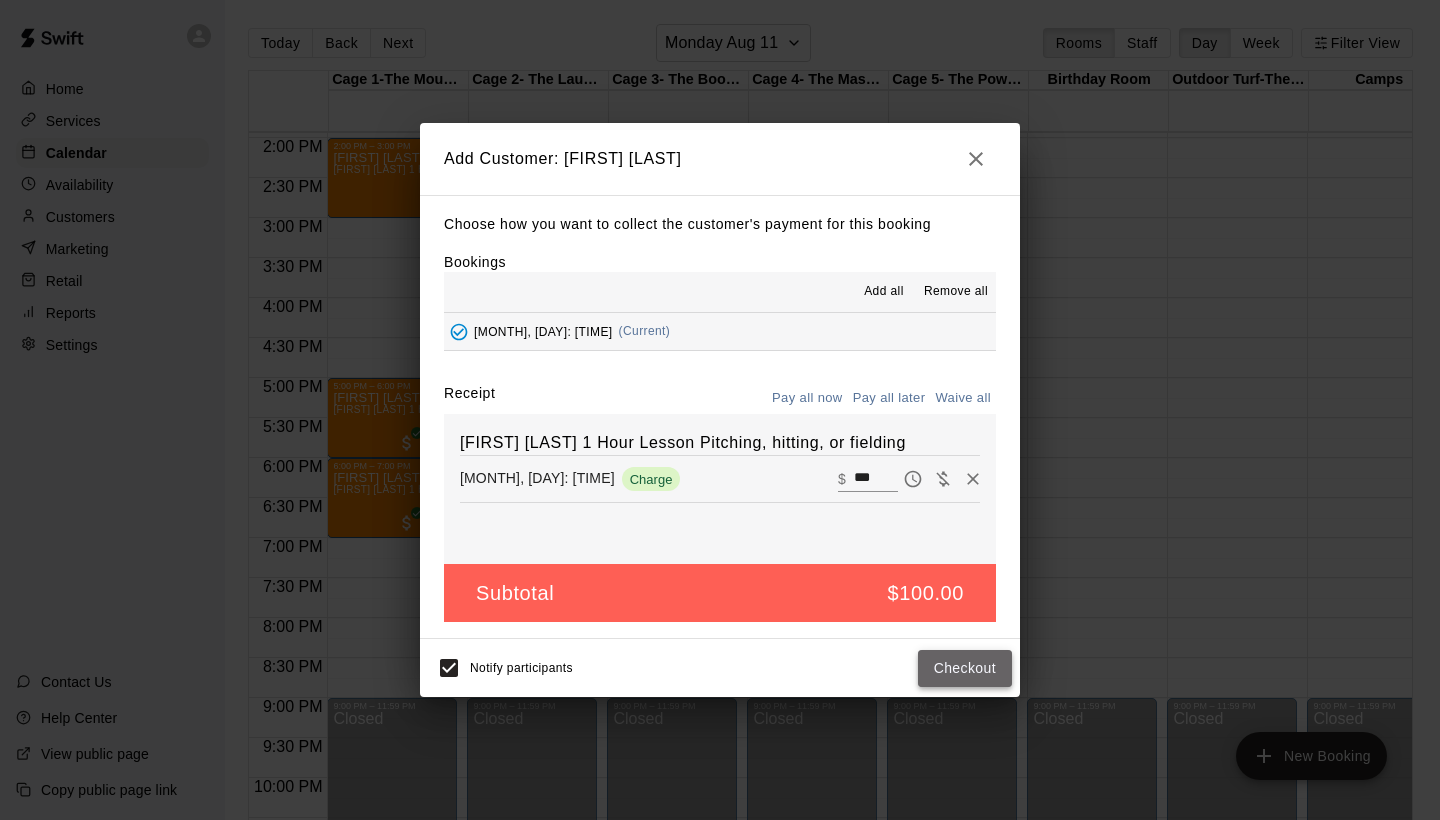 click on "Checkout" at bounding box center (965, 668) 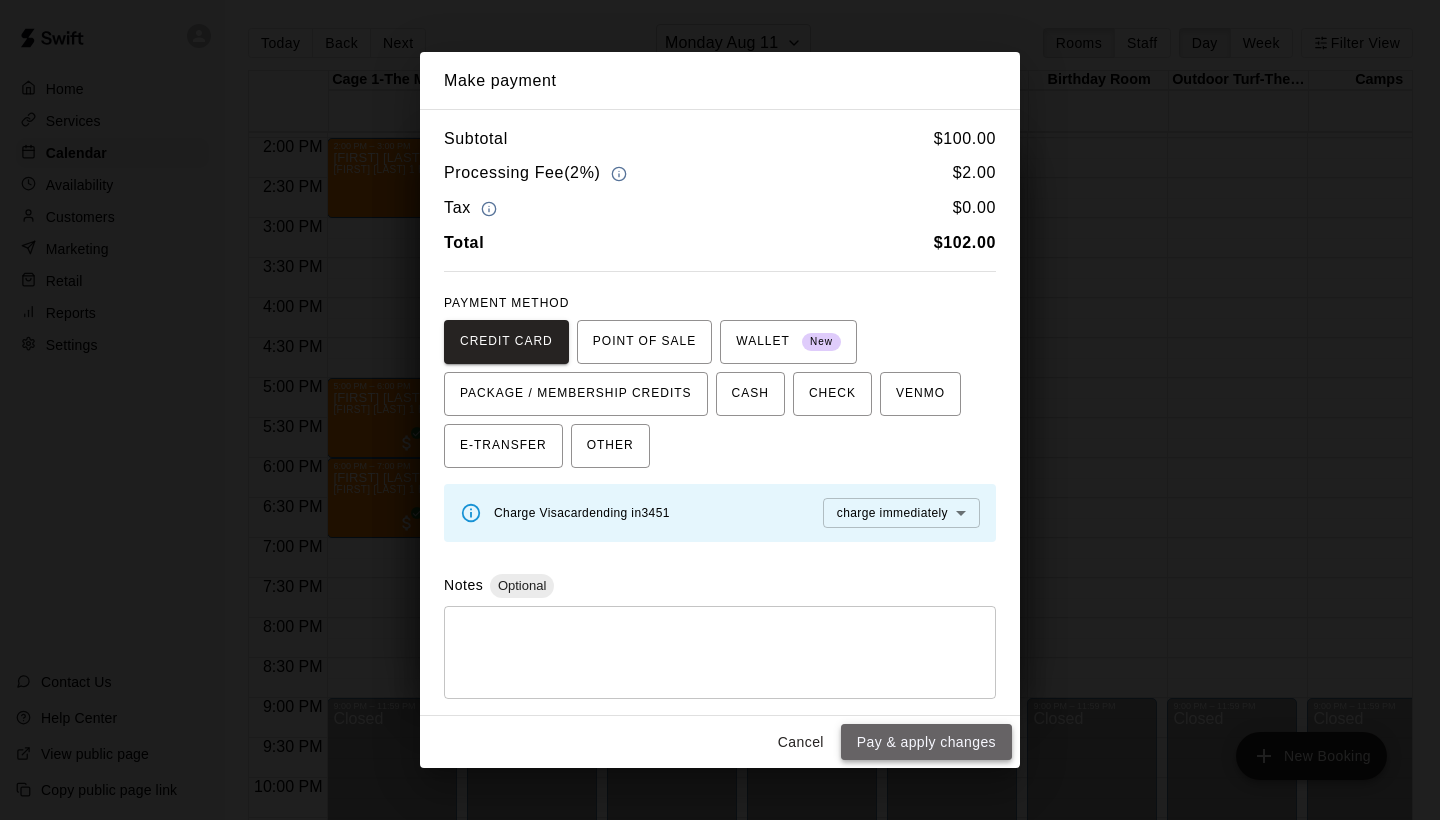 click on "Pay & apply changes" at bounding box center [926, 742] 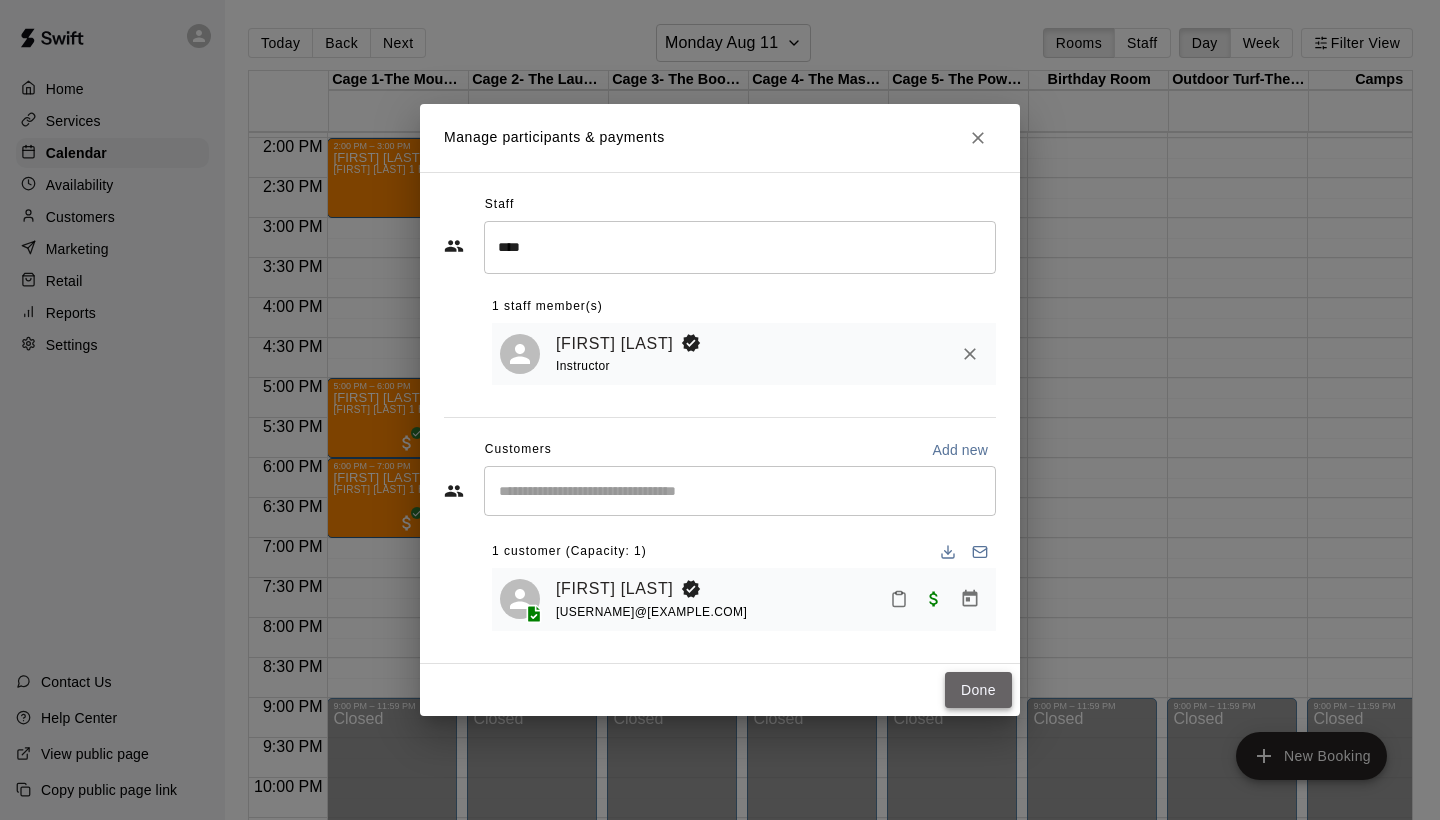 click on "Done" at bounding box center (978, 690) 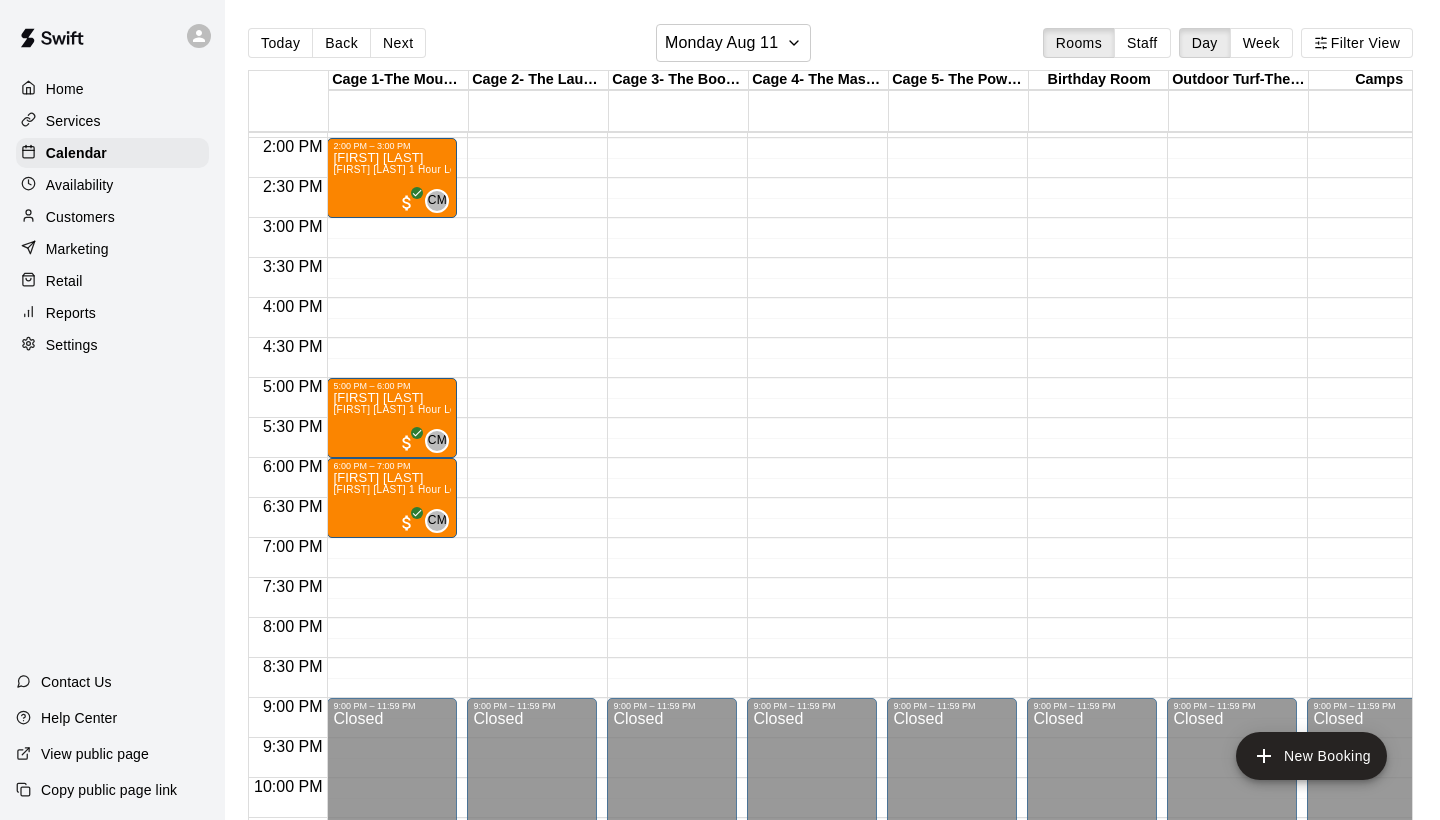 click on "Availability" at bounding box center (80, 185) 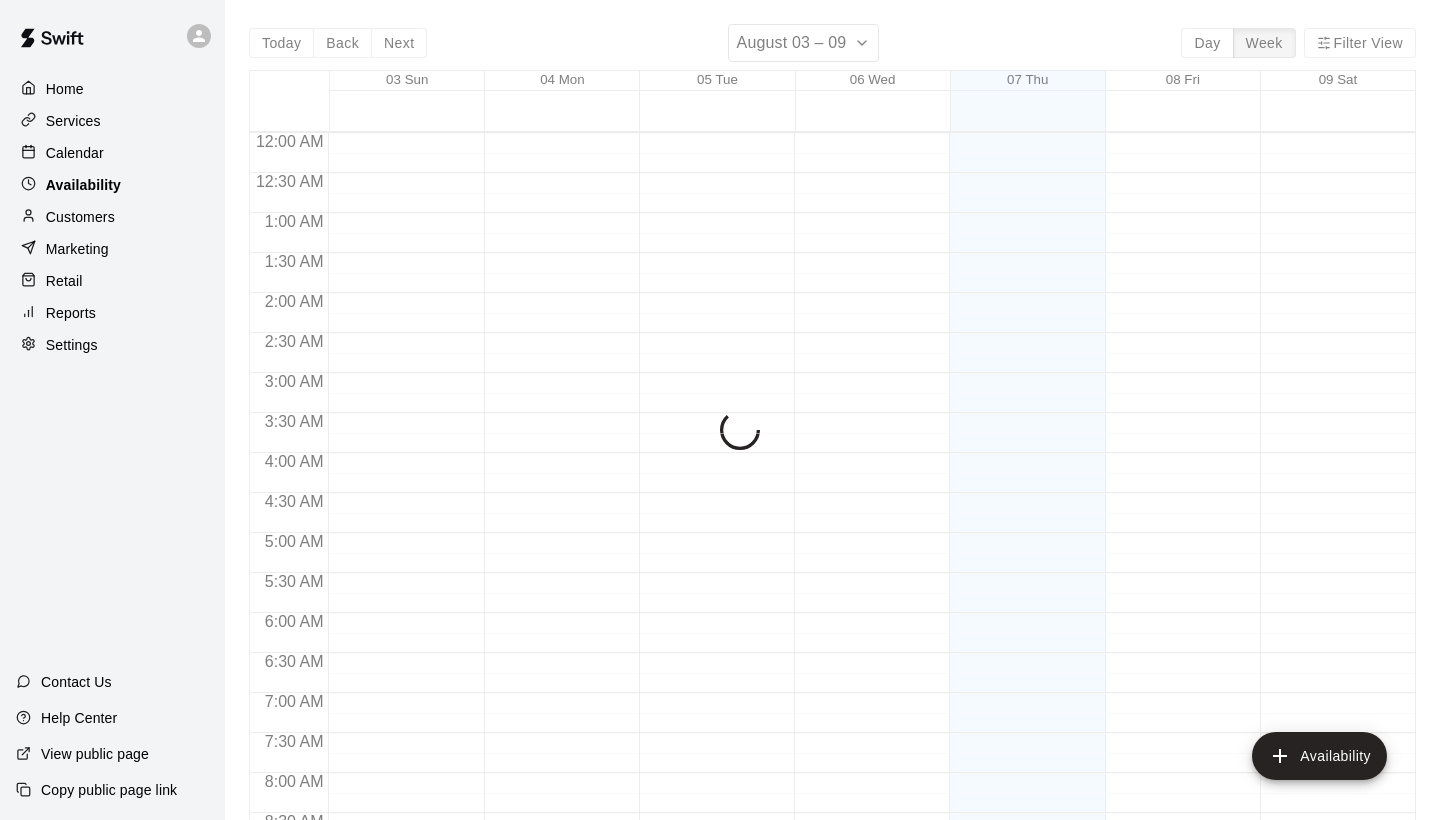 scroll, scrollTop: 1131, scrollLeft: 0, axis: vertical 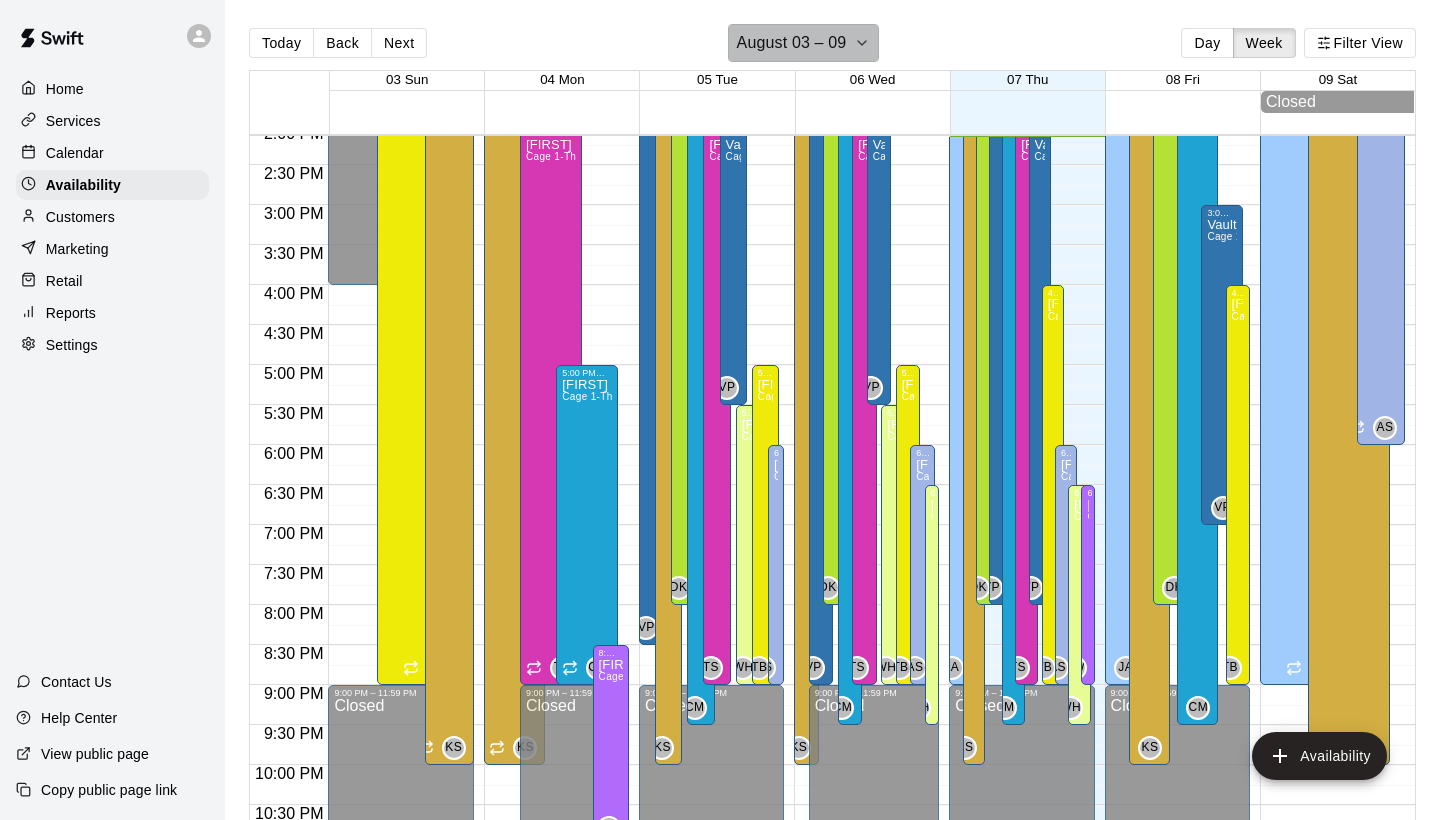 click 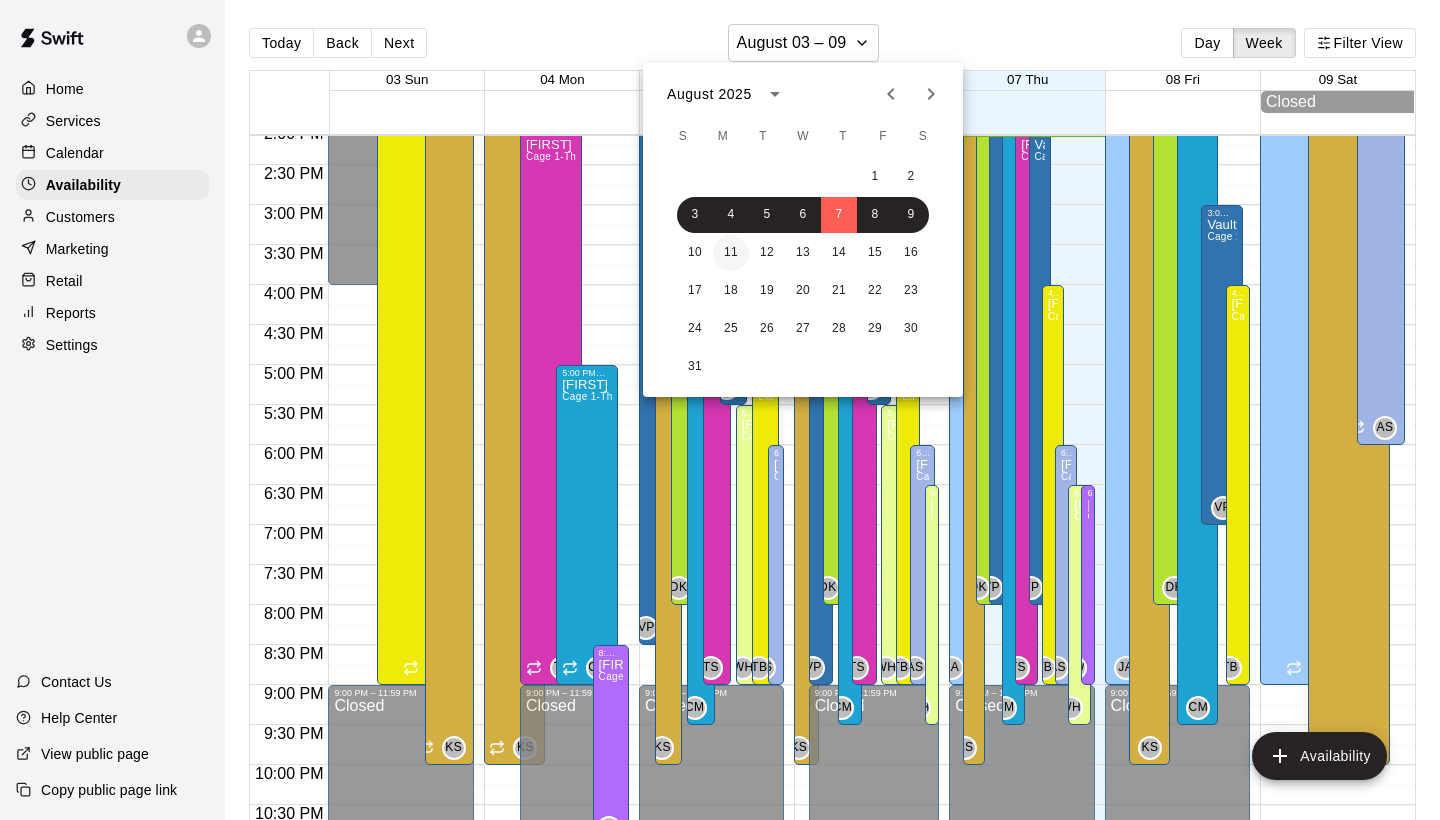 click on "11" at bounding box center [731, 253] 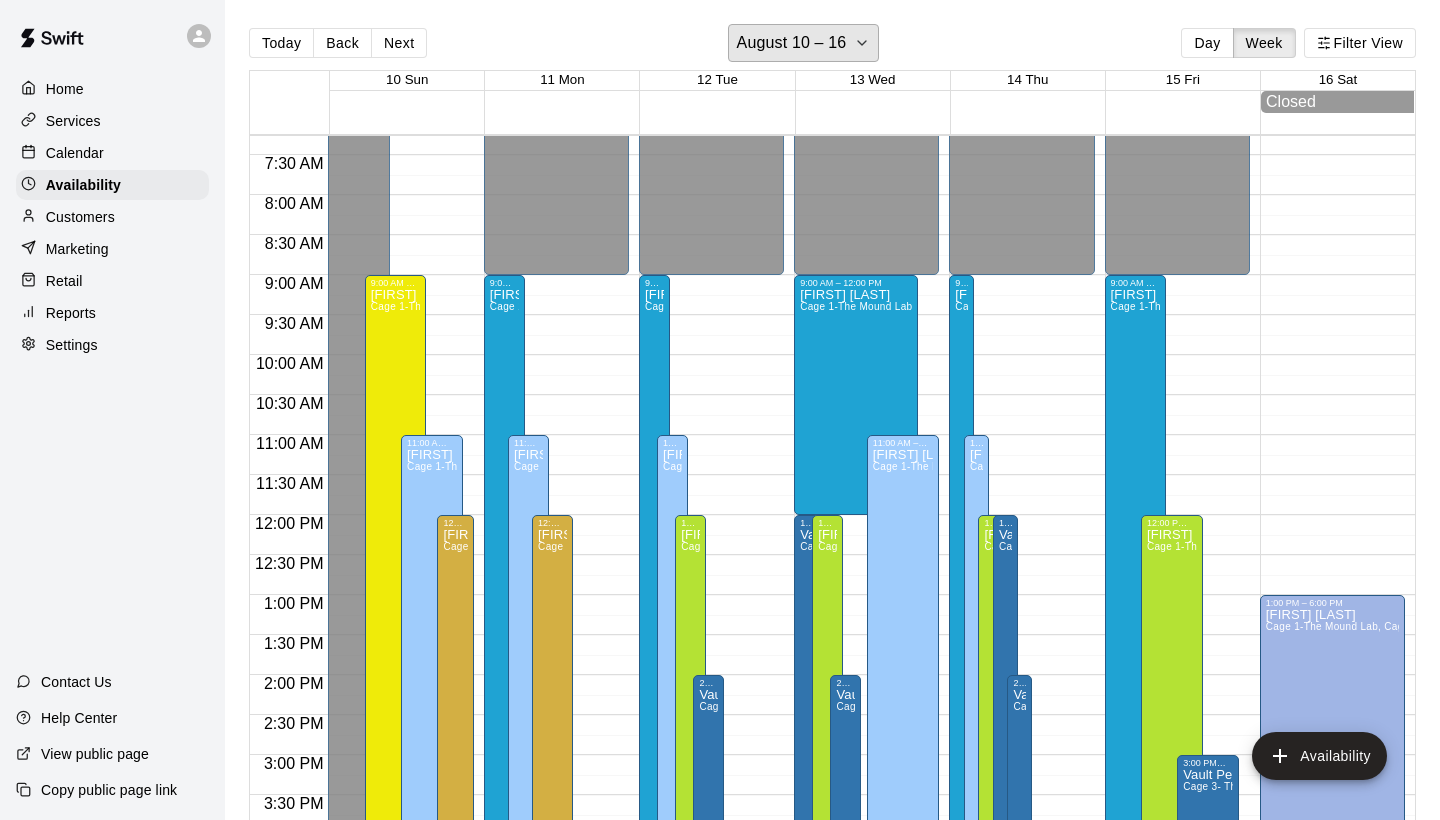 scroll, scrollTop: 581, scrollLeft: 0, axis: vertical 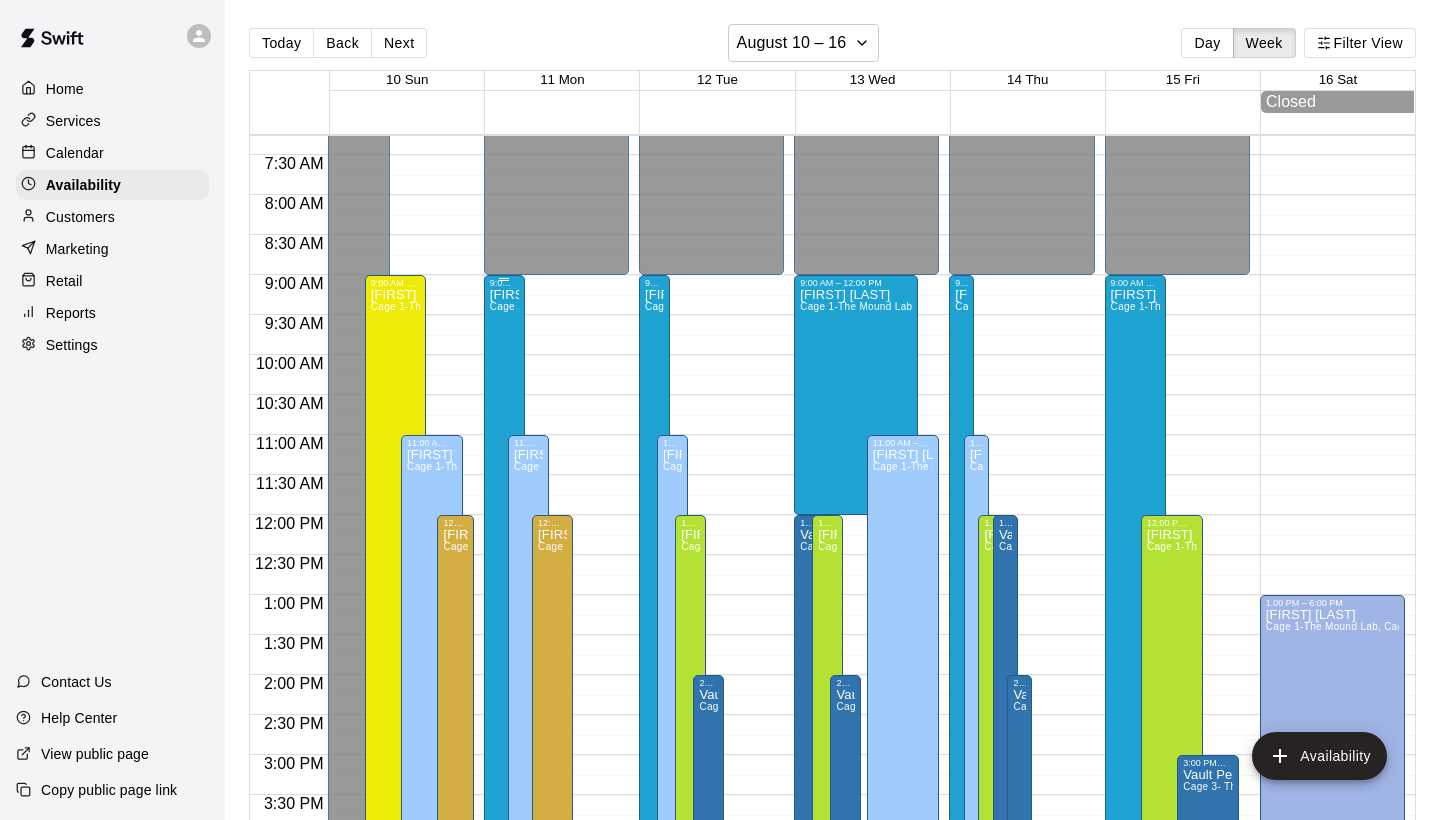 click on "[FIRST] [LAST] Cage 1-The Mound Lab" at bounding box center (504, 698) 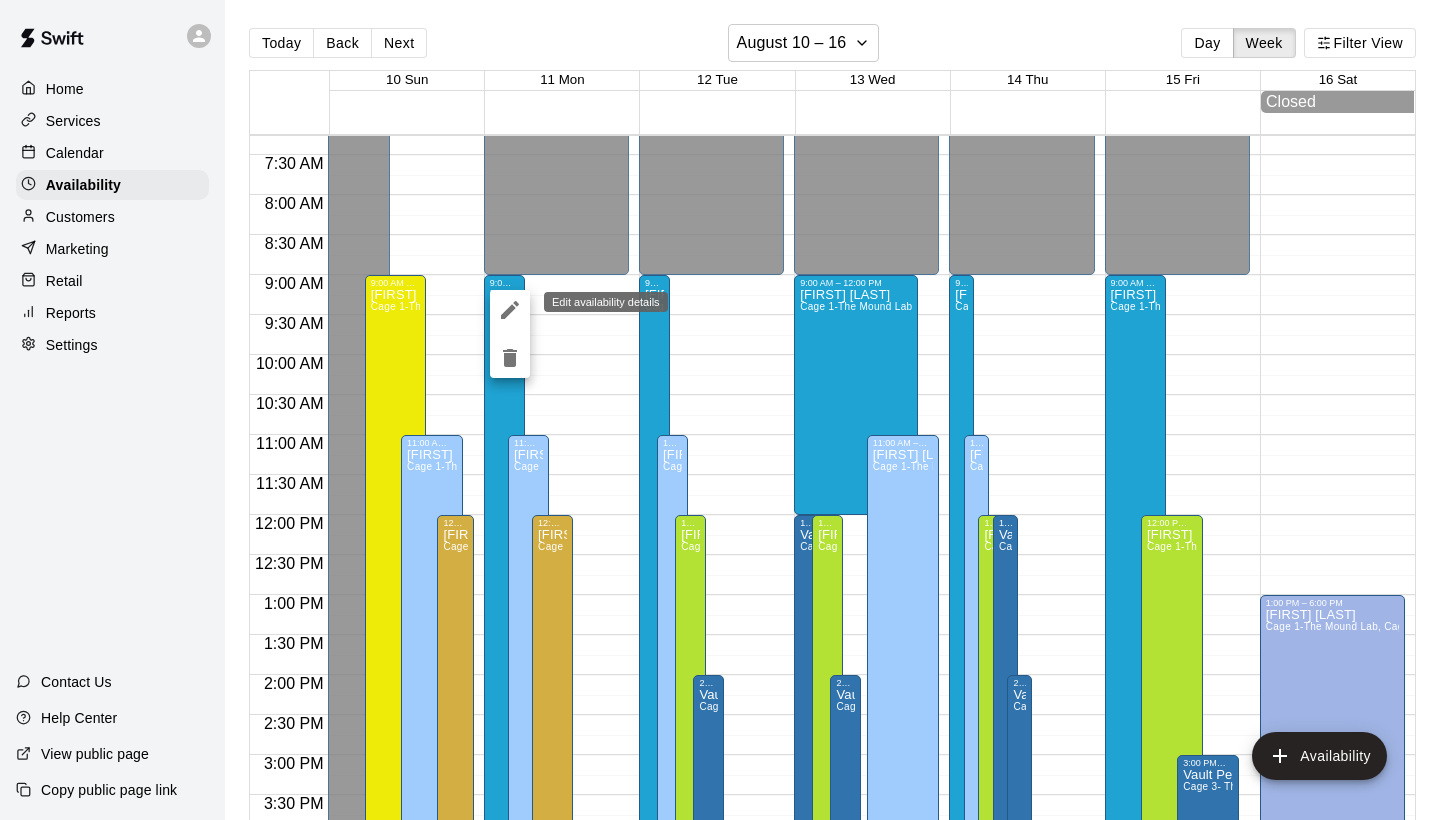click 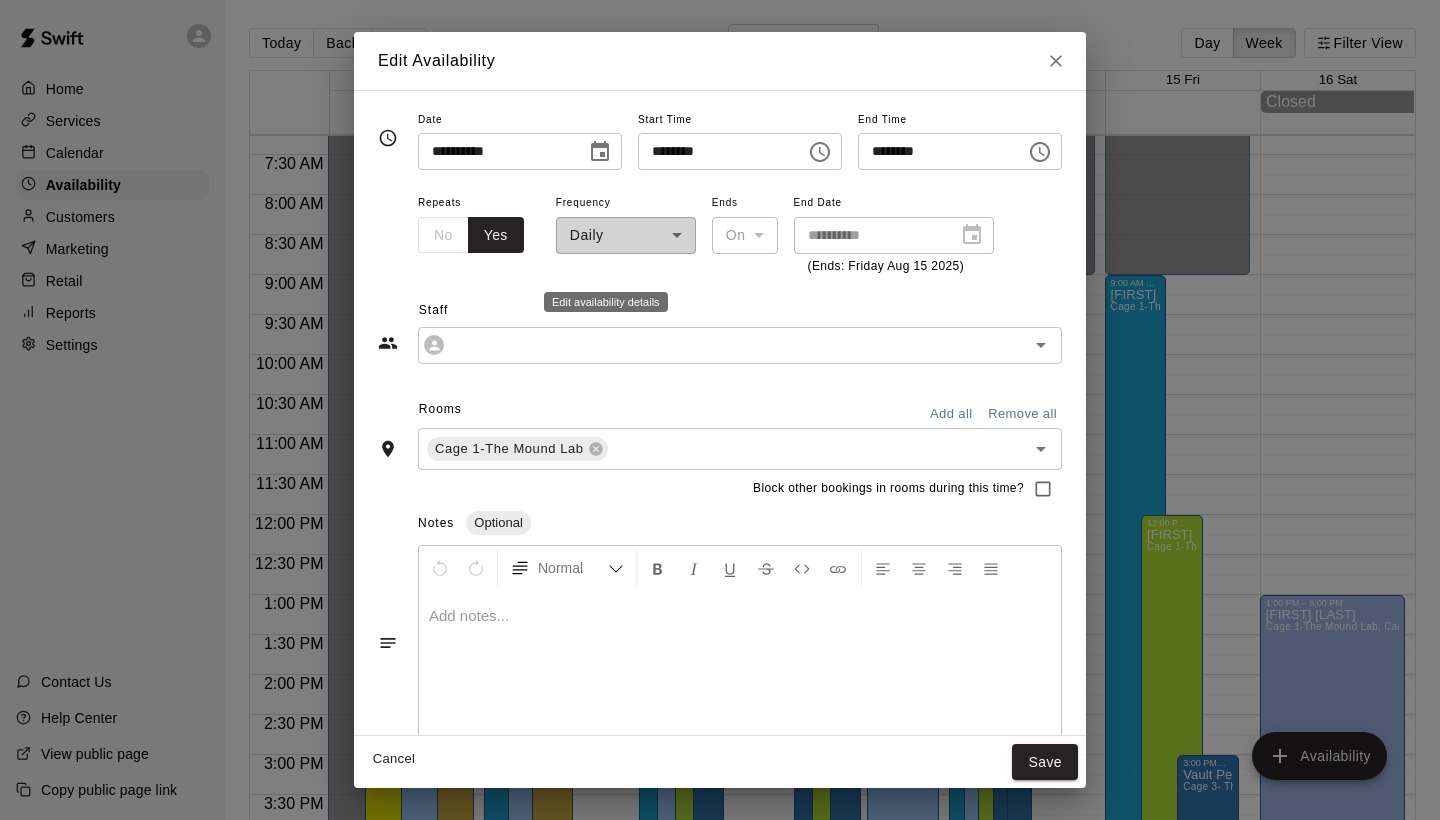 type on "**********" 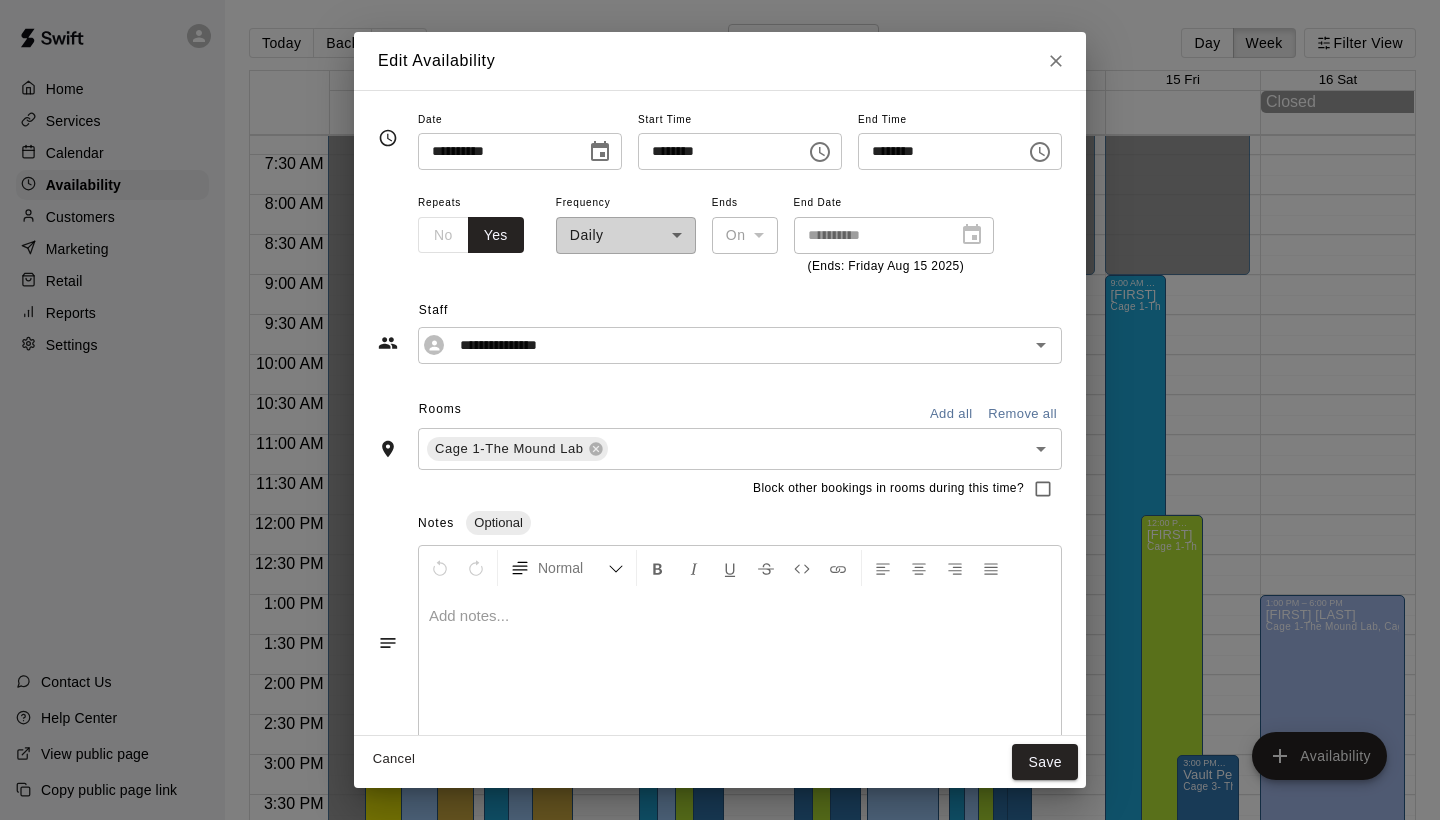 click on "********" at bounding box center (715, 151) 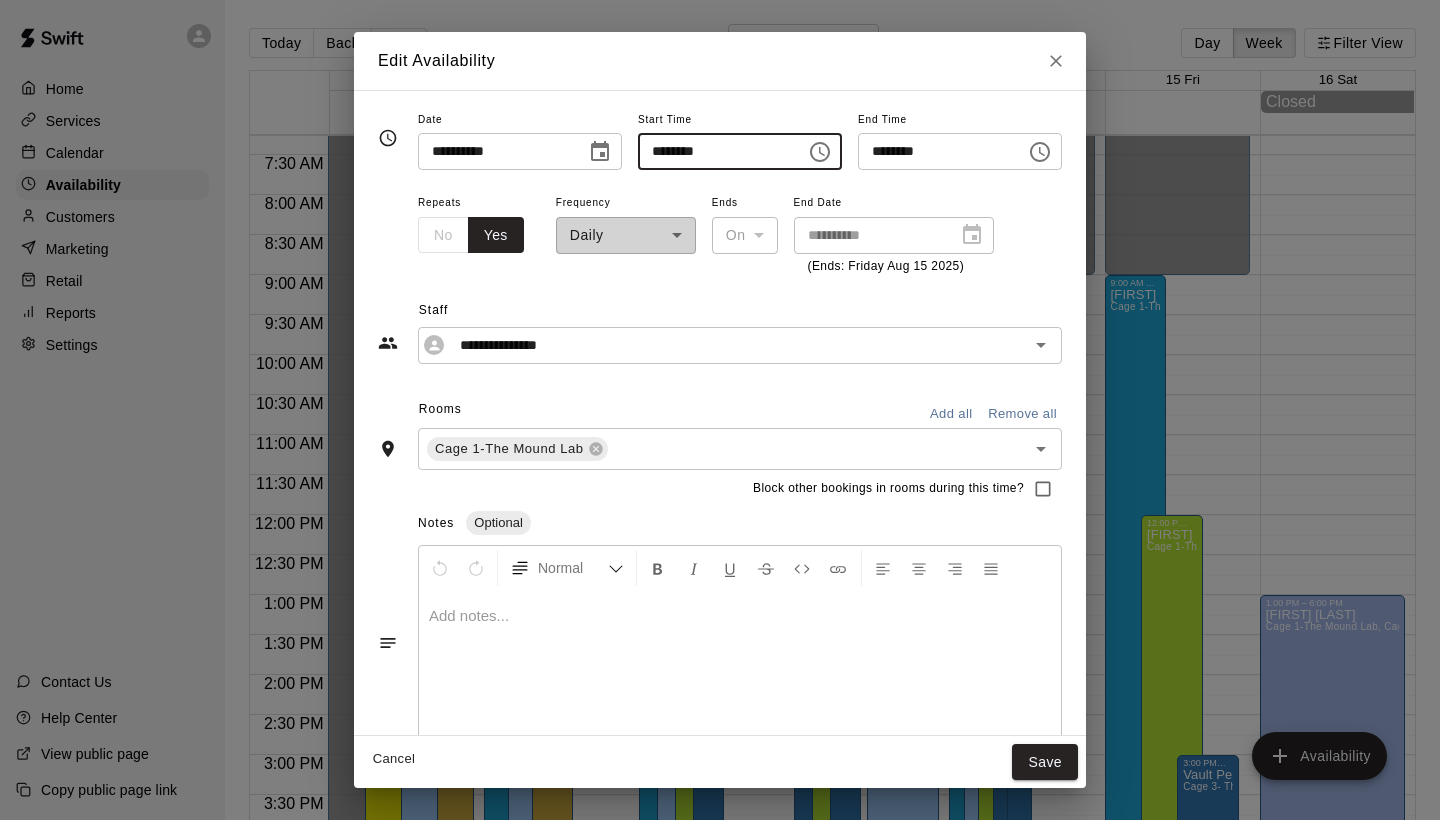type on "********" 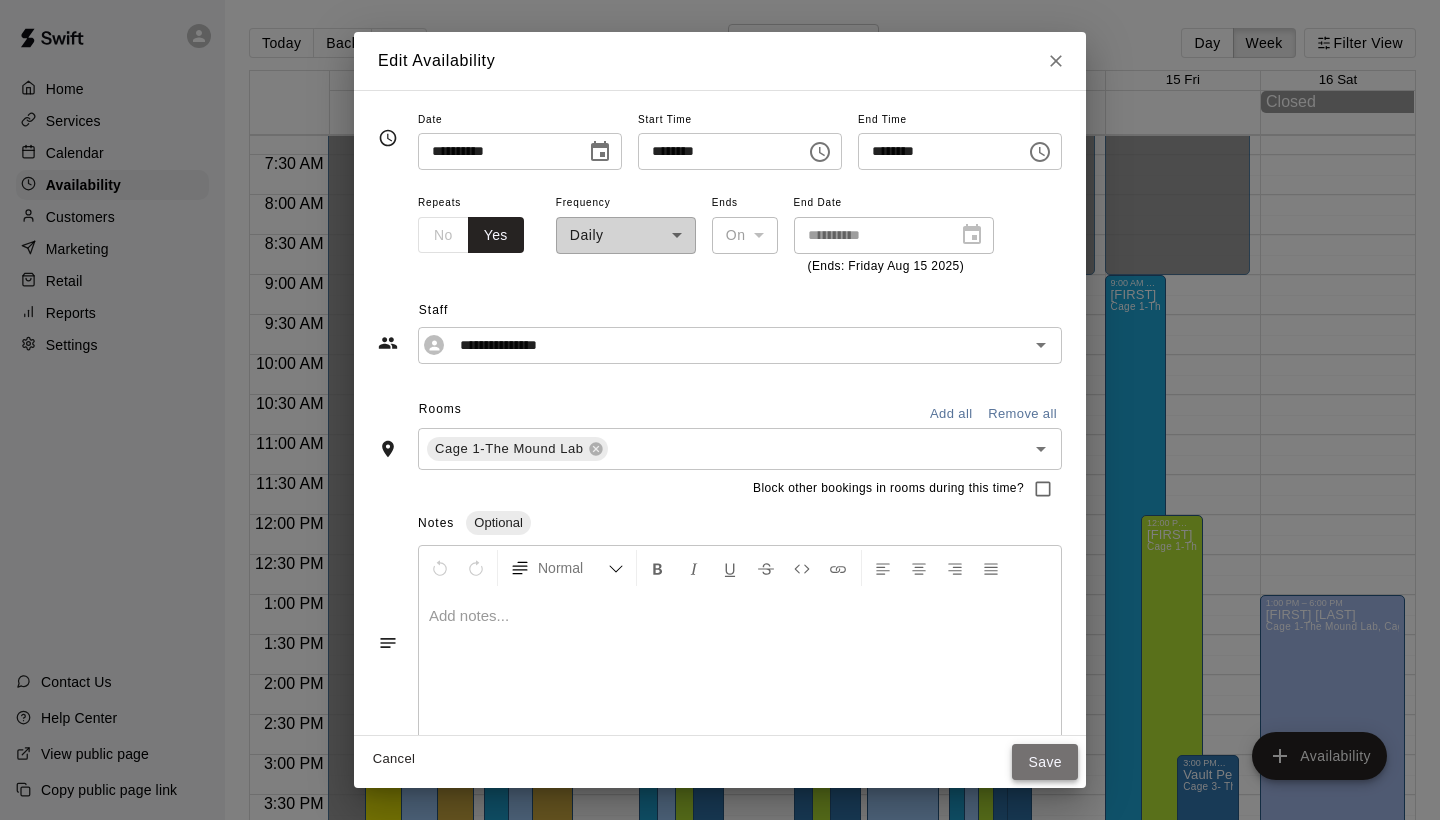 click on "Save" at bounding box center [1045, 762] 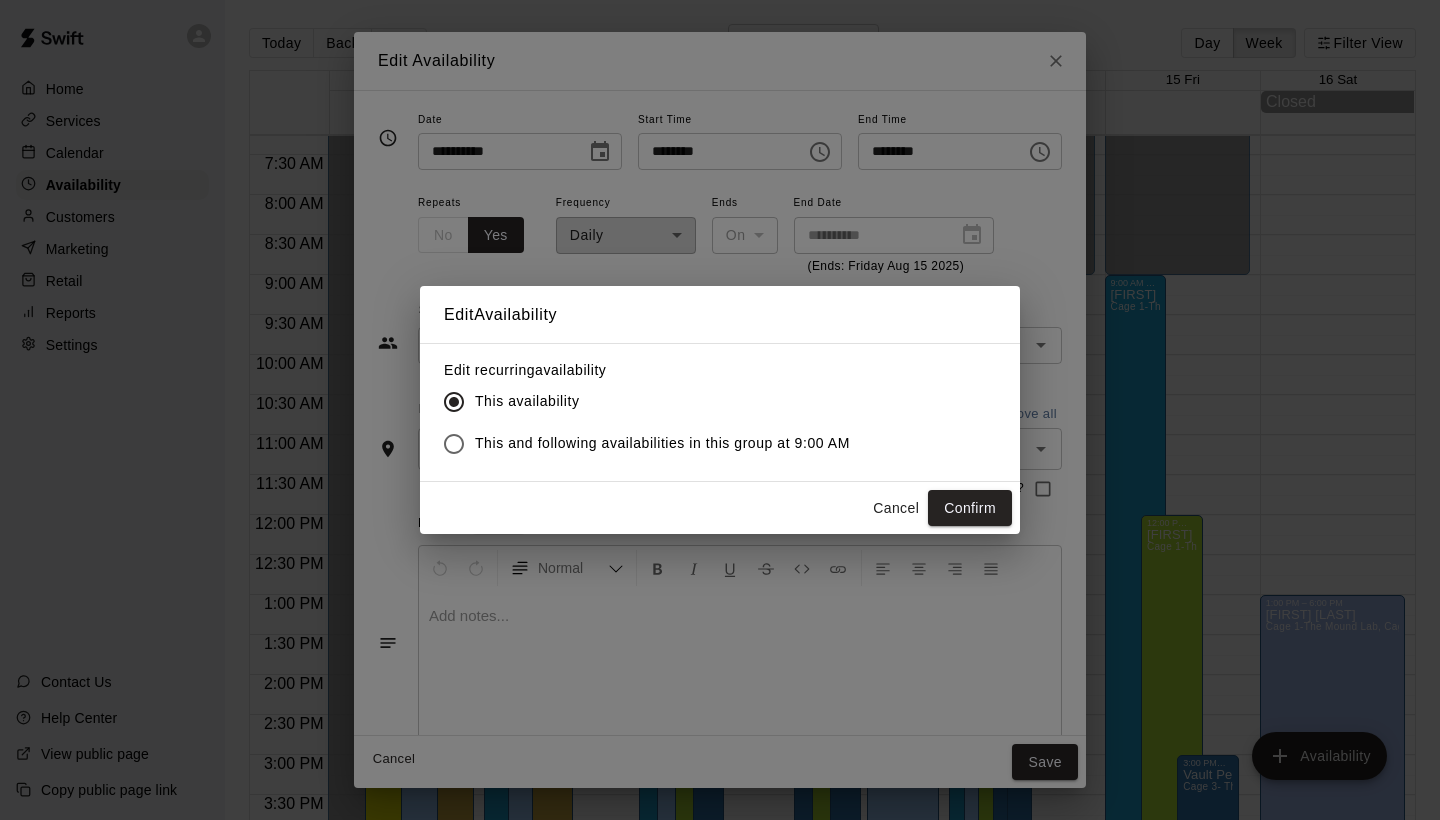 click on "This and following availabilities in this group at 9:00 AM" at bounding box center (662, 443) 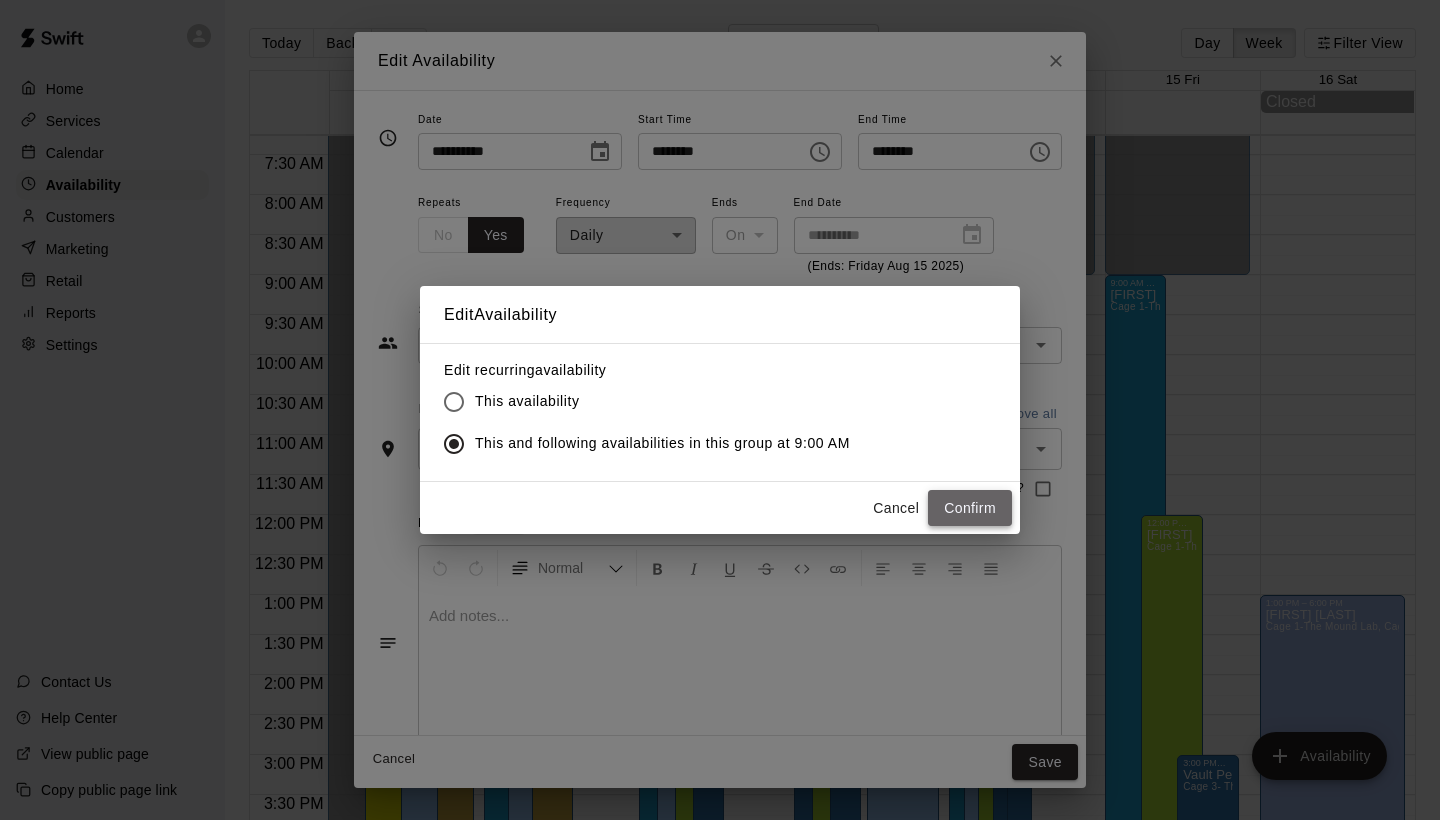 click on "Confirm" at bounding box center [970, 508] 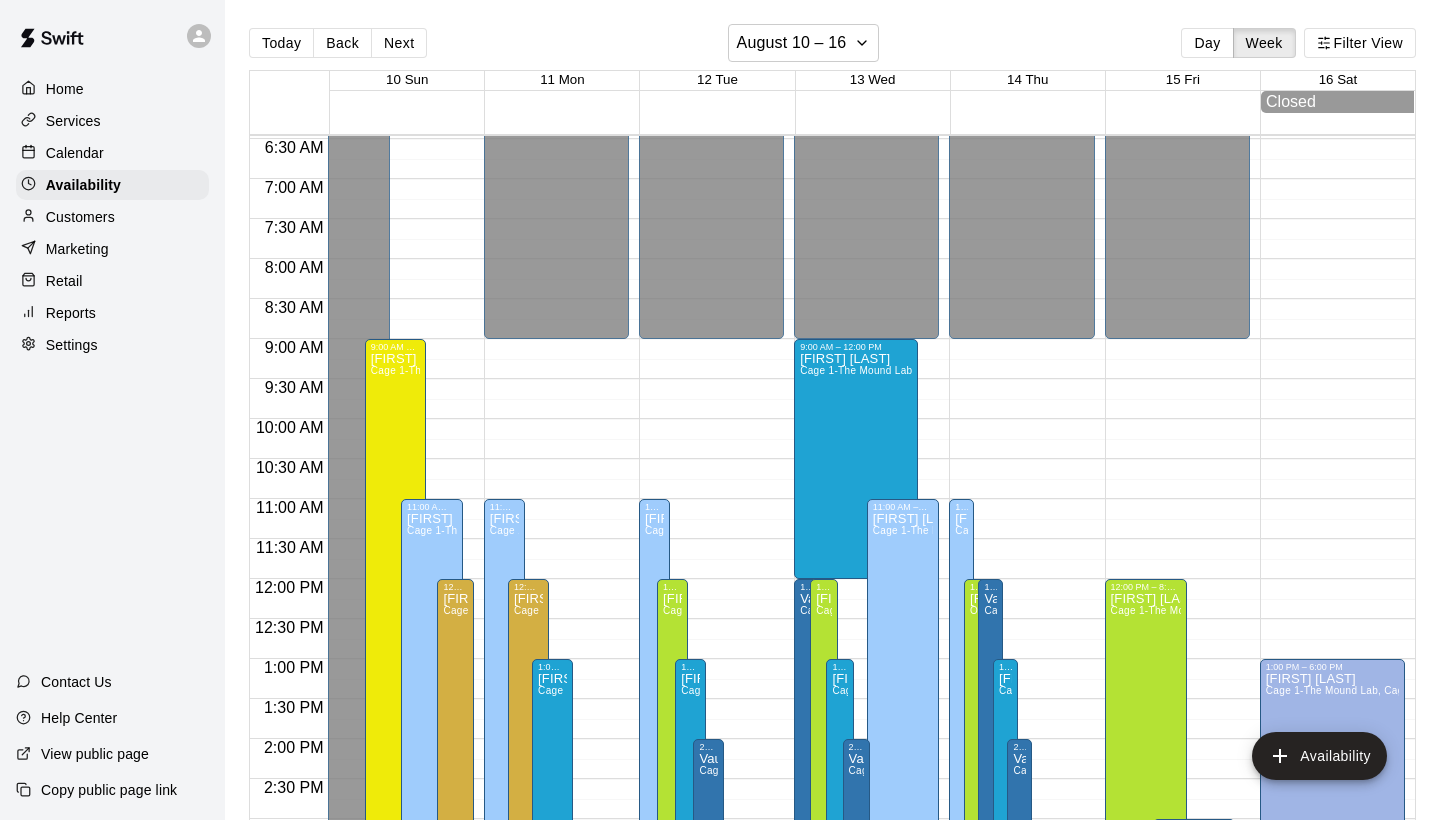 scroll, scrollTop: 514, scrollLeft: 0, axis: vertical 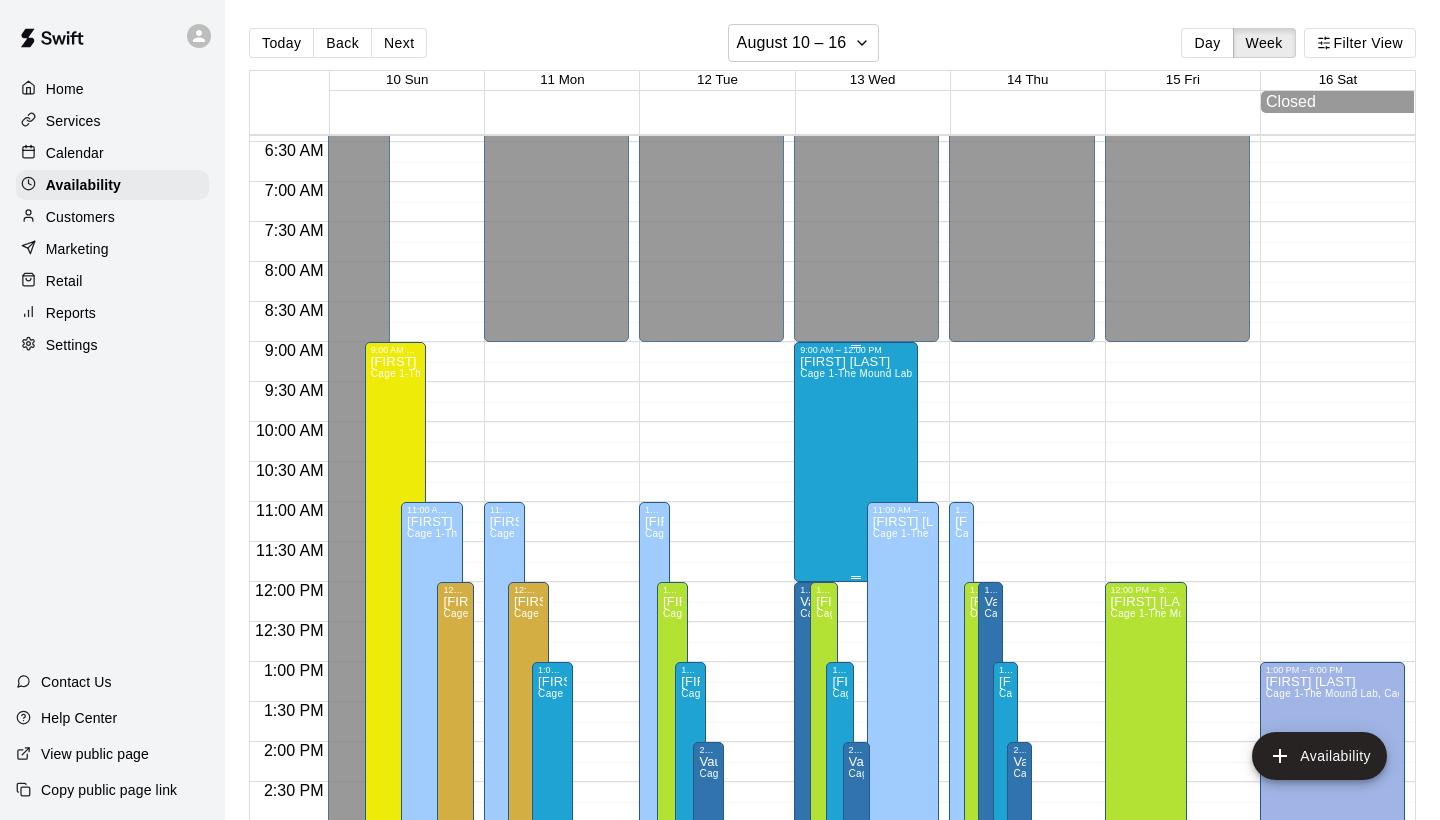 click on "[FIRST] [LAST] Cage 1-The Mound Lab" at bounding box center [855, 765] 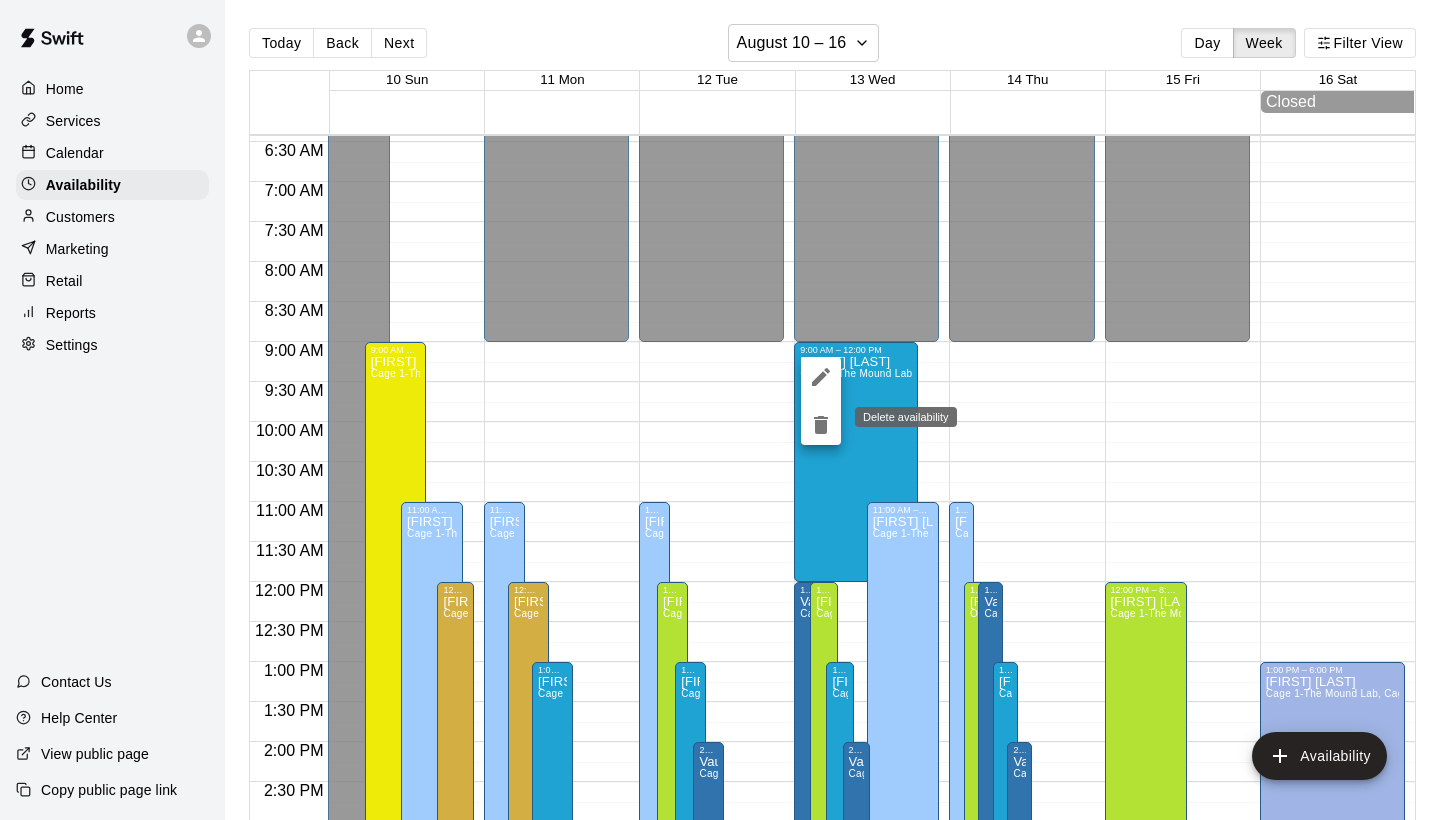 click 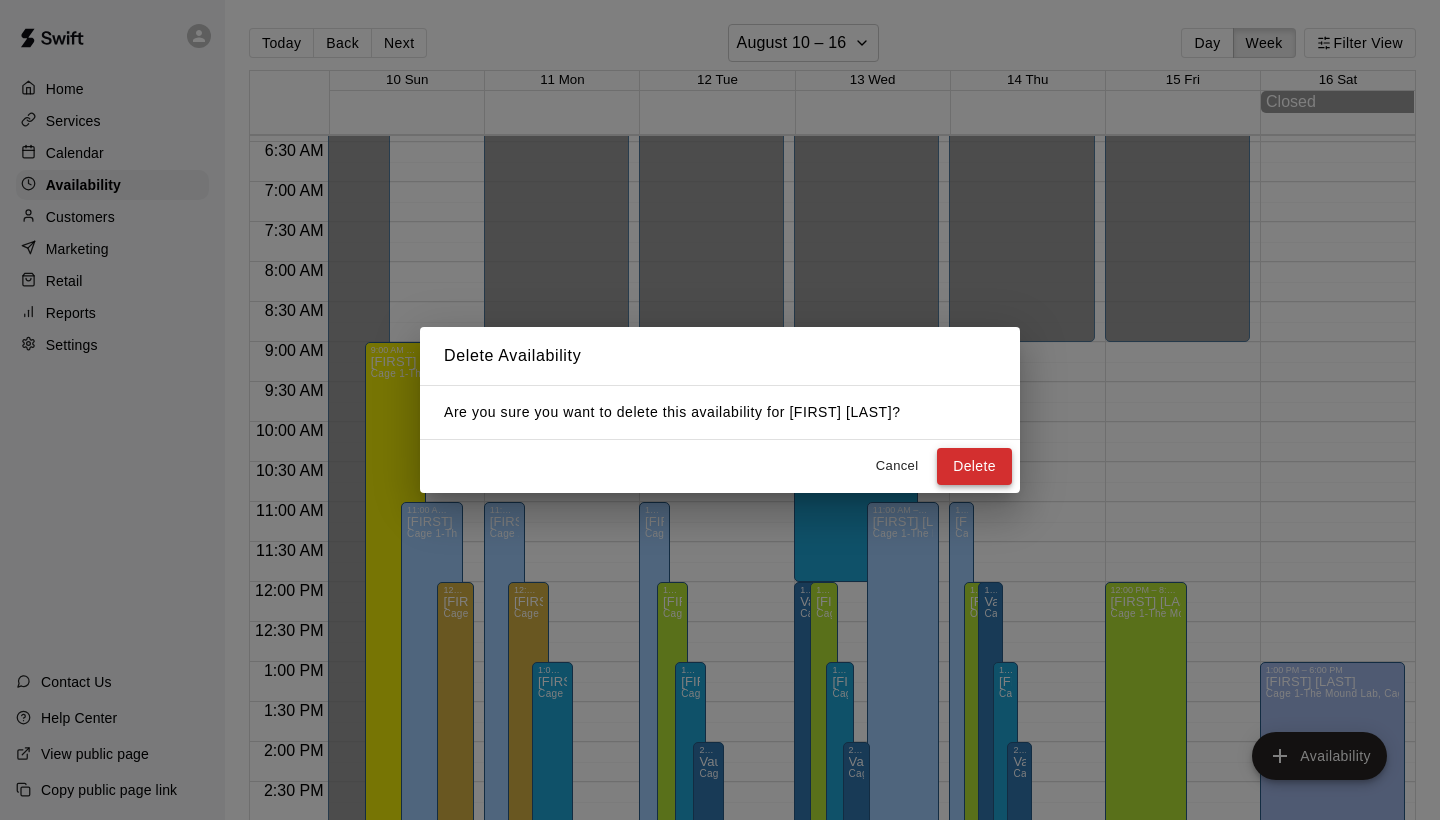 click on "Delete" at bounding box center (974, 466) 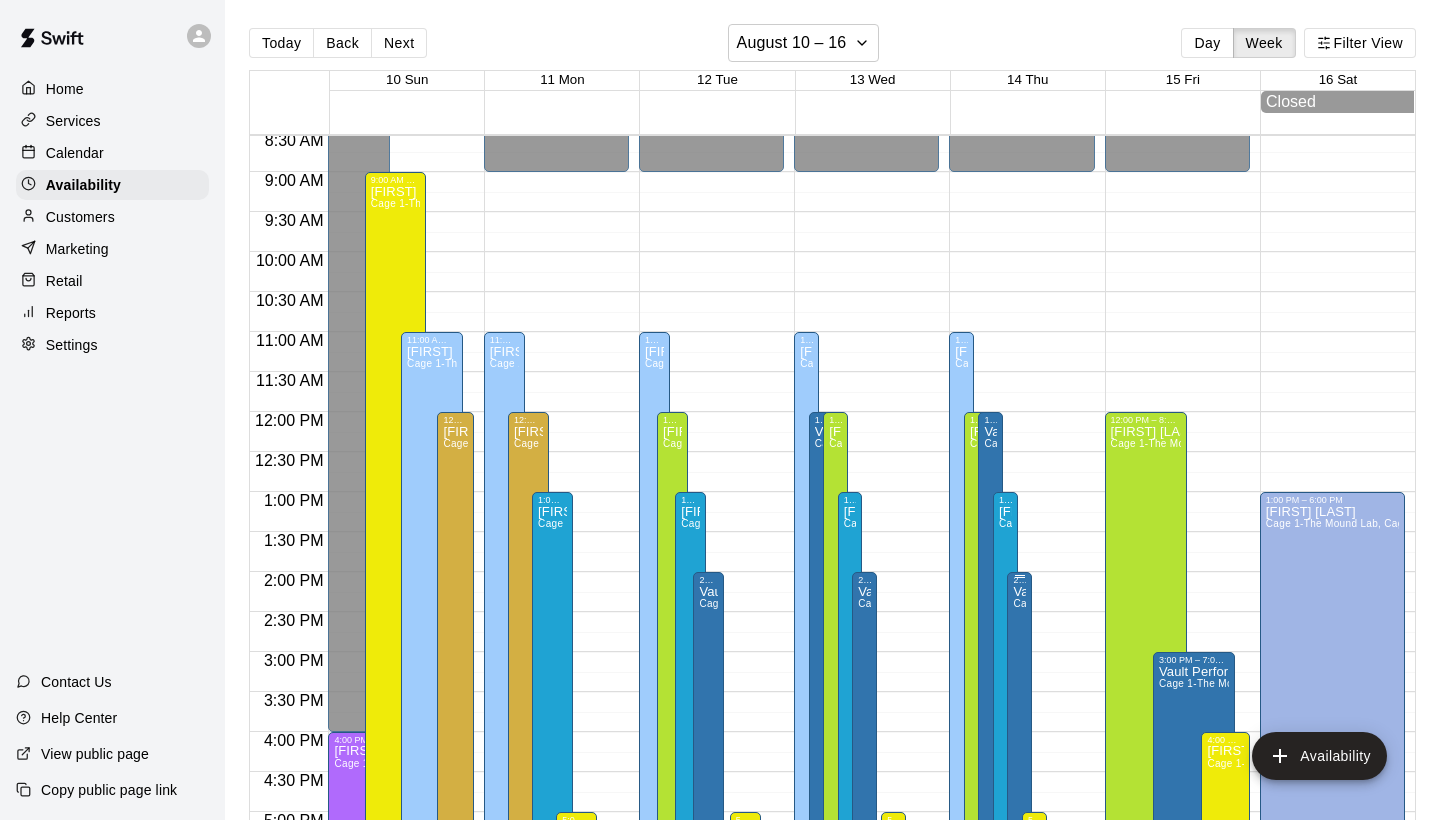 scroll, scrollTop: 631, scrollLeft: 0, axis: vertical 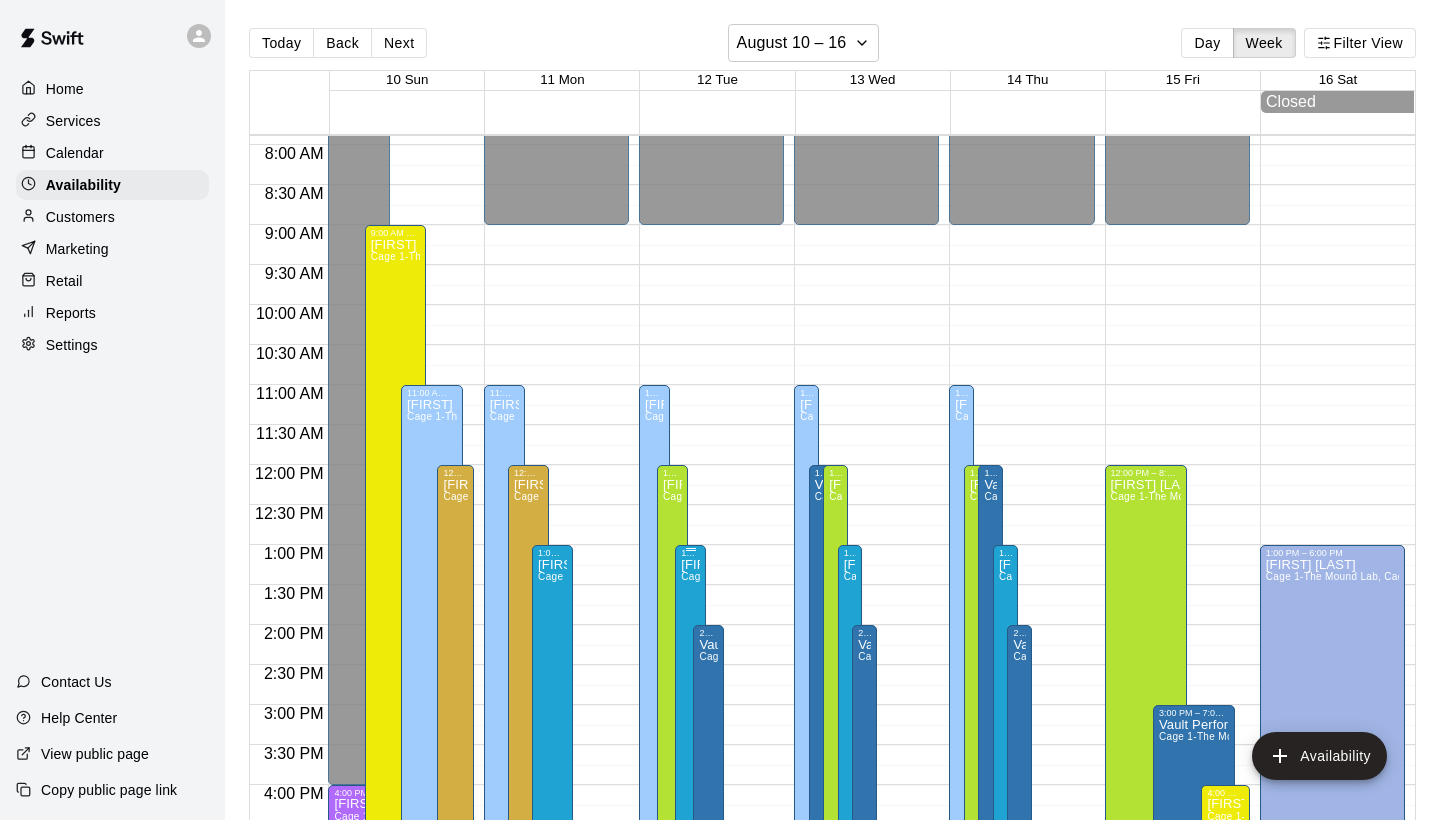 click on "[FIRST] [LAST] Cage 1-The Mound Lab" at bounding box center [690, 968] 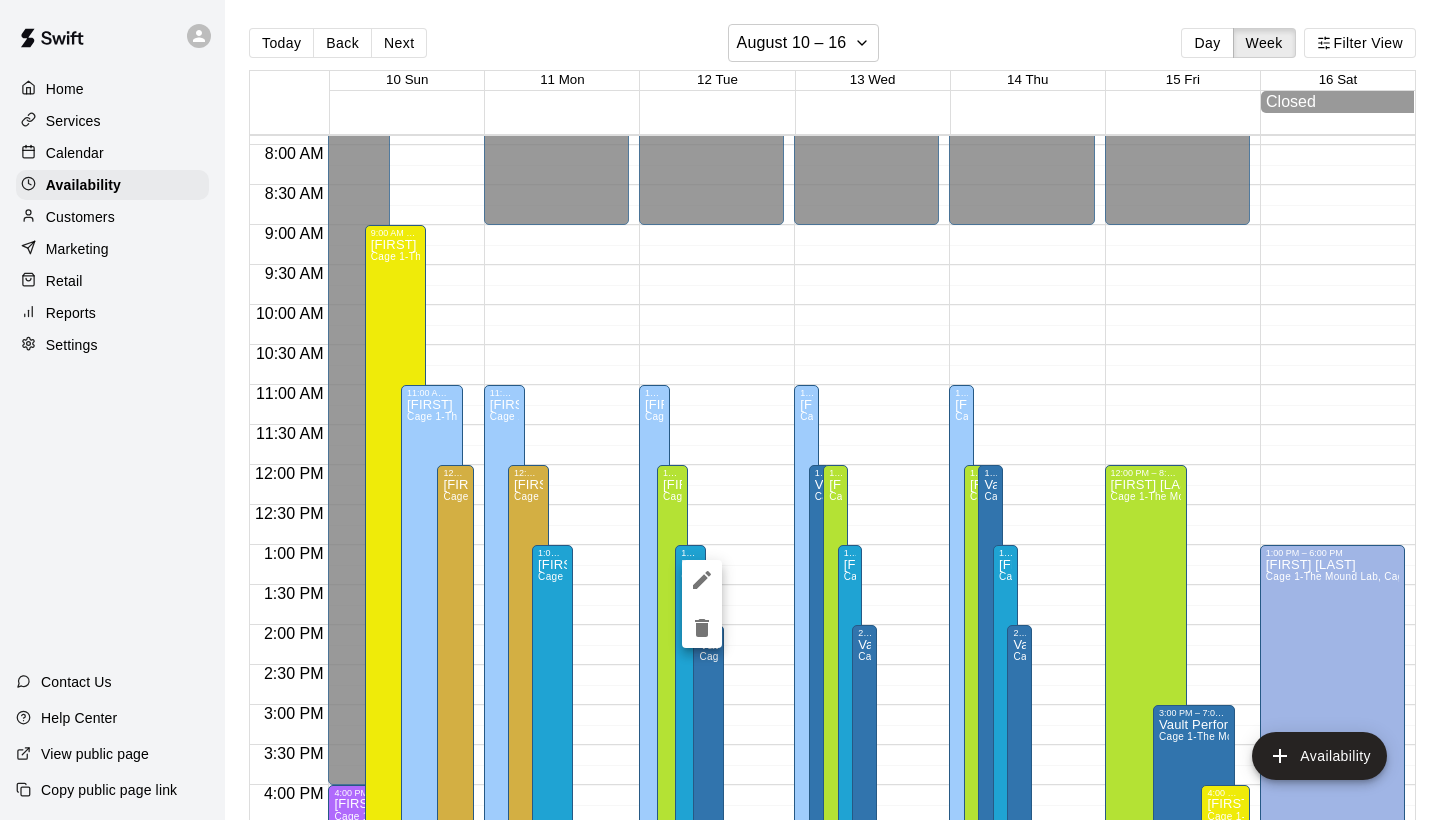 click at bounding box center (720, 410) 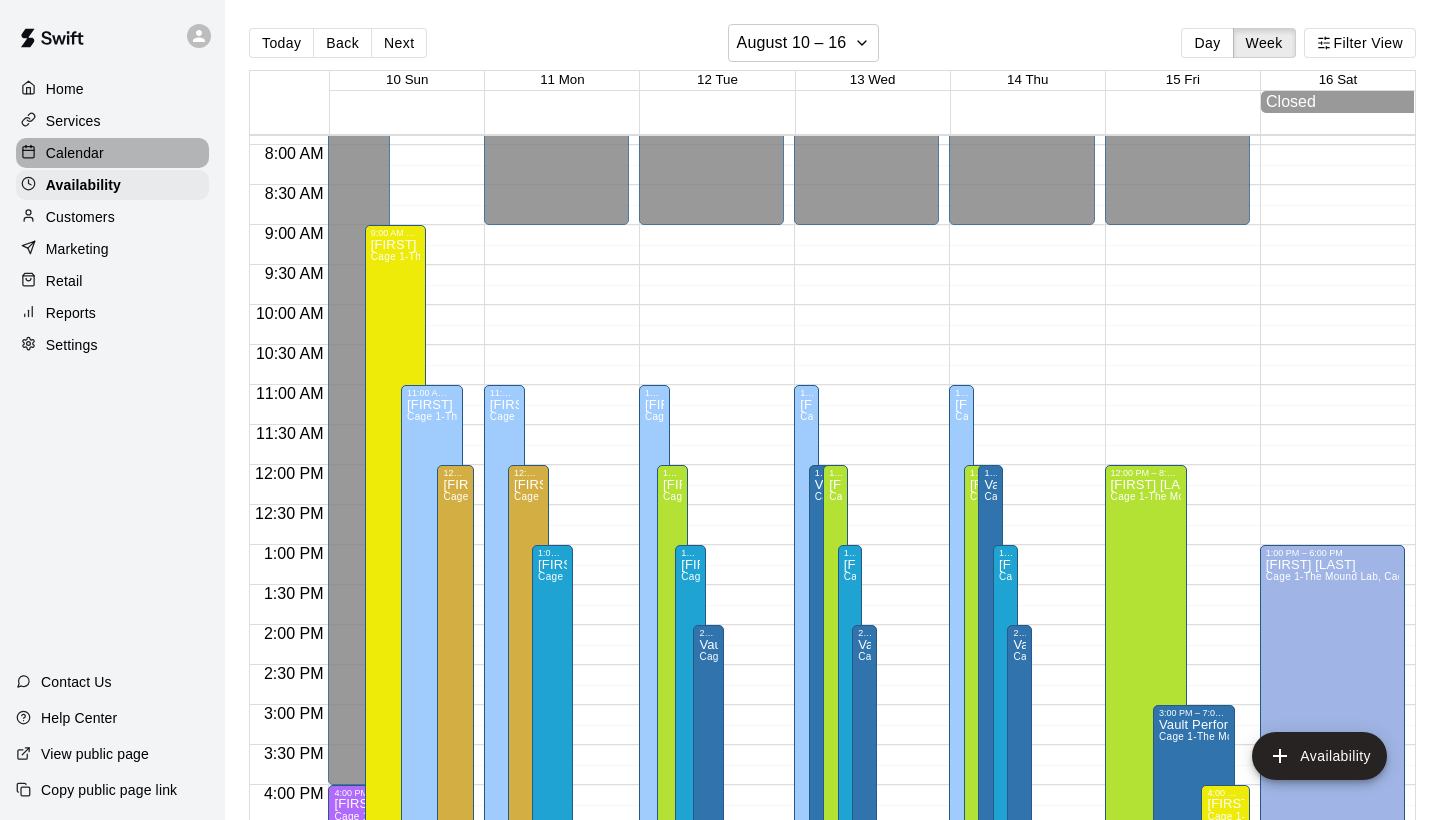 click on "Calendar" at bounding box center (75, 153) 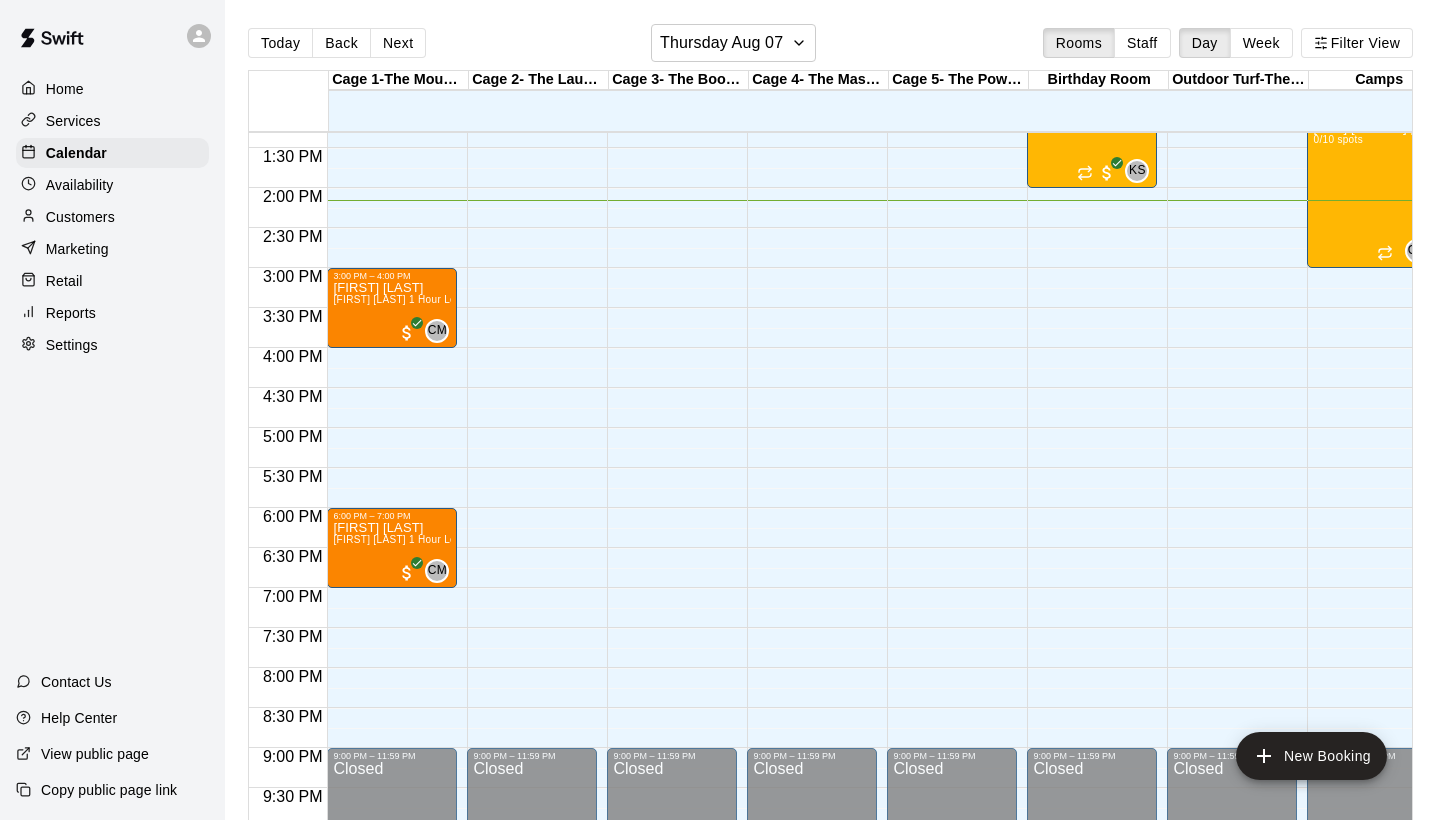 scroll, scrollTop: 1063, scrollLeft: 0, axis: vertical 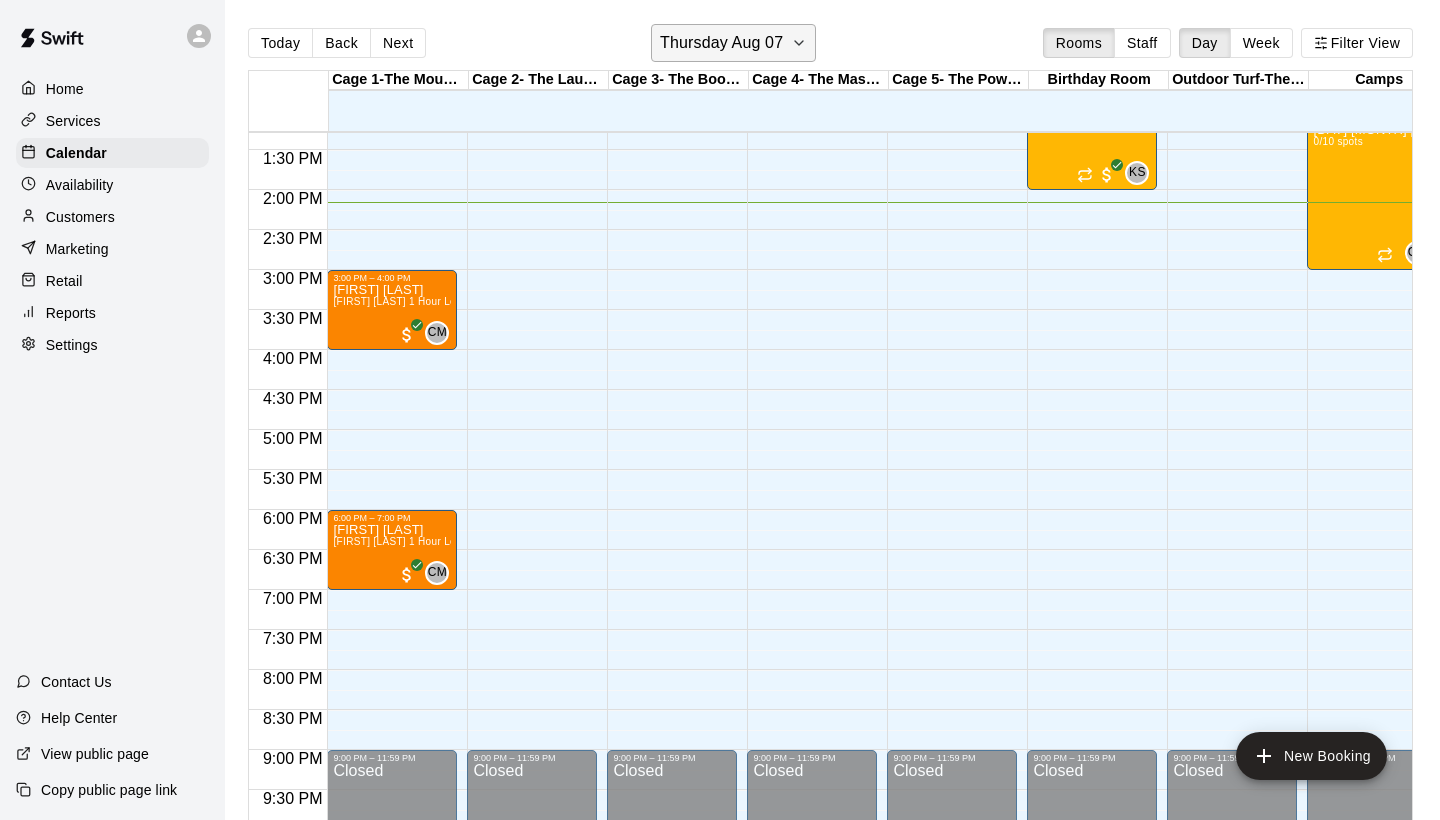 click on "Thursday Aug 07" at bounding box center (733, 43) 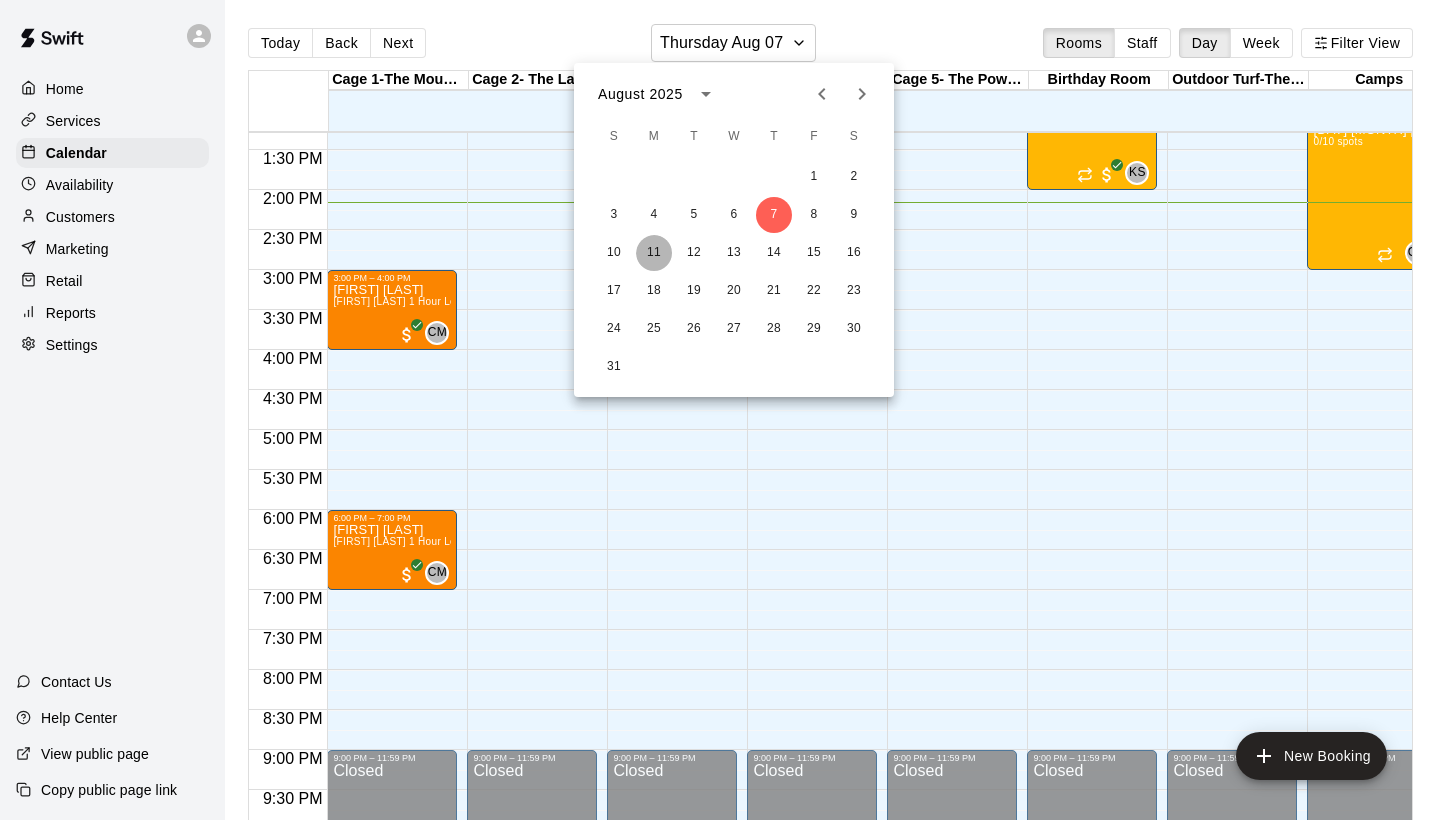 click on "11" at bounding box center (654, 253) 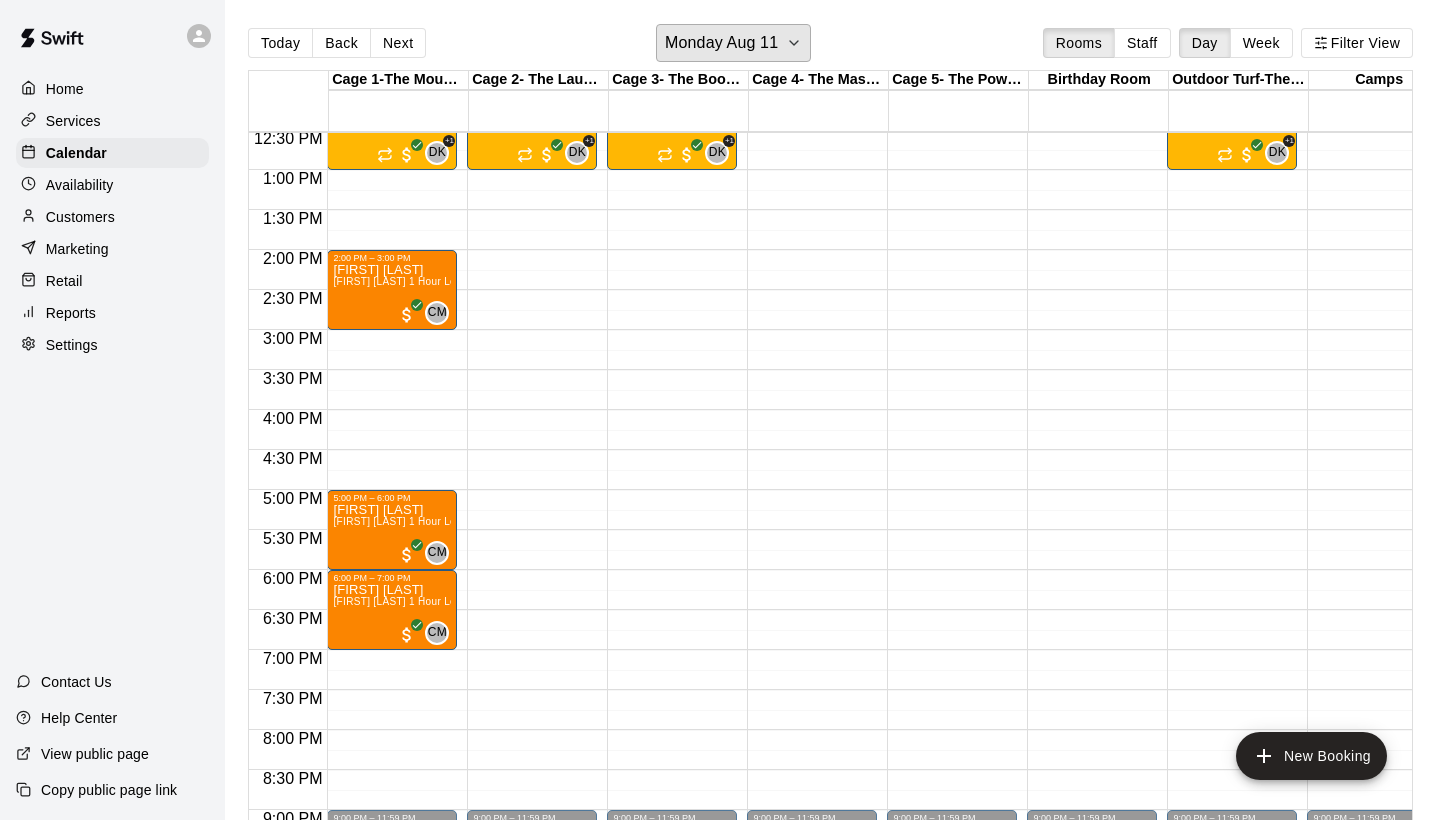 scroll, scrollTop: 980, scrollLeft: 0, axis: vertical 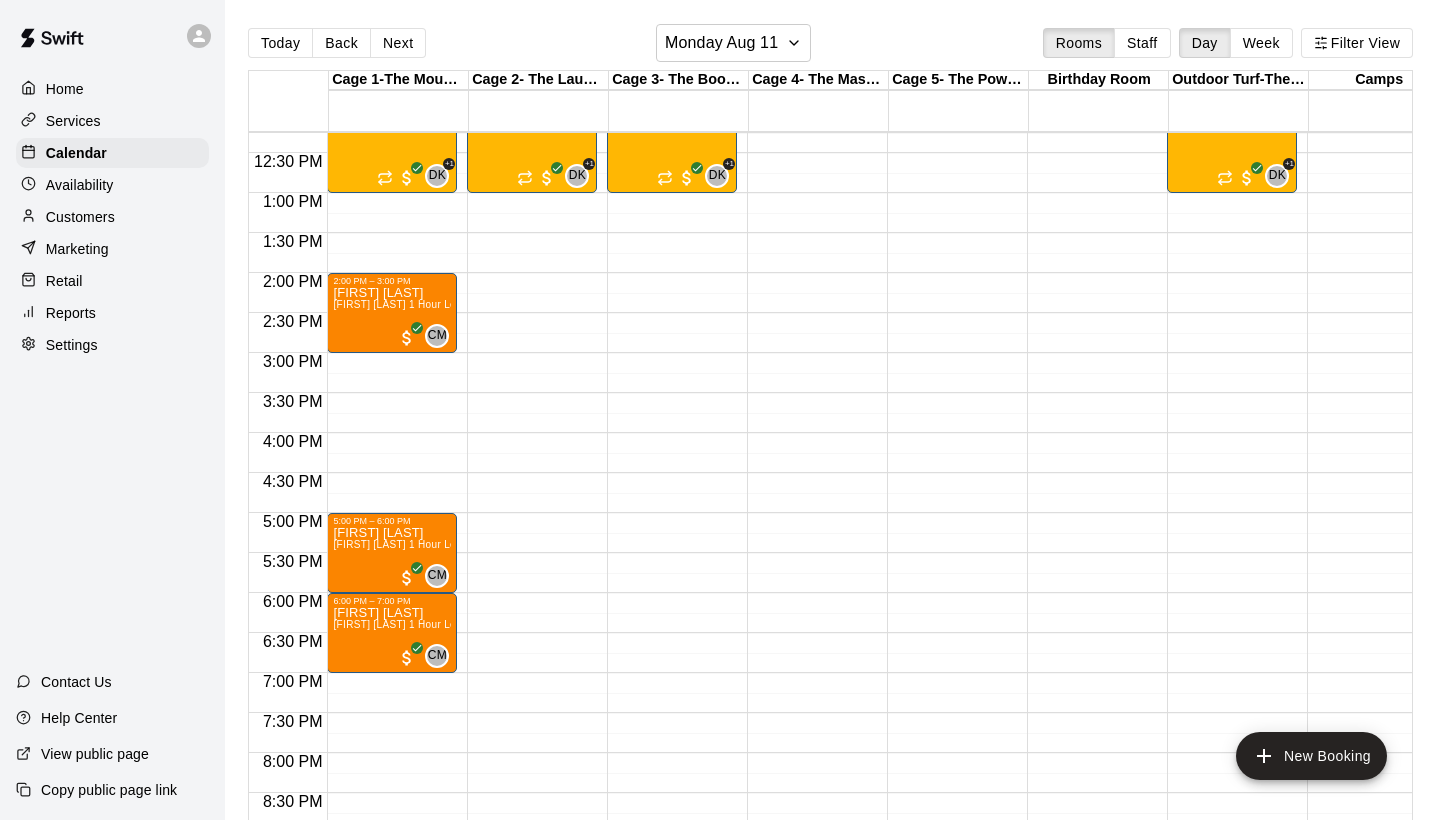 click on "[TIME] – [TIME] Closed [TIME] – [TIME] [TIME]-[TIME] Pitching/Fielding Skills Camp led by former MLB pitchers 3/20 spots DK +1 [TIME] – [TIME] [FIRST] [LAST] [FIRST] [LAST] 1 Hour Lesson Pitching, hitting, or fielding CM 0 [TIME] – [TIME] [FIRST] [LAST] [FIRST] [LAST] 1 Hour Lesson Pitching, hitting, or fielding CM 0 [TIME] – [TIME] Closed" at bounding box center [392, 113] 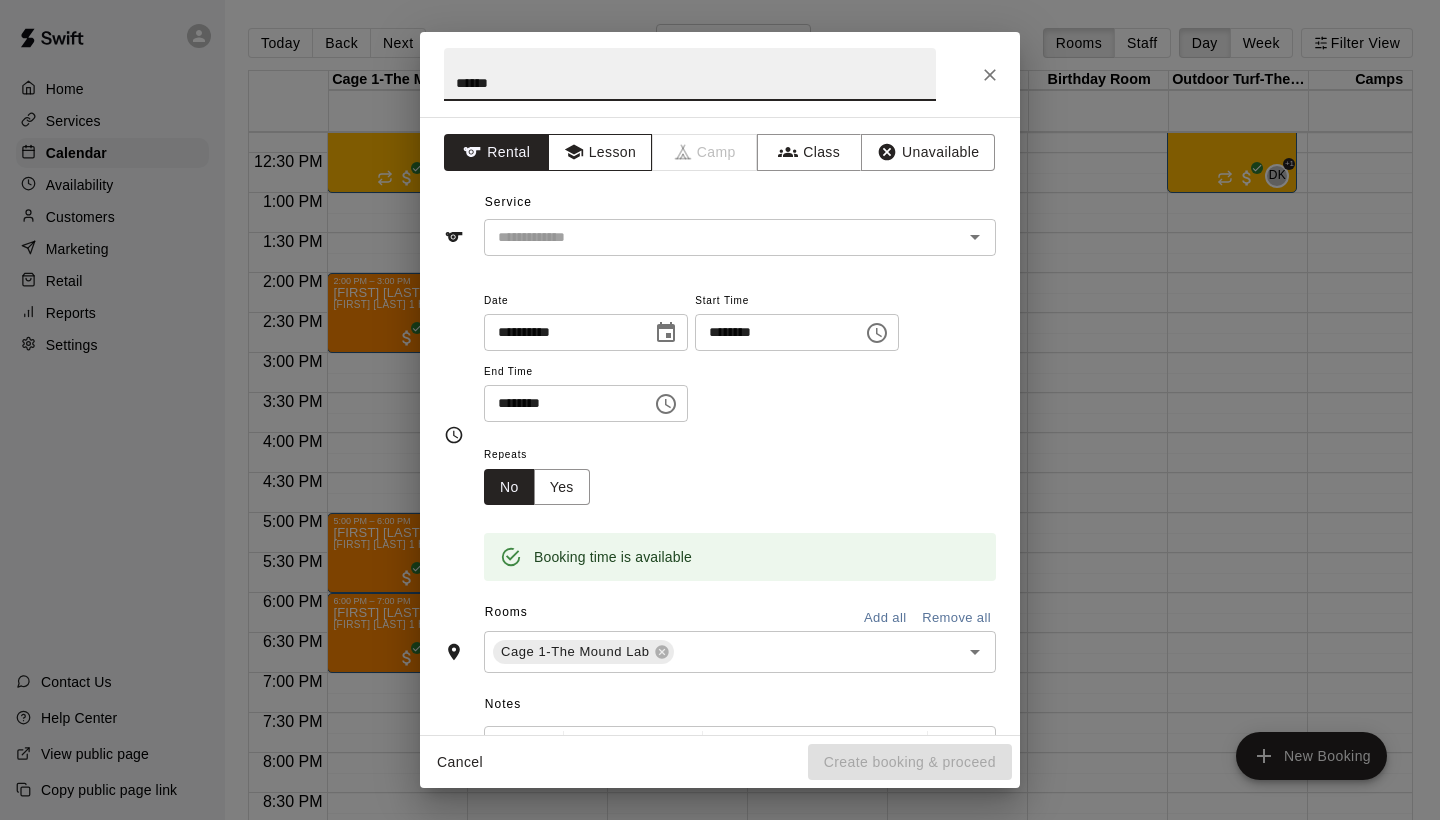 type on "******" 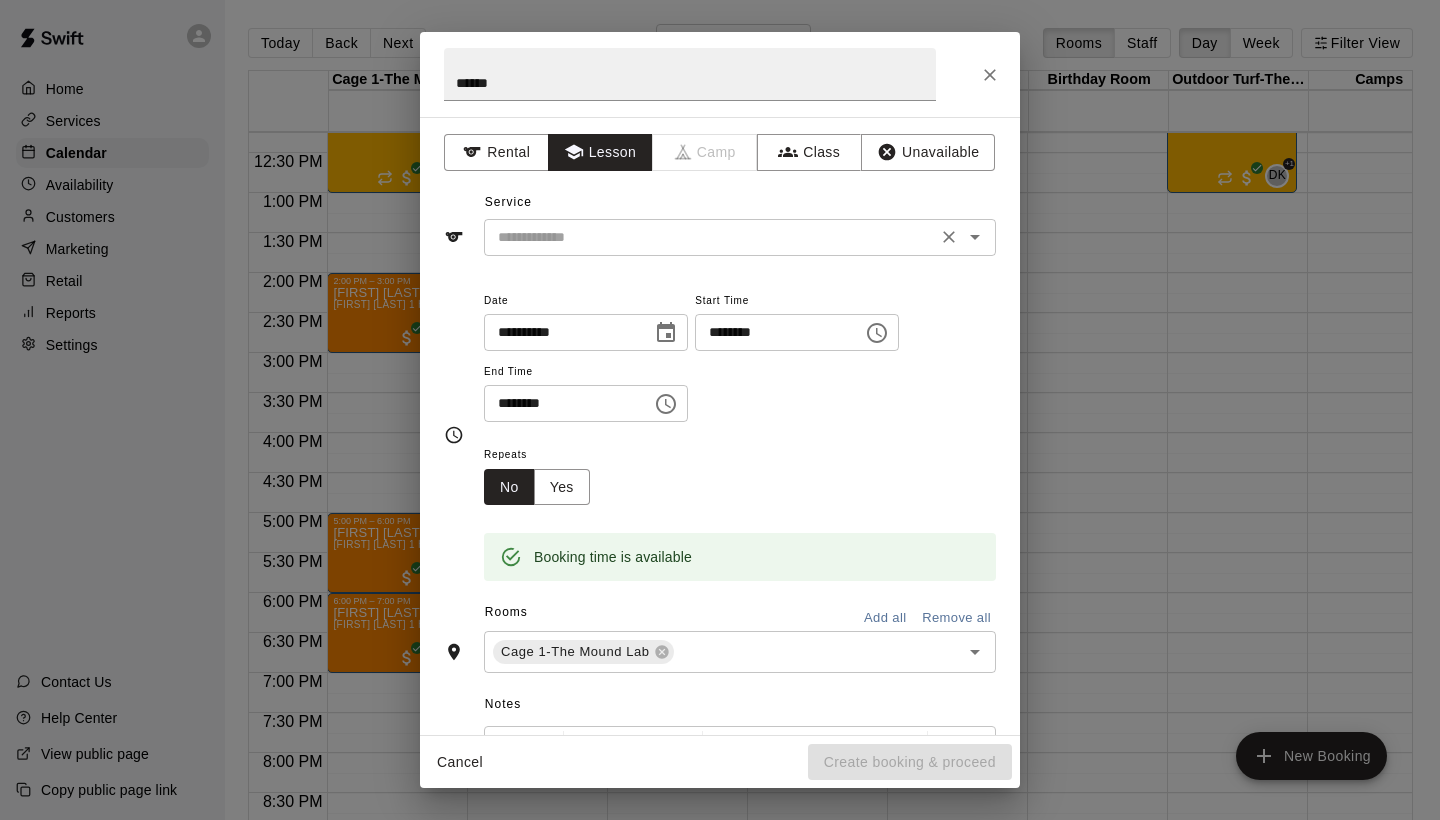 click at bounding box center (710, 237) 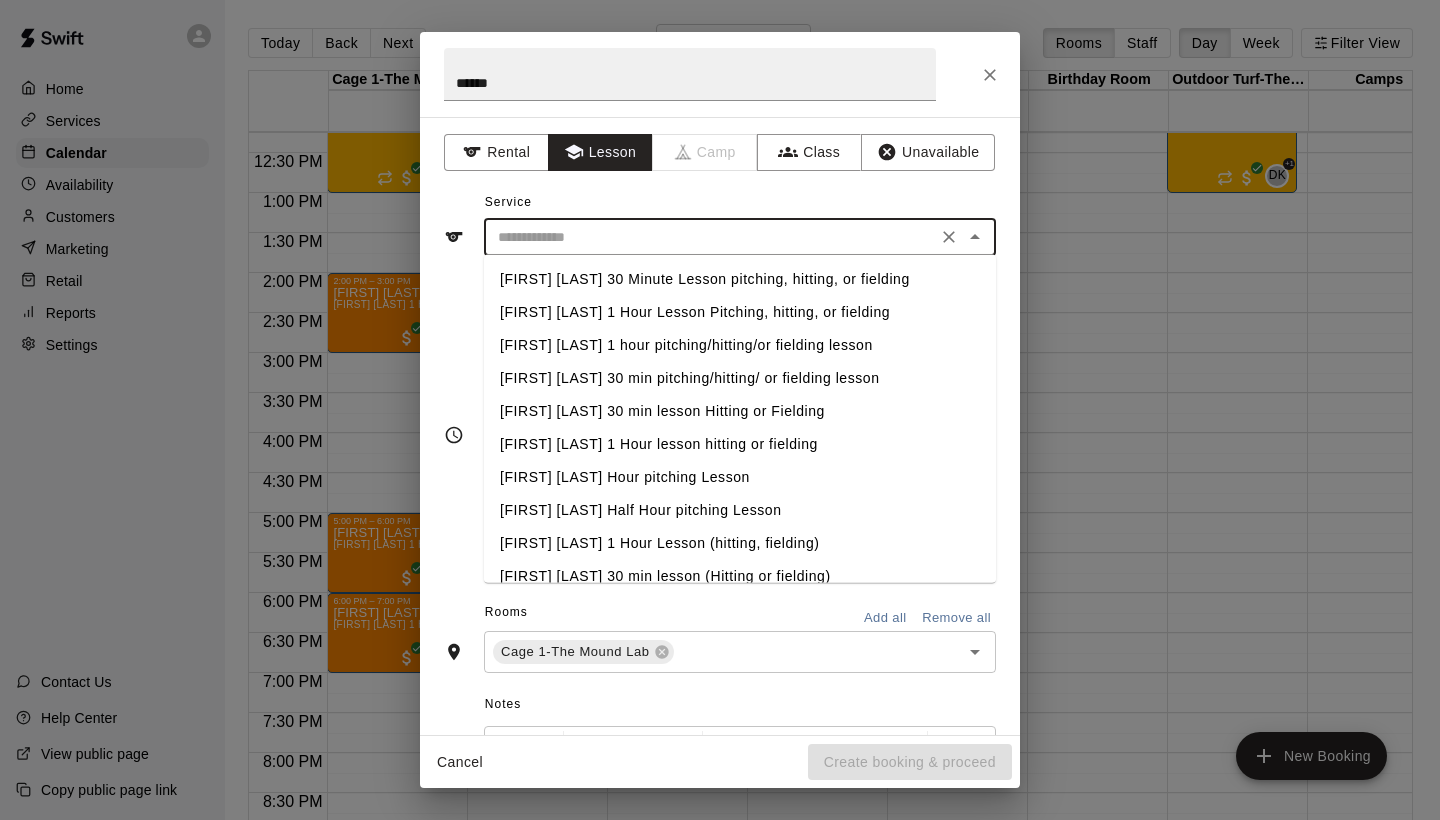 click on "[FIRST] [LAST] 1 Hour Lesson Pitching, hitting, or fielding" at bounding box center (740, 312) 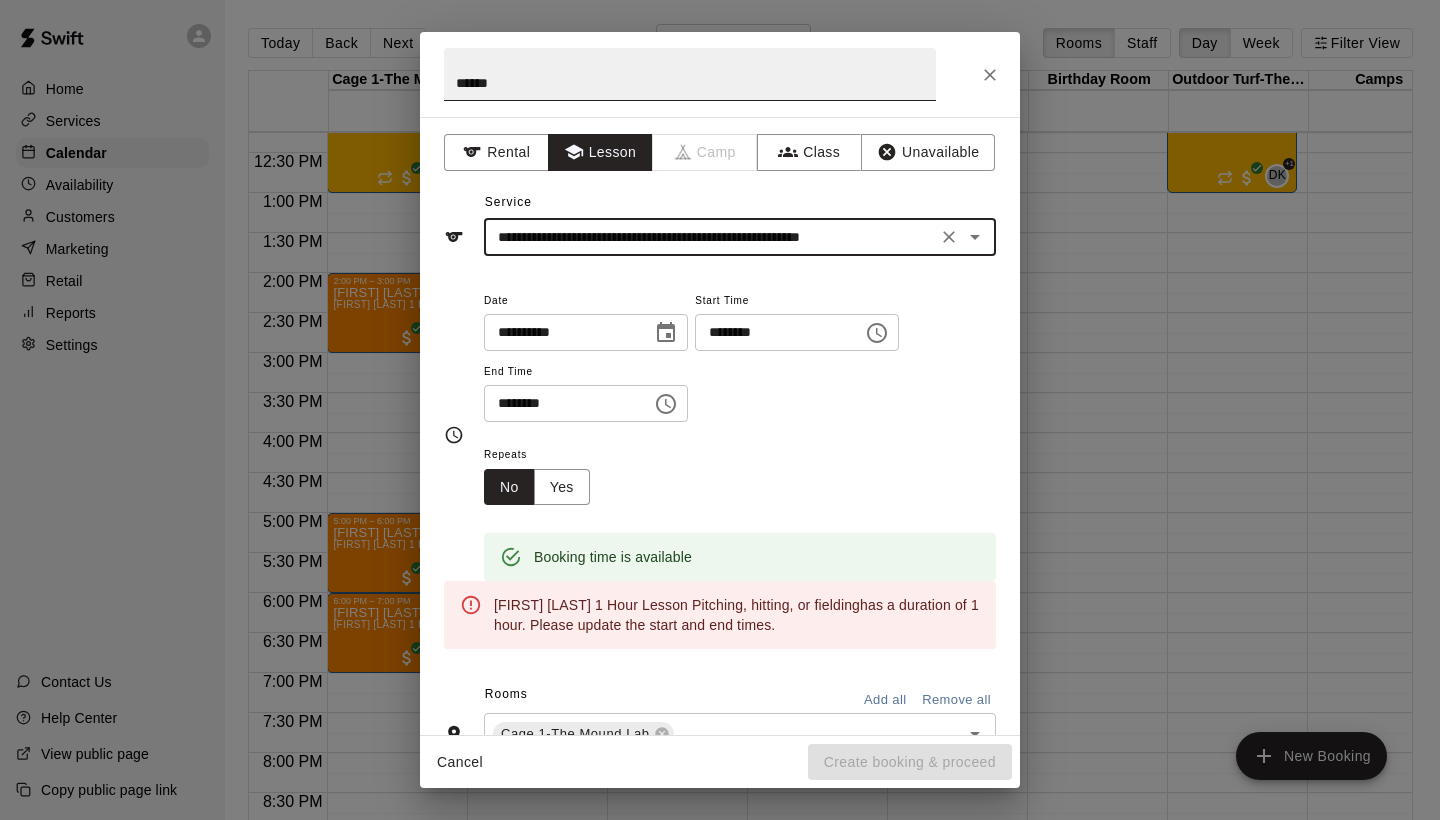 click on "******" at bounding box center [690, 74] 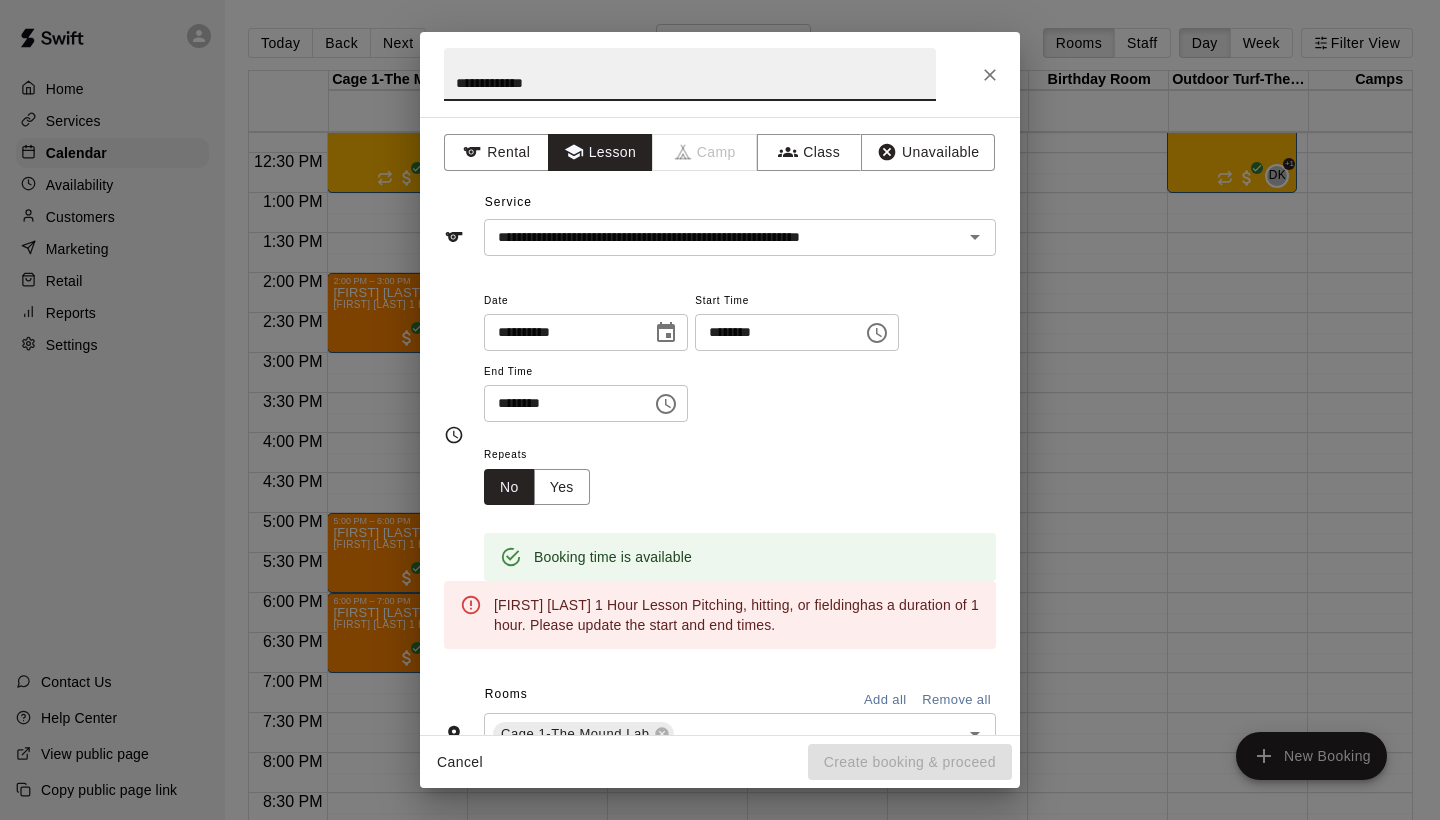 type on "**********" 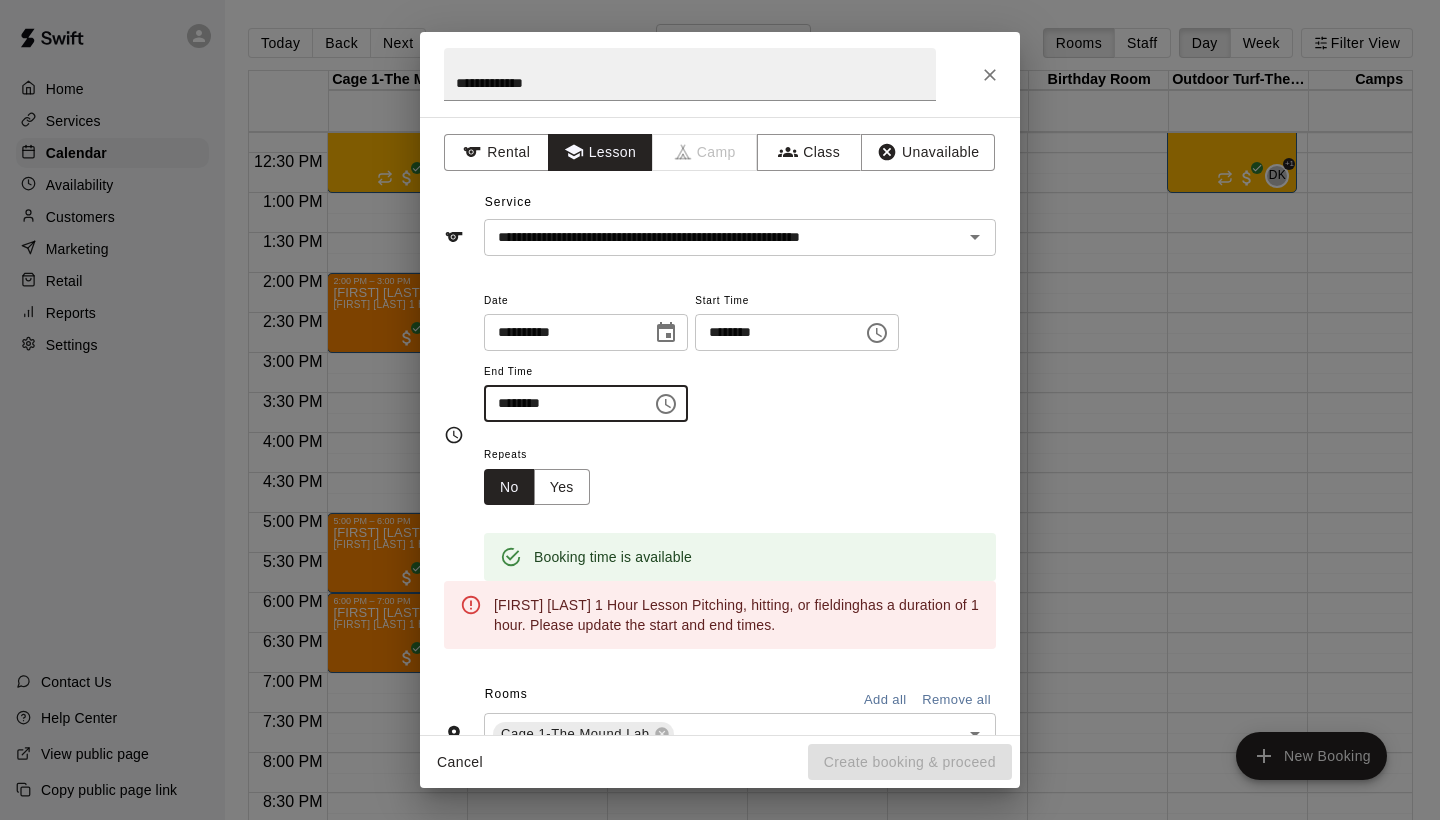 type on "********" 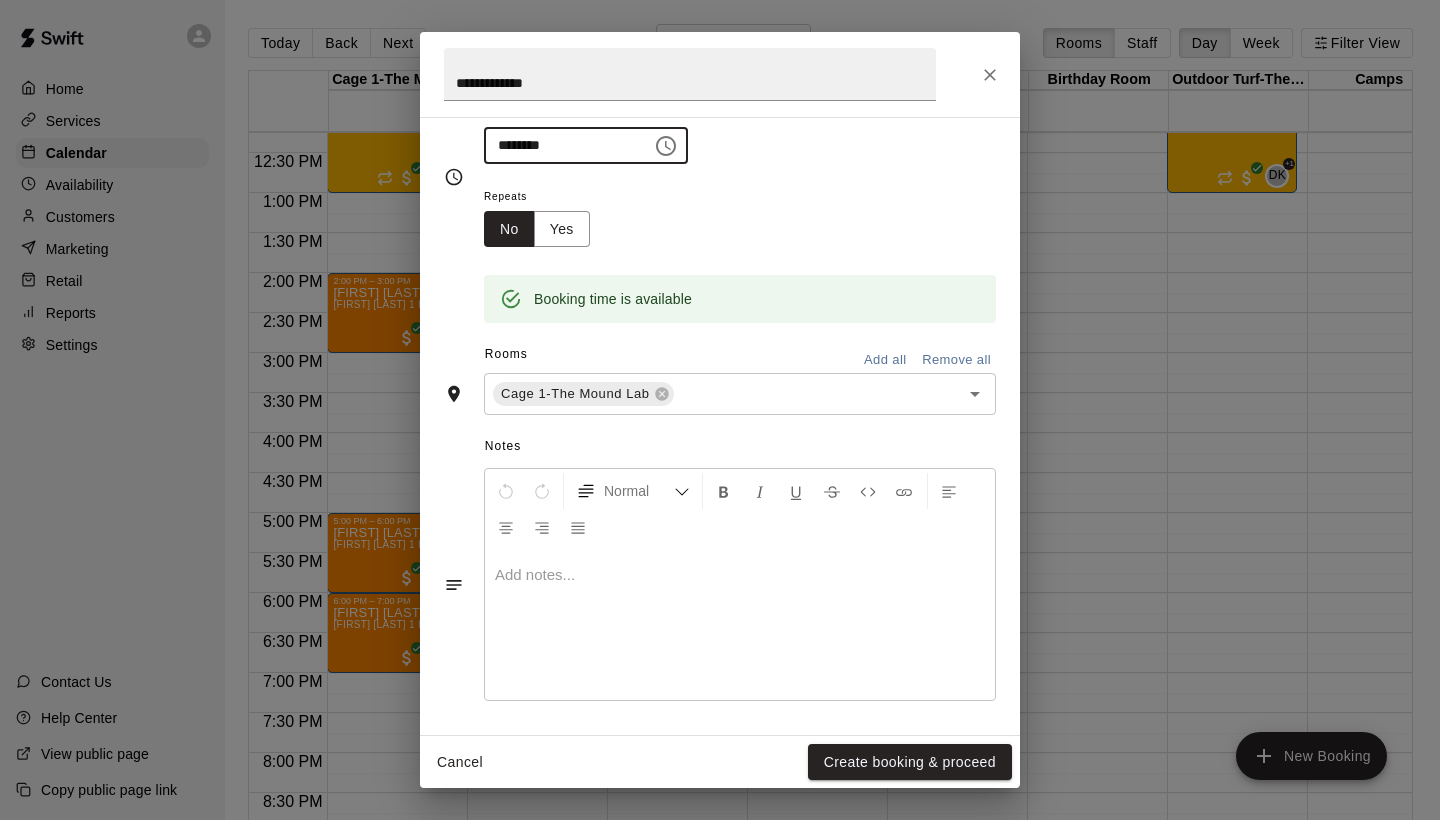scroll, scrollTop: 256, scrollLeft: 0, axis: vertical 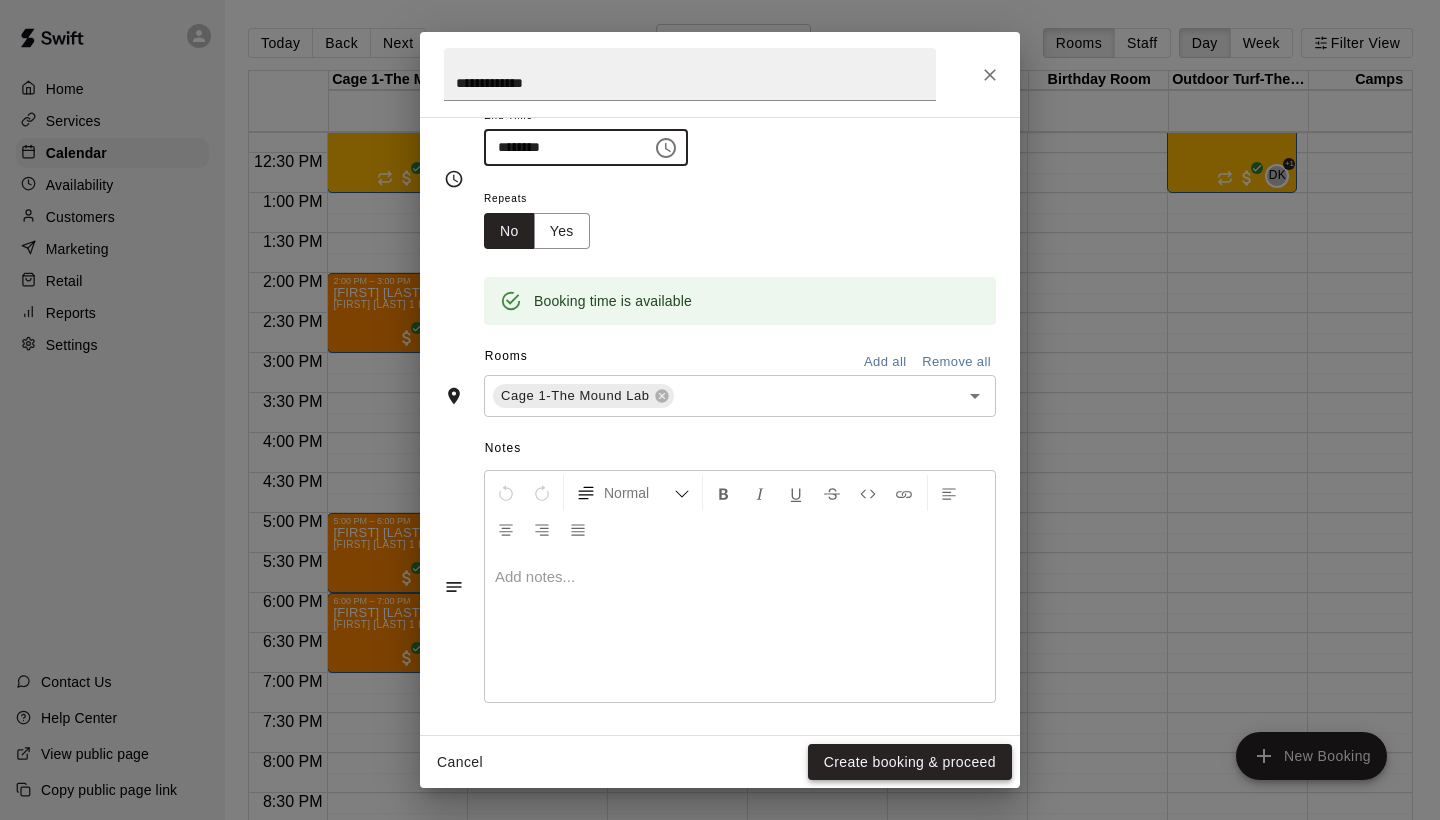 click on "Create booking & proceed" at bounding box center [910, 762] 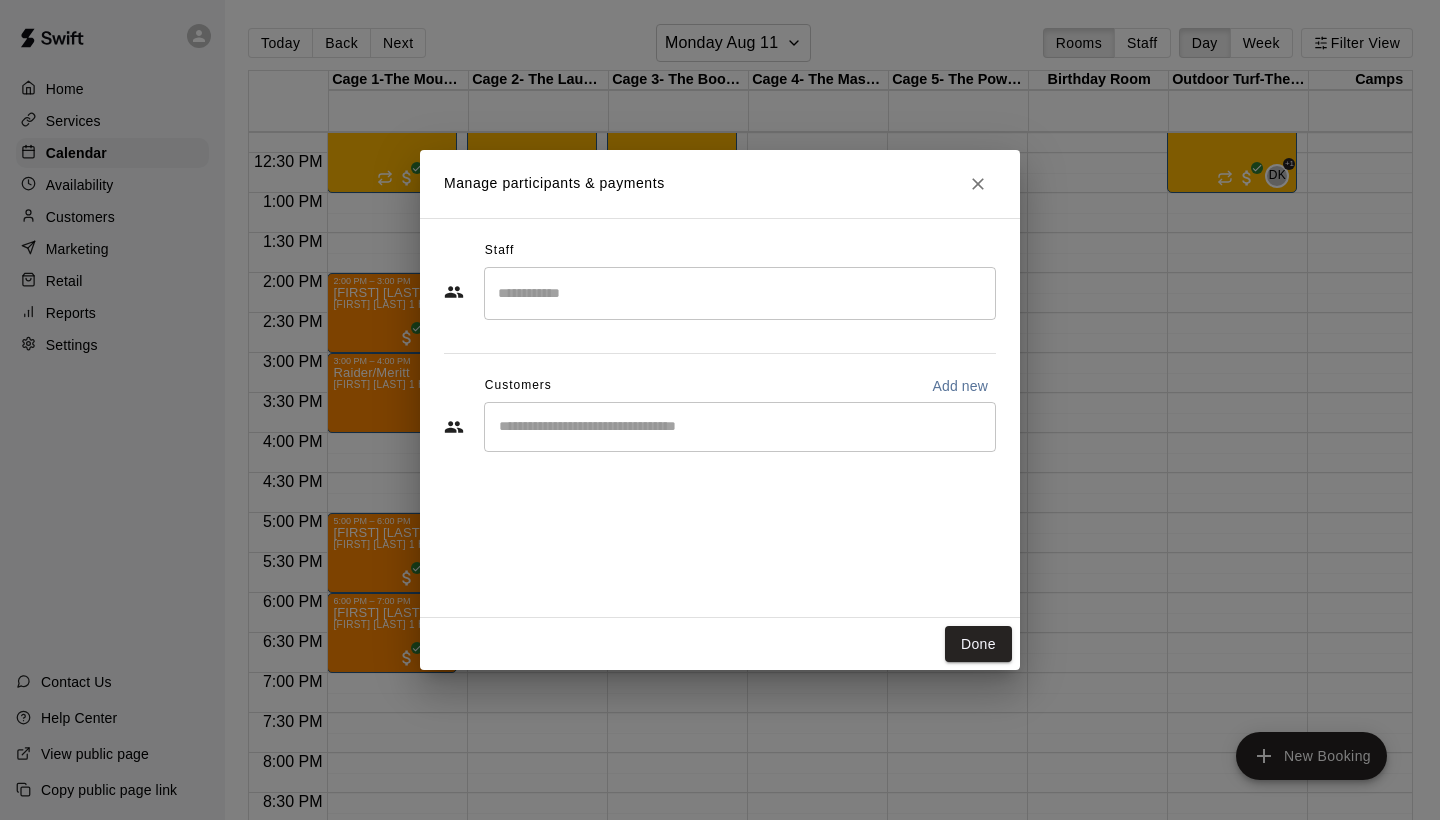 click at bounding box center [740, 293] 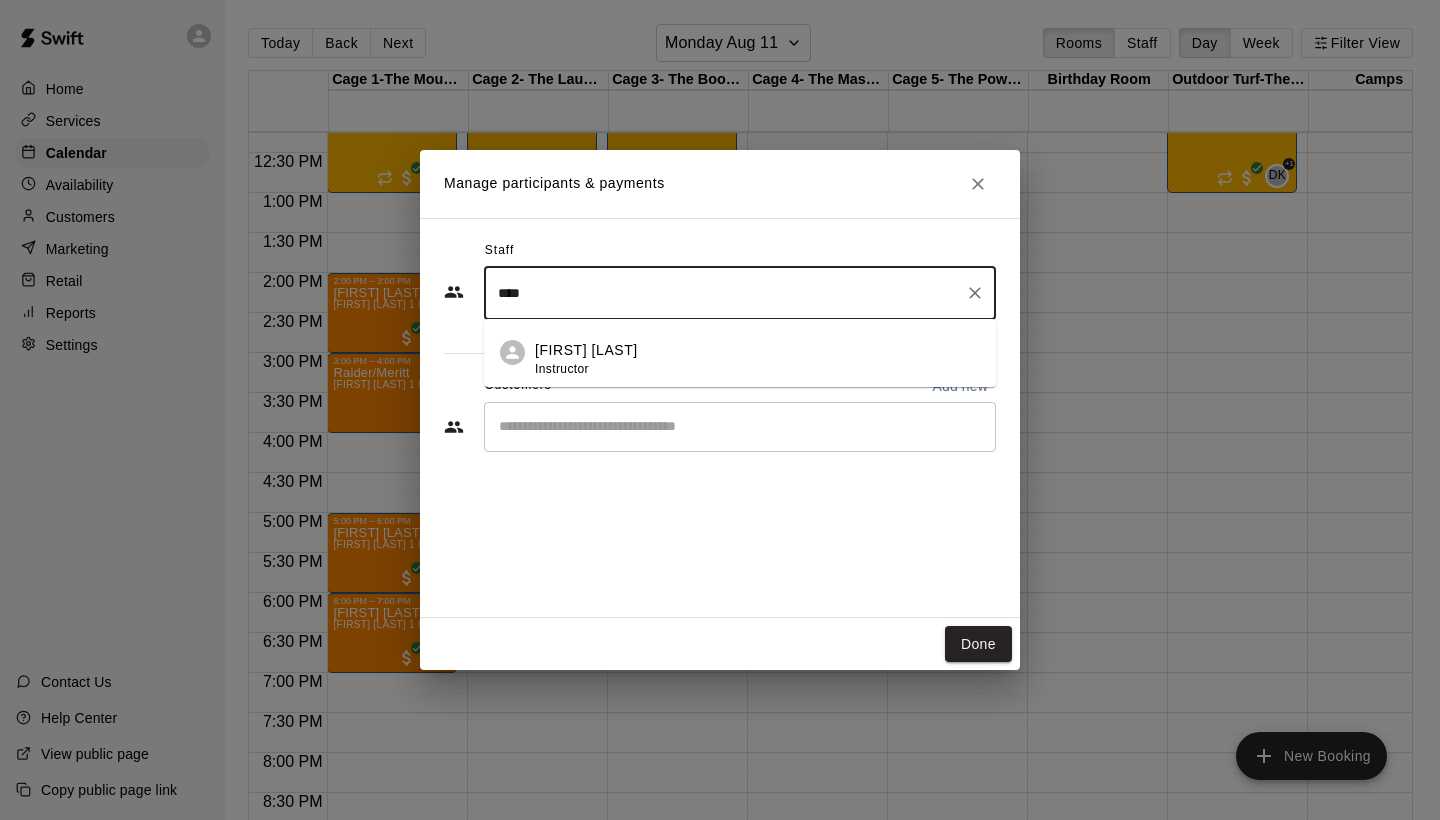 click on "[FIRST] [LAST] Instructor" at bounding box center [757, 359] 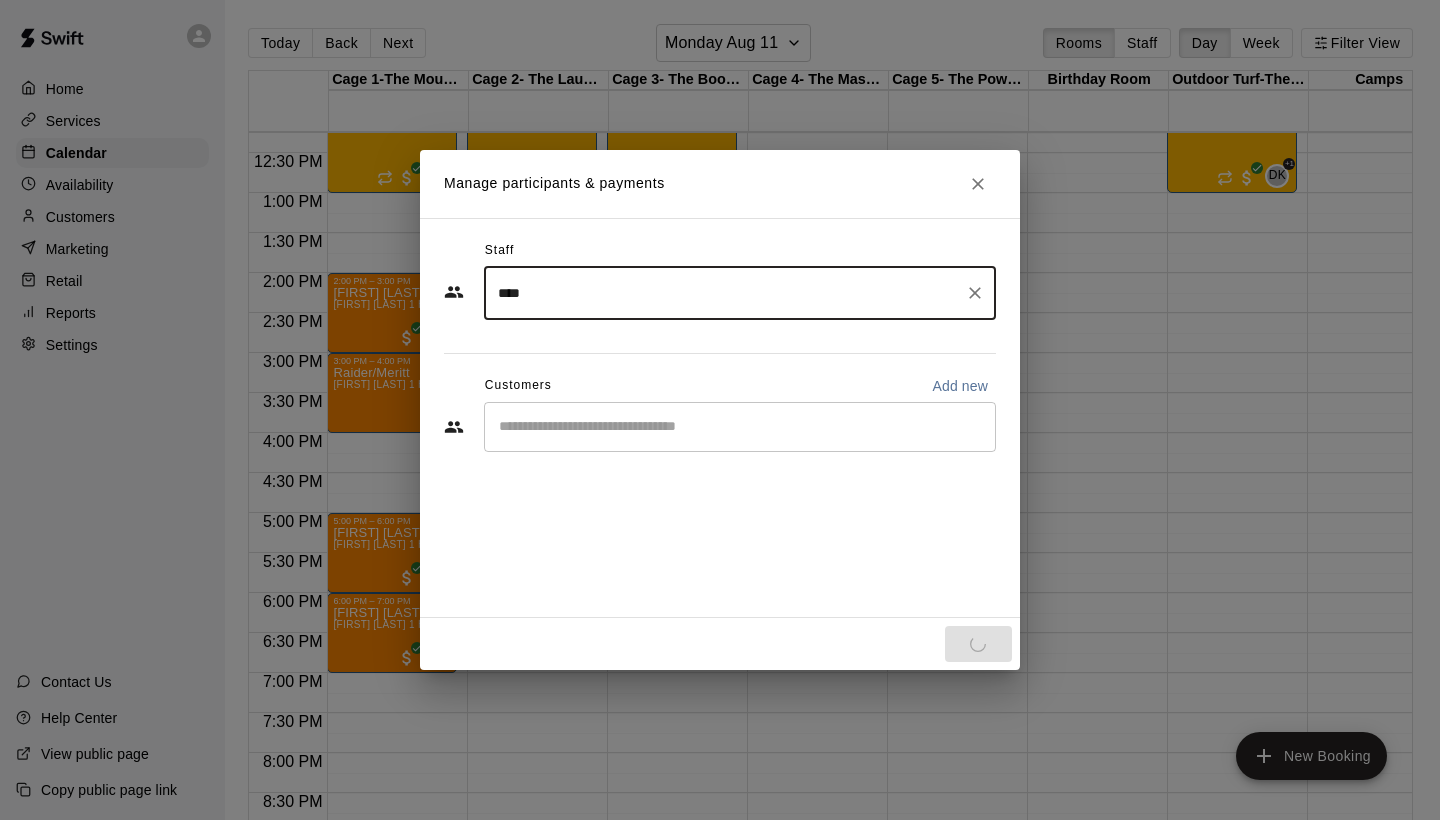 type on "****" 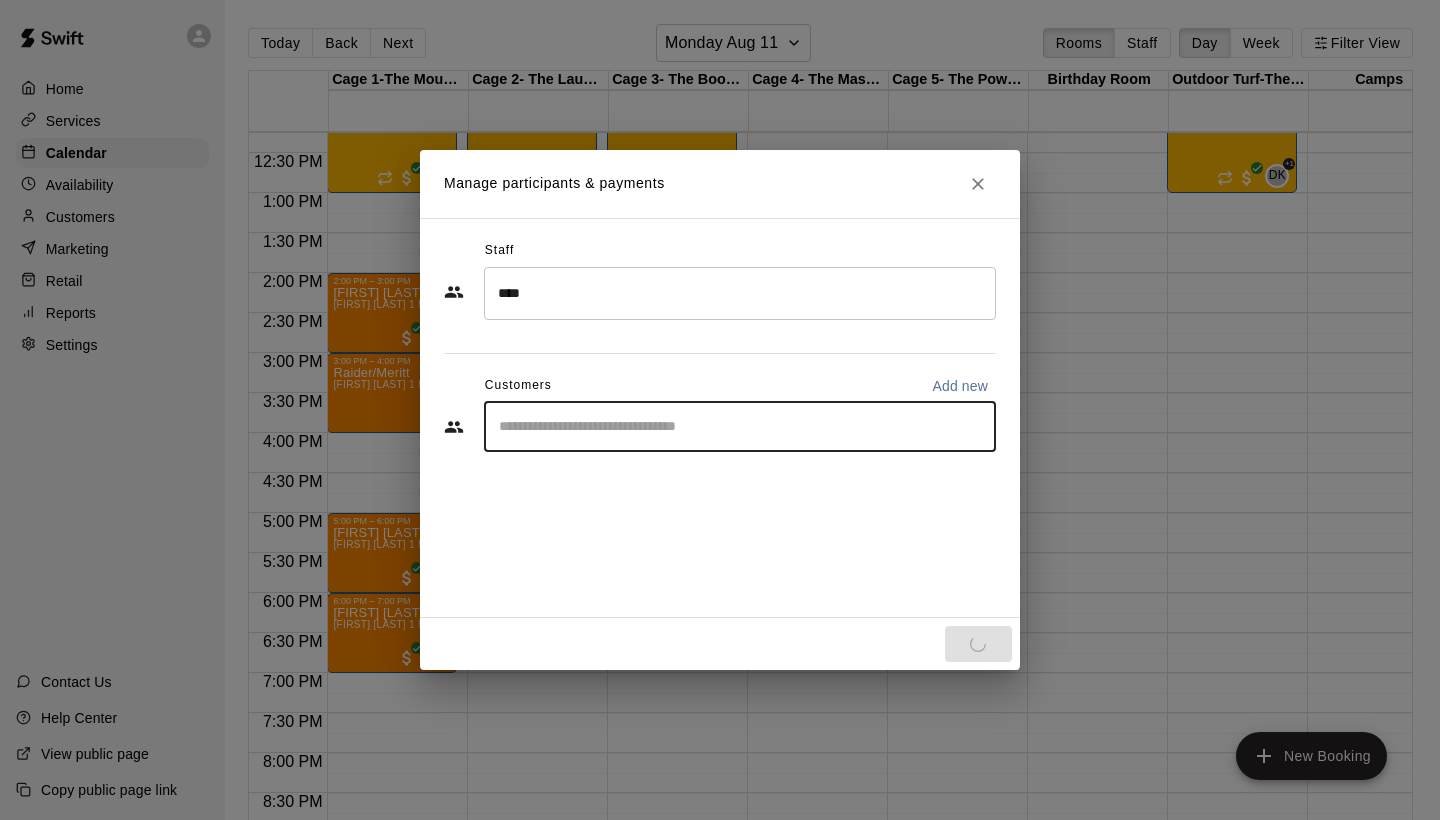 click at bounding box center [740, 427] 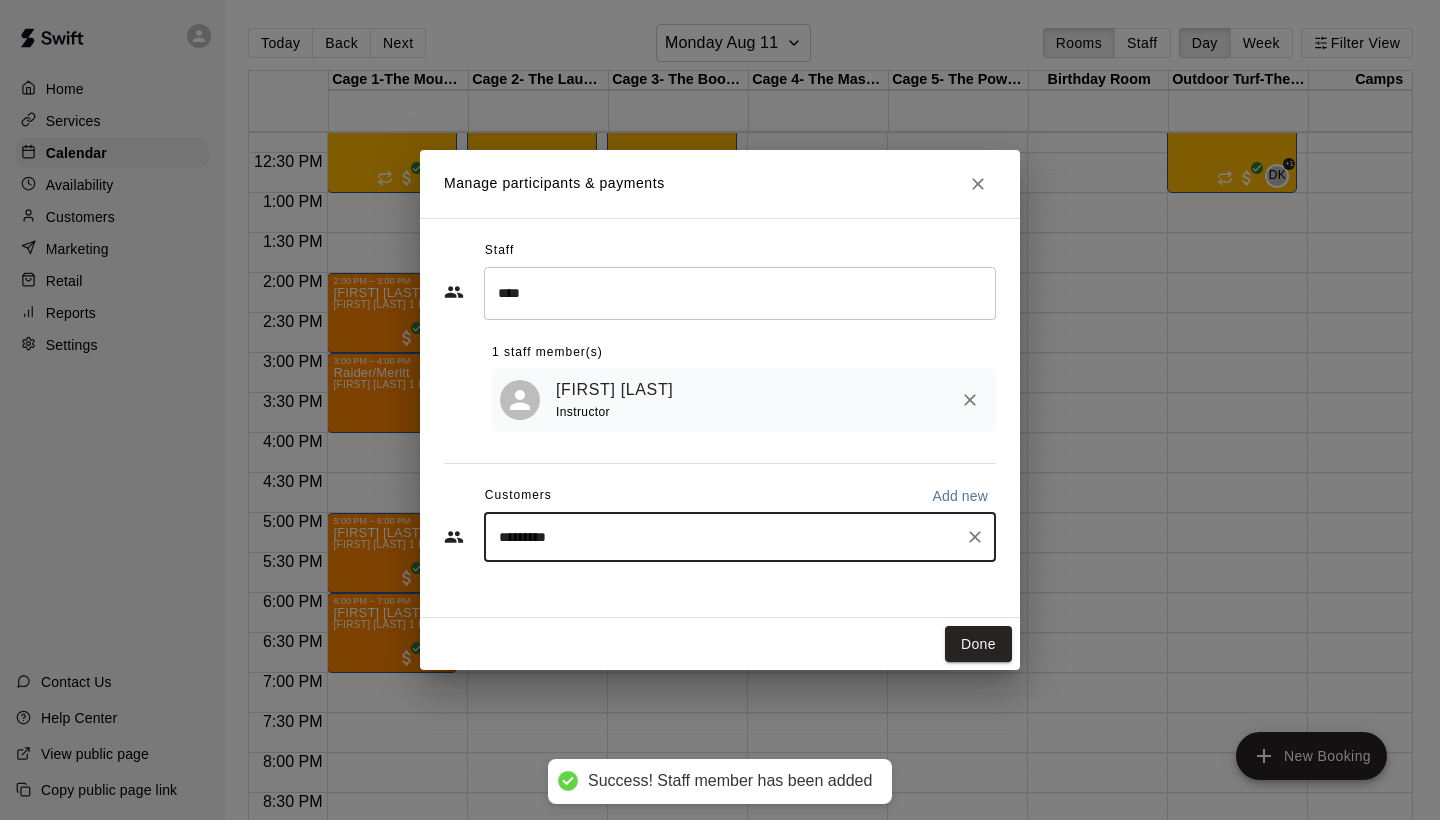 type on "**********" 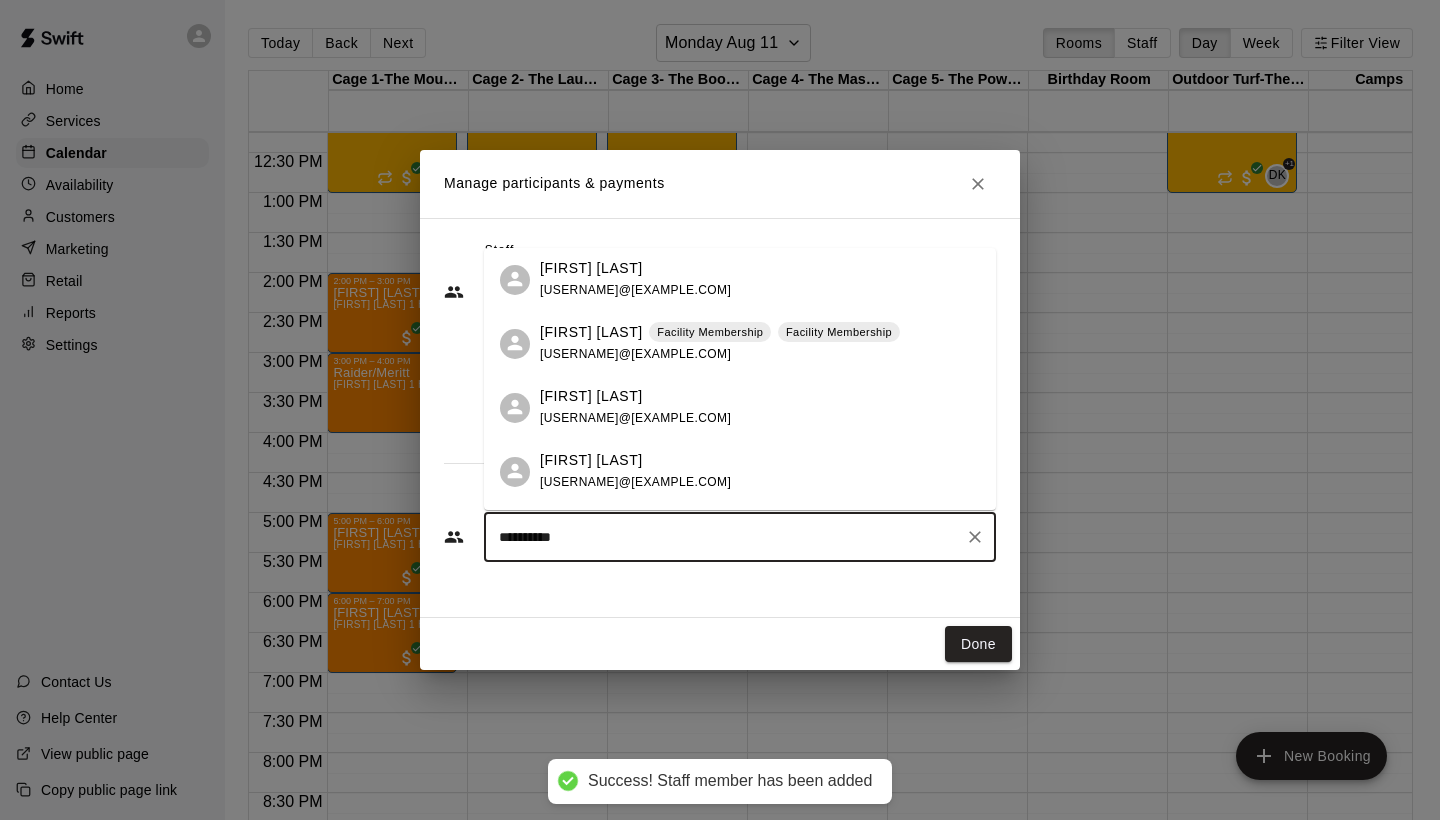 click on "[FIRST] [LAST] Facility Membership Facility Membership [USERNAME]@[EXAMPLE.COM]" at bounding box center [740, 344] 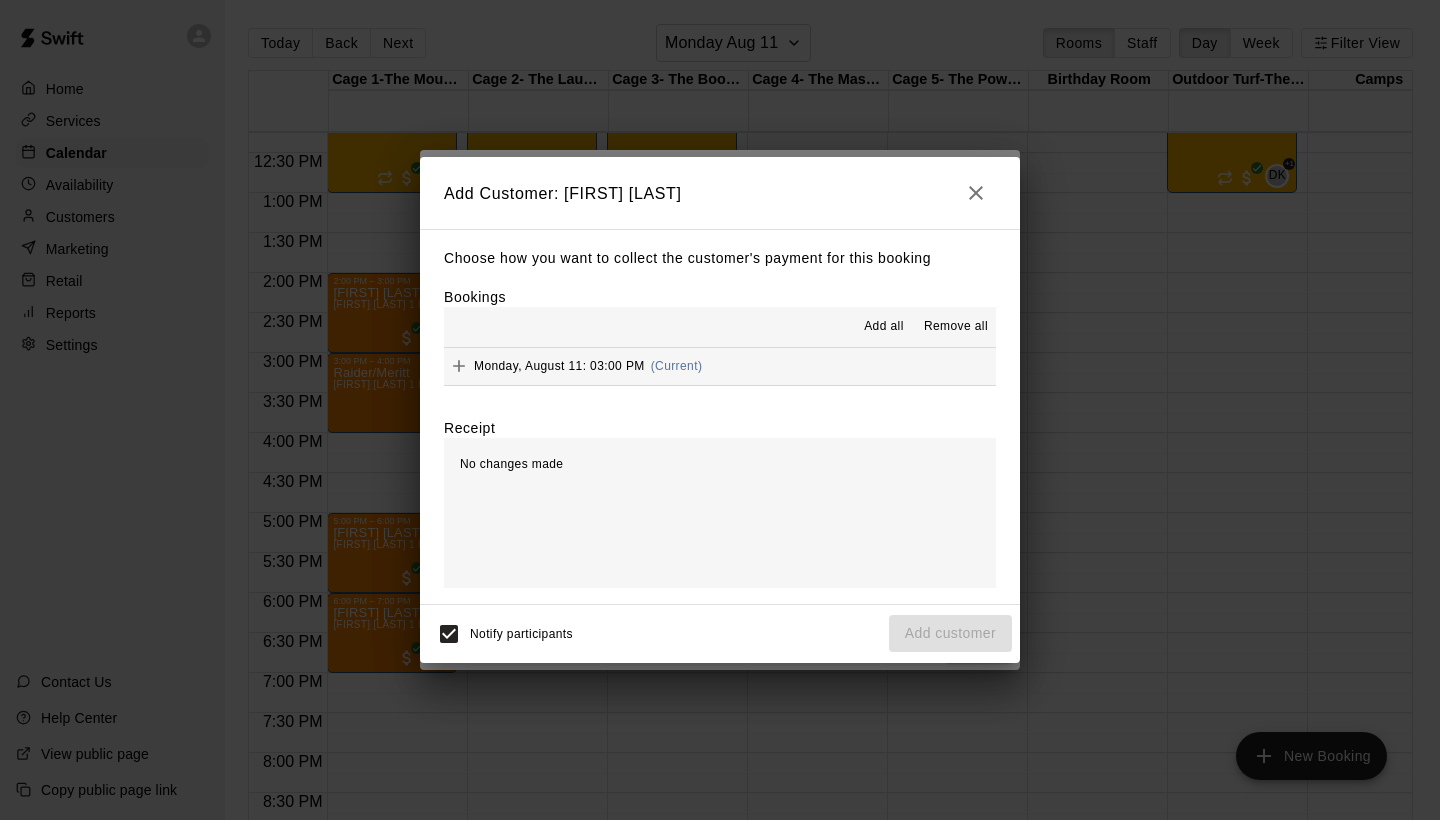 click 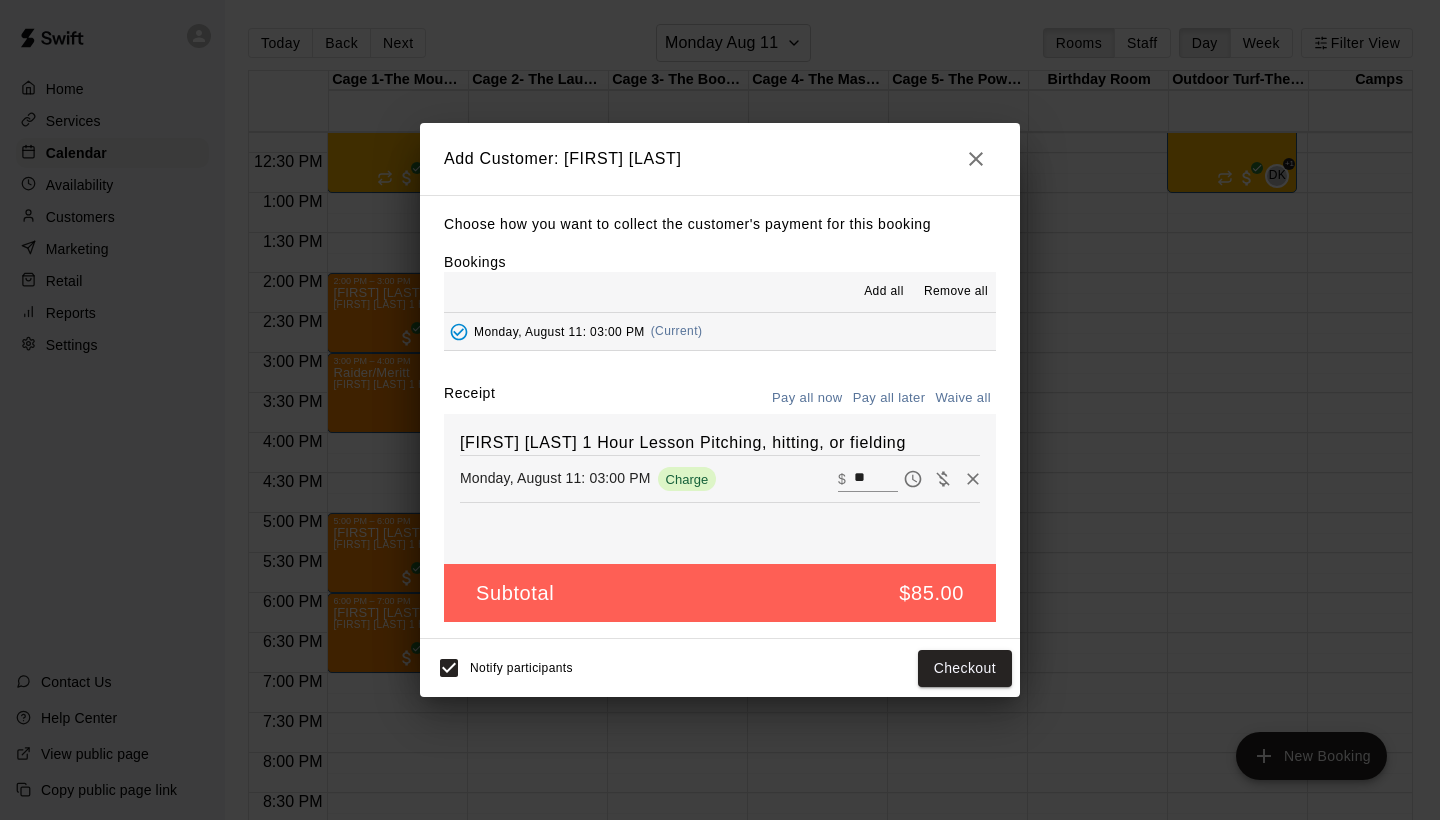 click on "**" at bounding box center (876, 479) 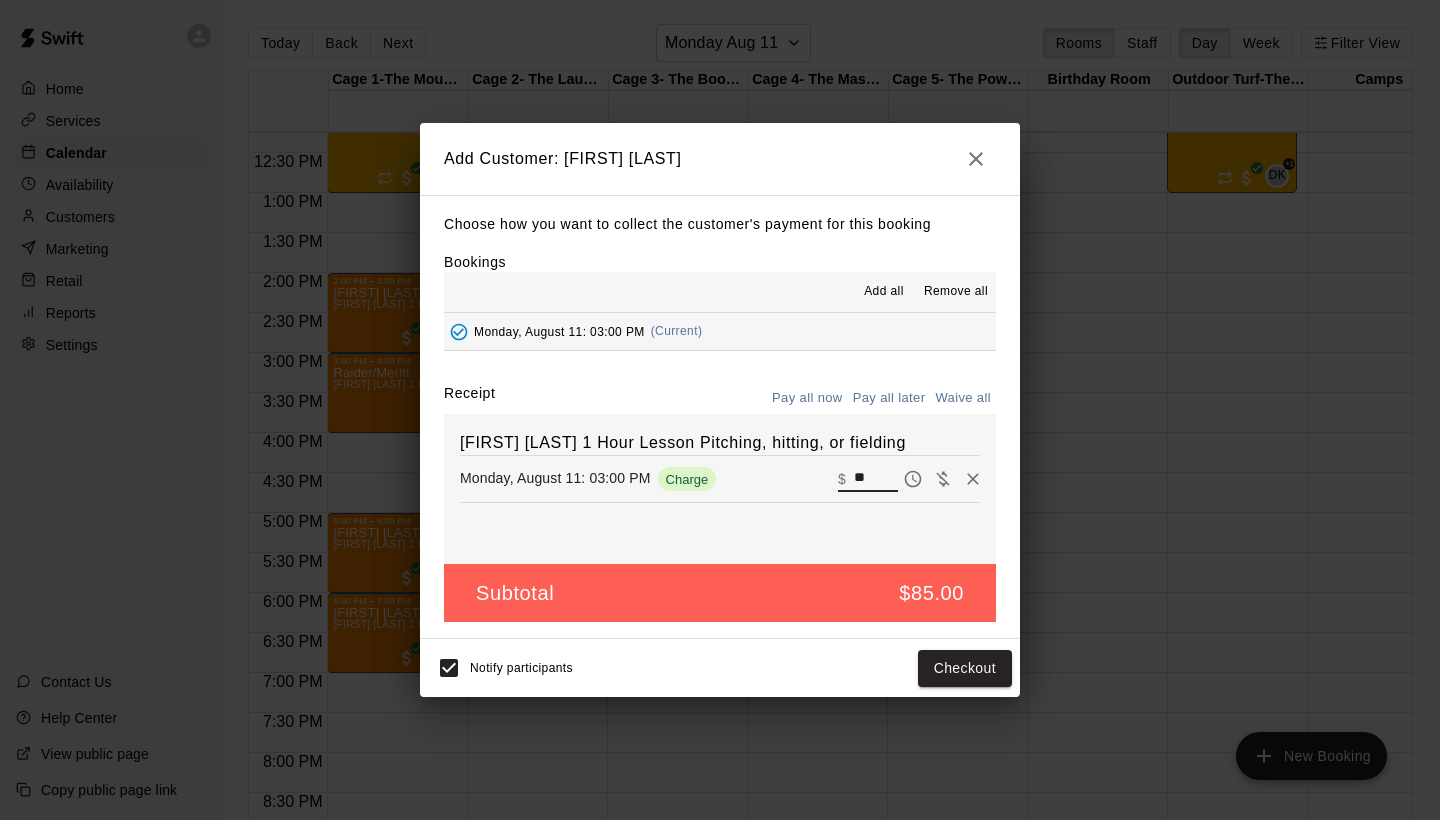 click on "**" at bounding box center (876, 479) 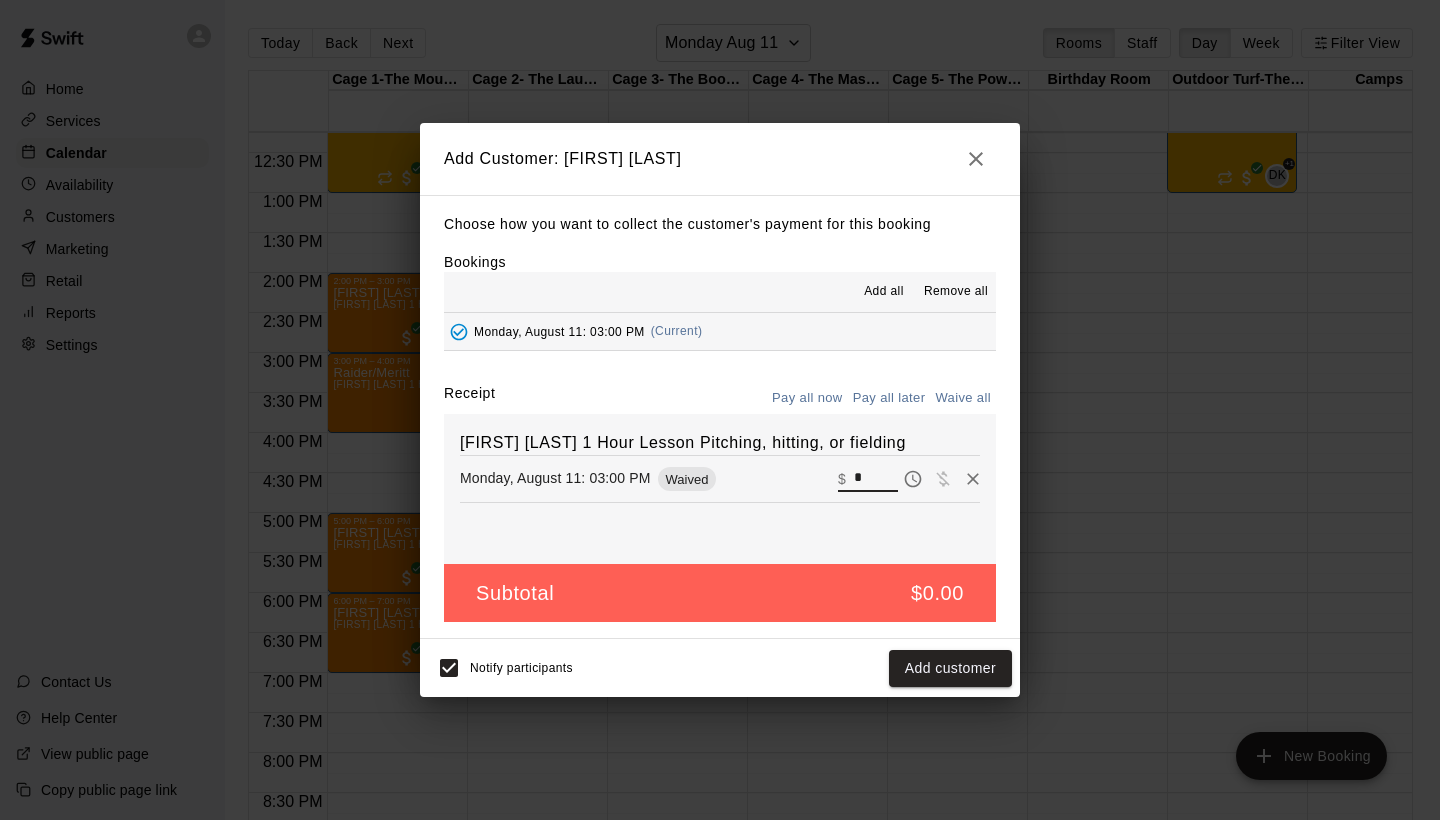 type on "*" 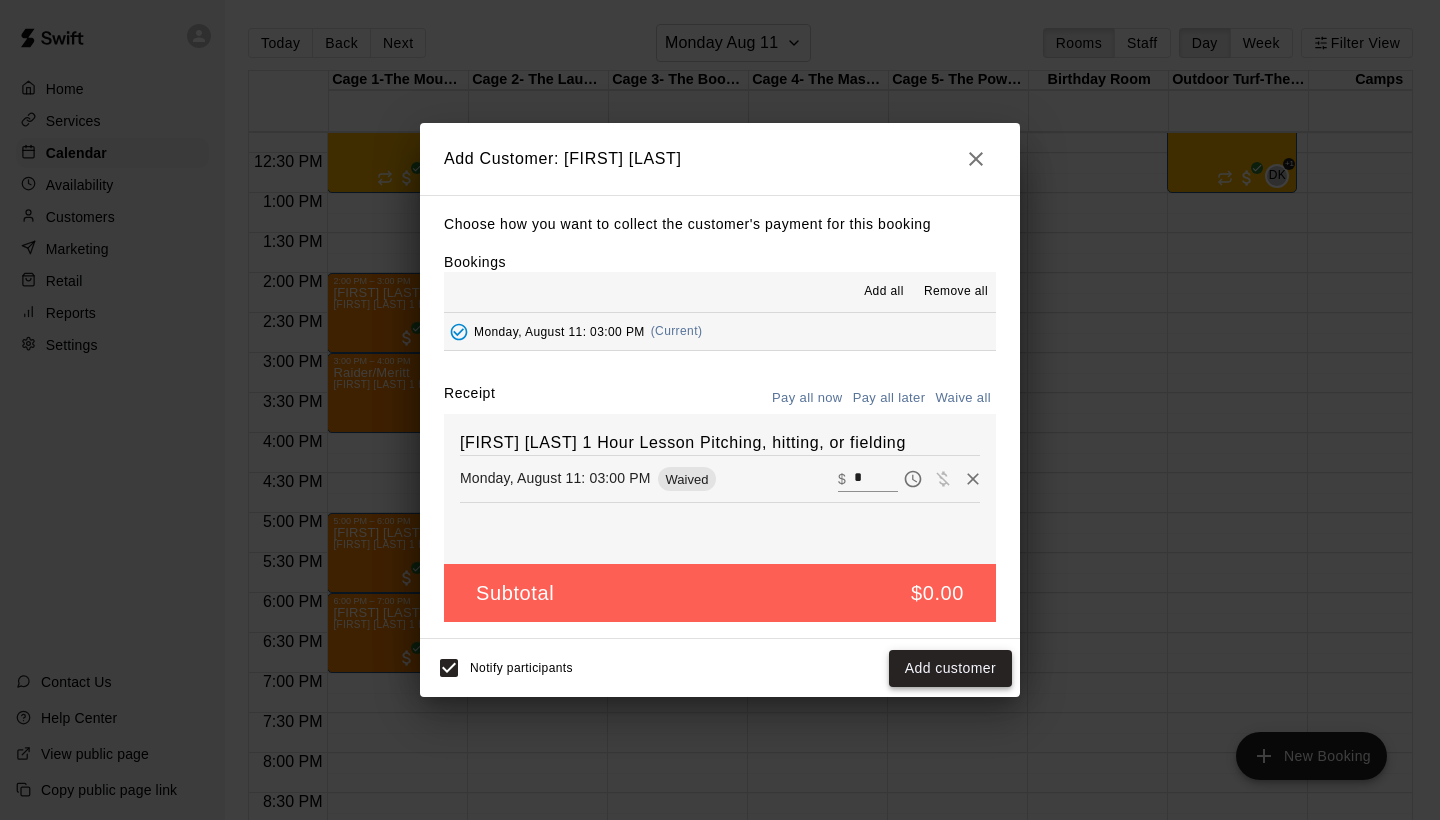 click on "Add customer" at bounding box center [950, 668] 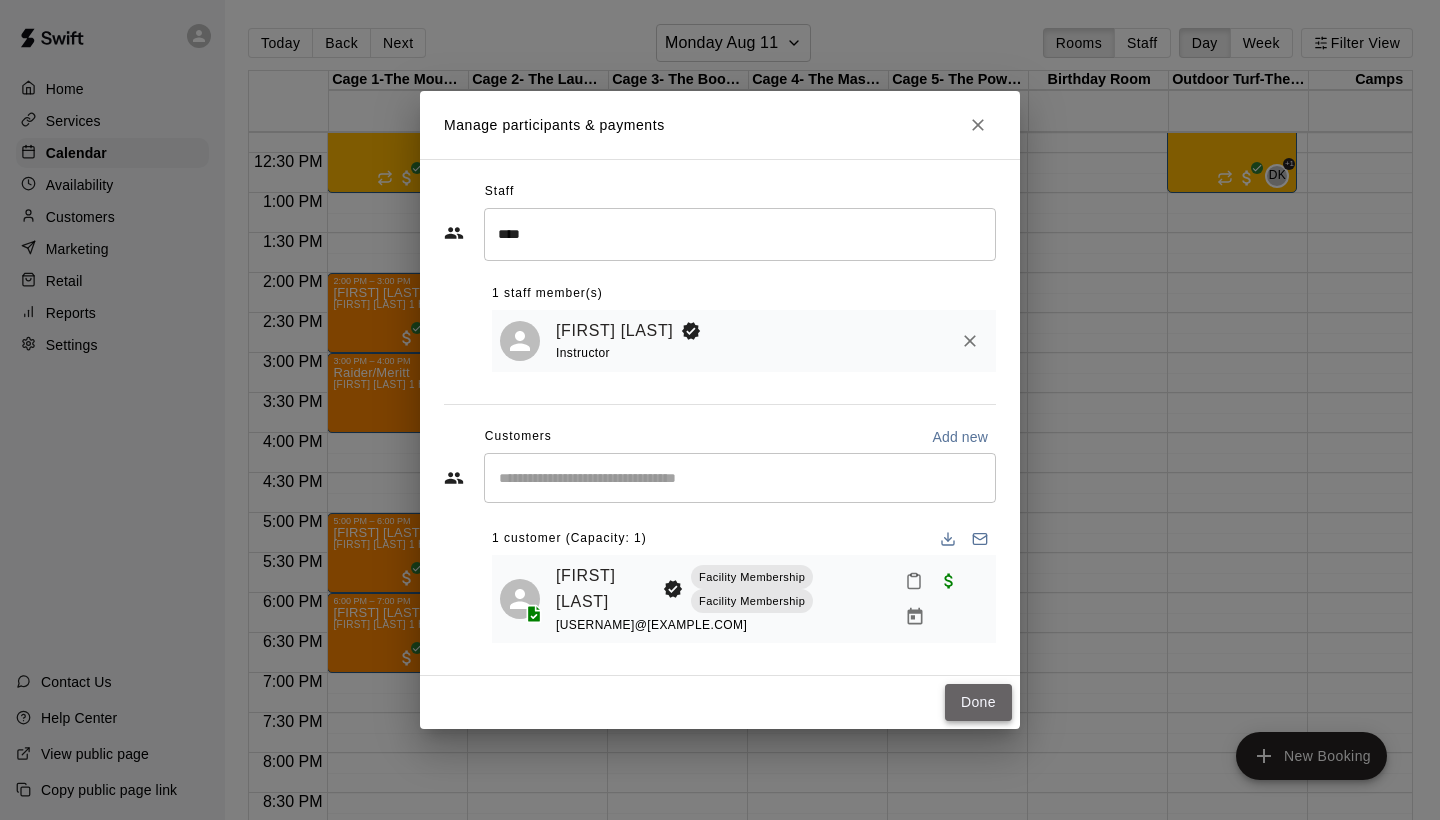 click on "Done" at bounding box center [978, 702] 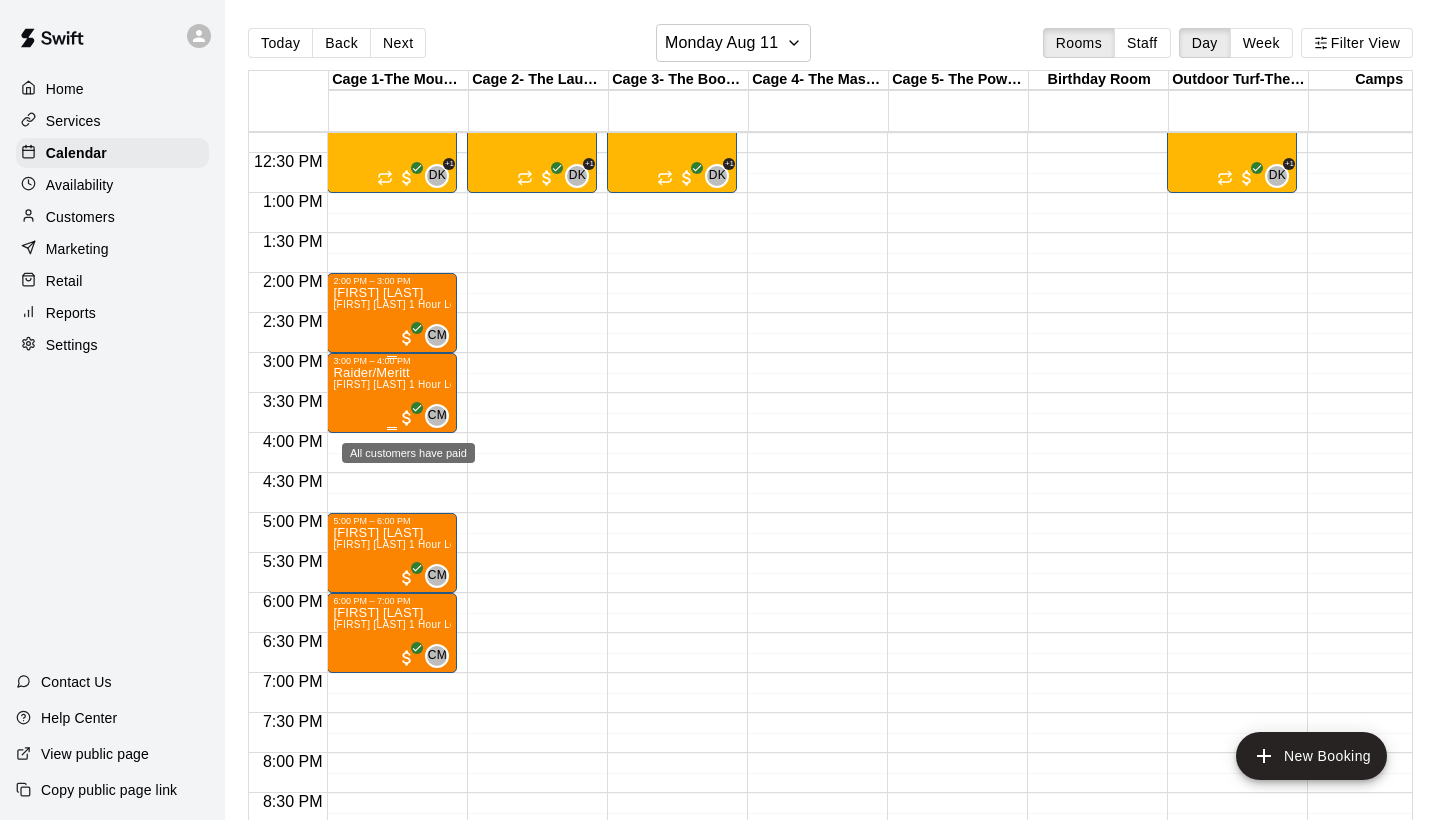 click at bounding box center (407, 418) 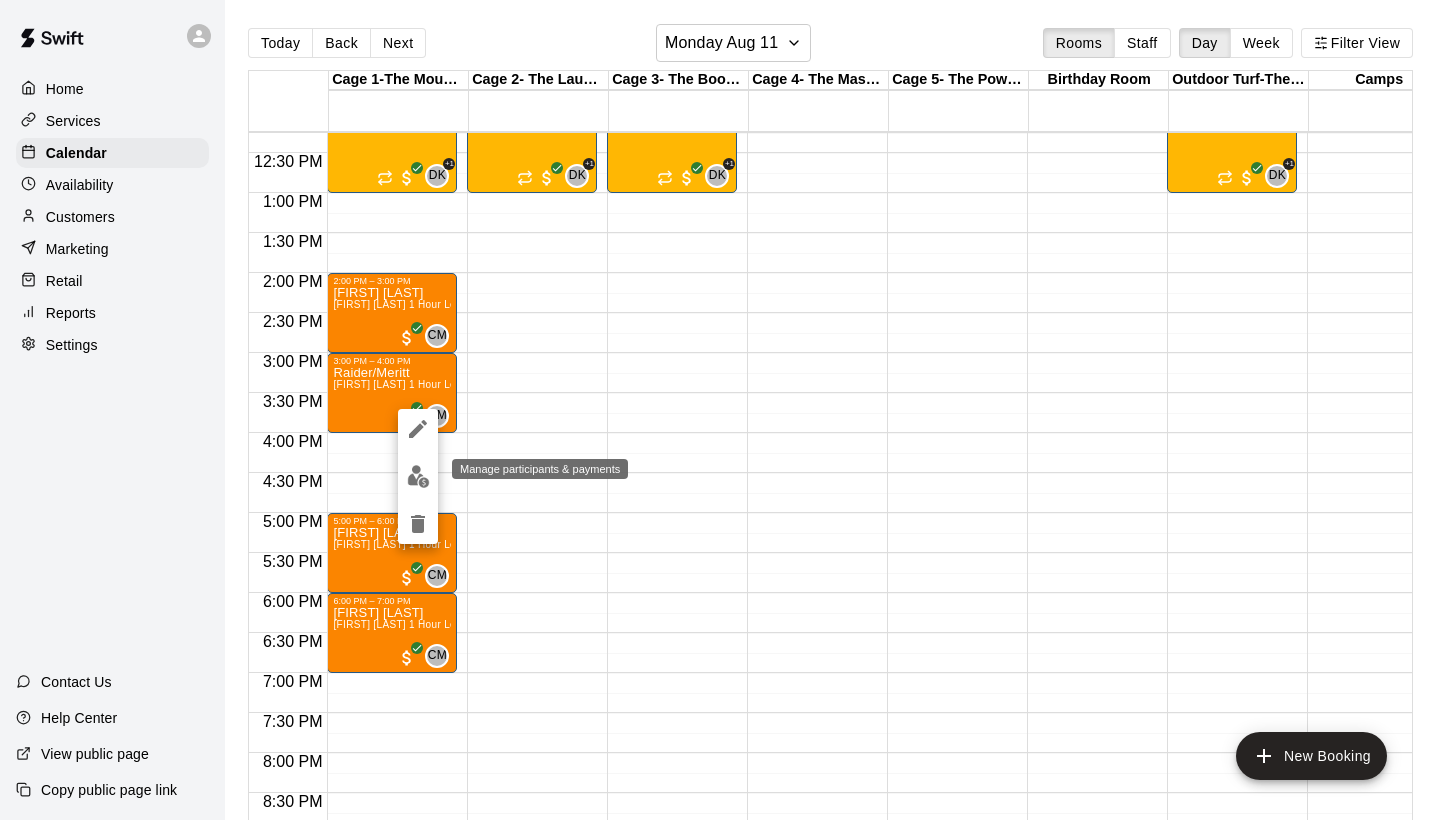 click at bounding box center (418, 476) 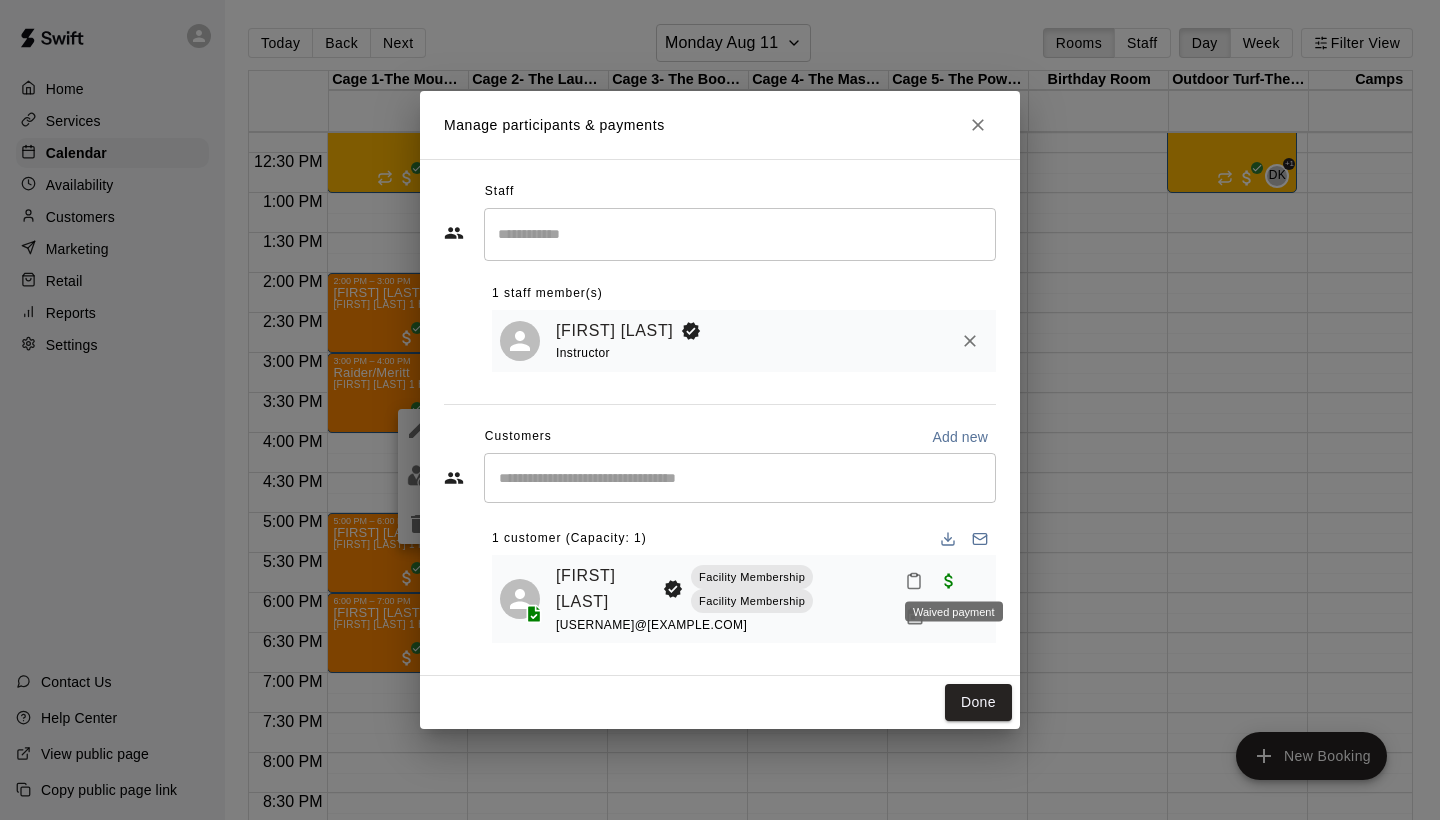 click at bounding box center (949, 580) 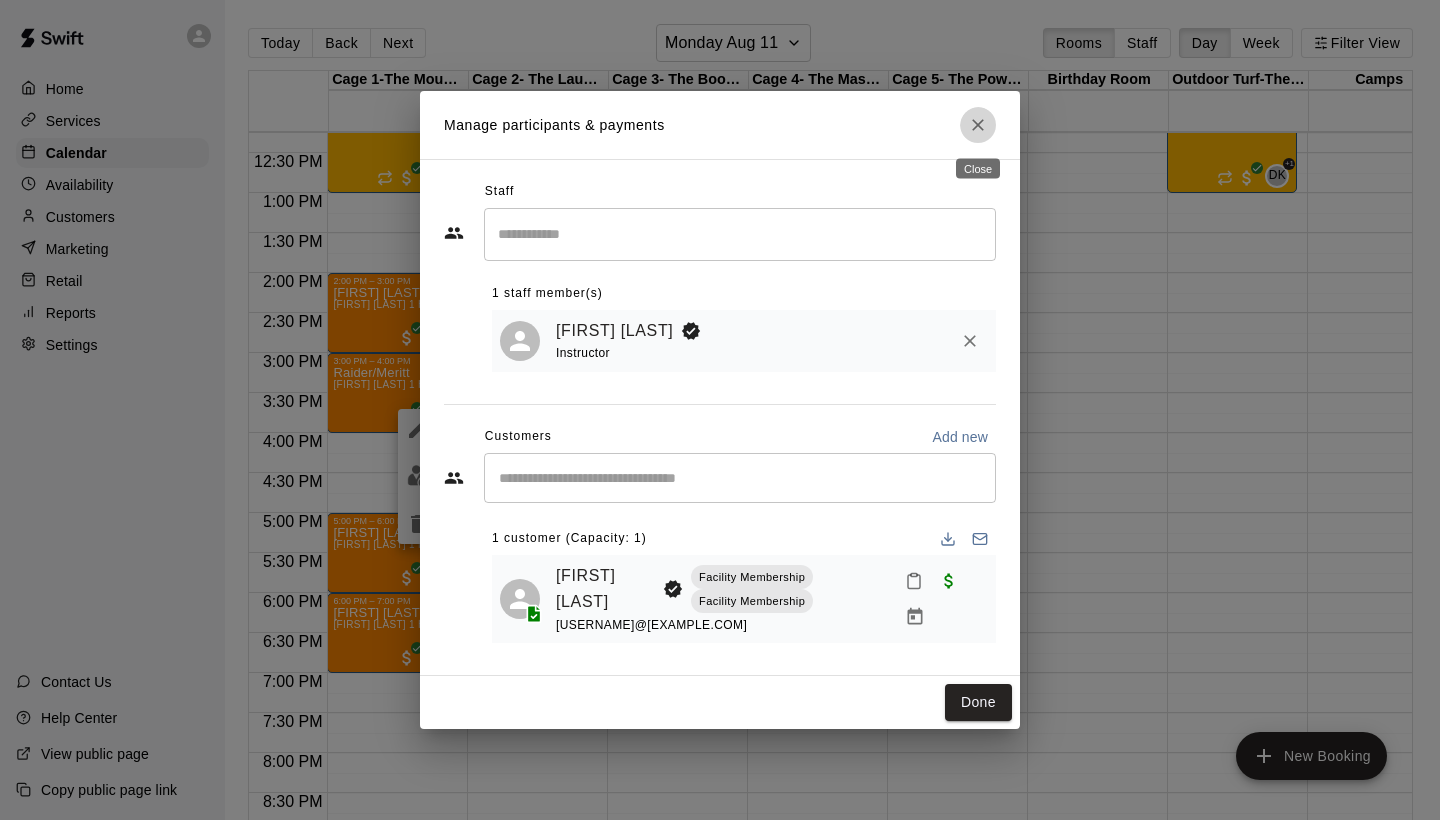 click 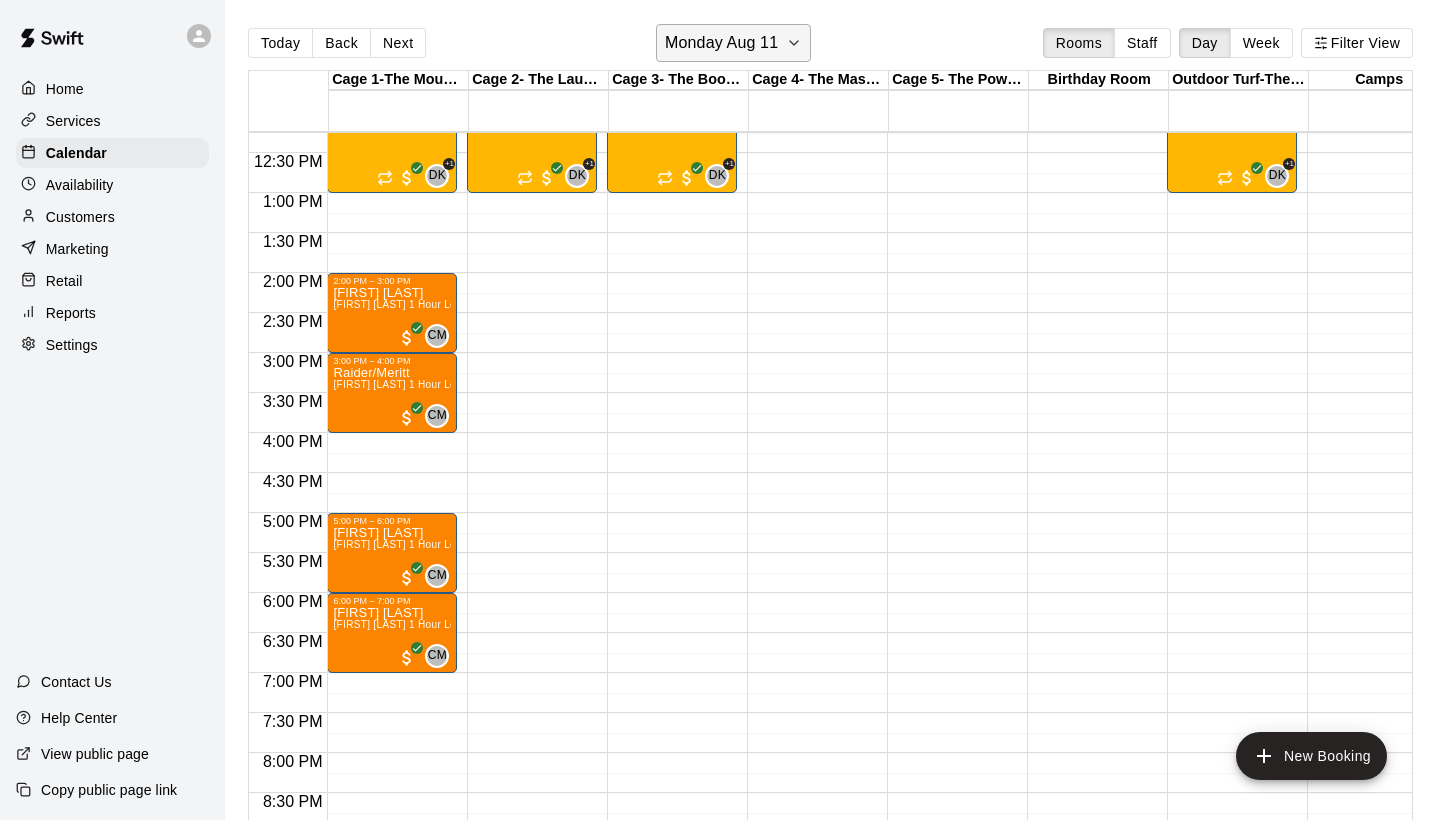 click on "Monday Aug 11" at bounding box center (721, 43) 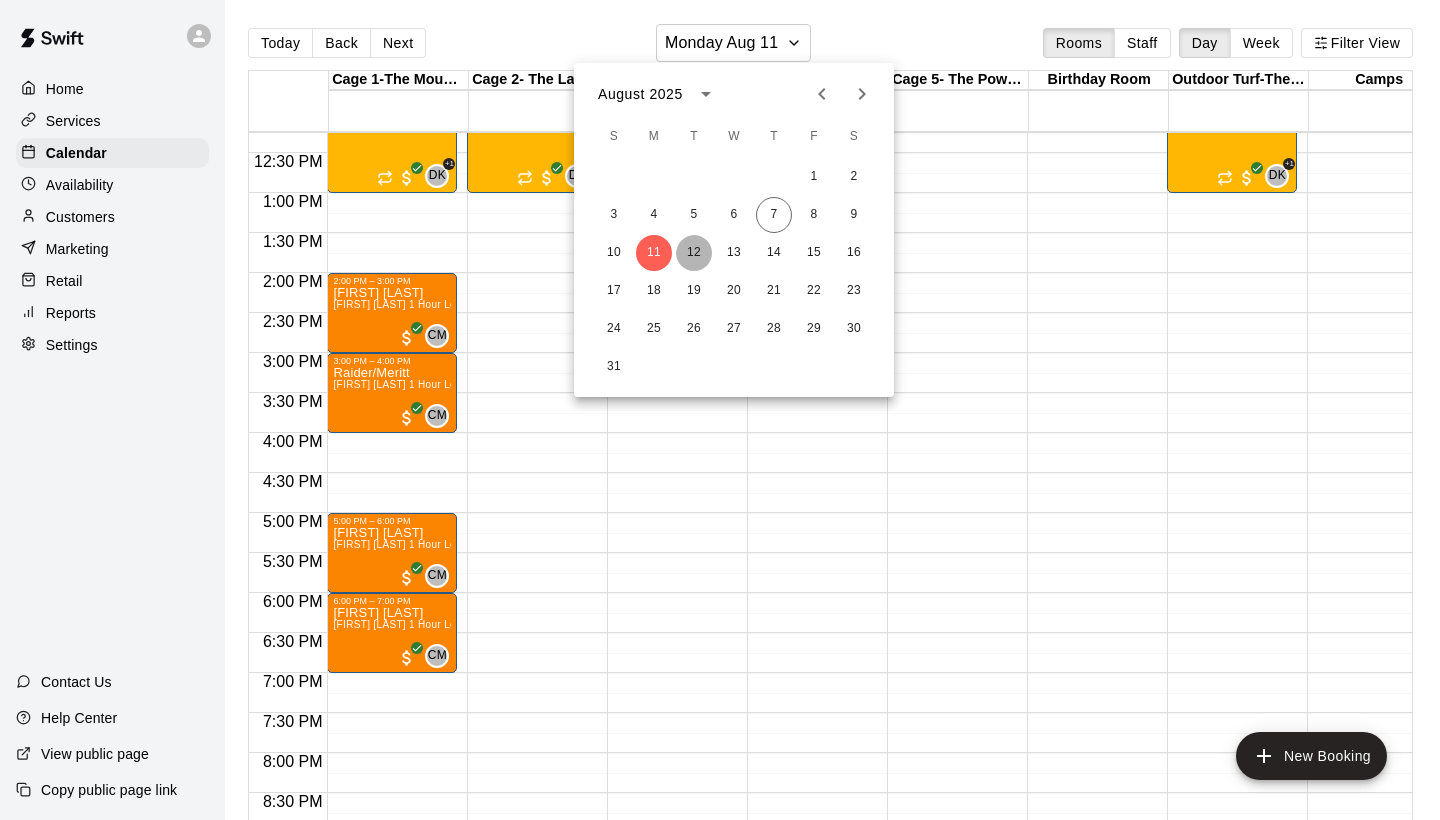 click on "12" at bounding box center [694, 253] 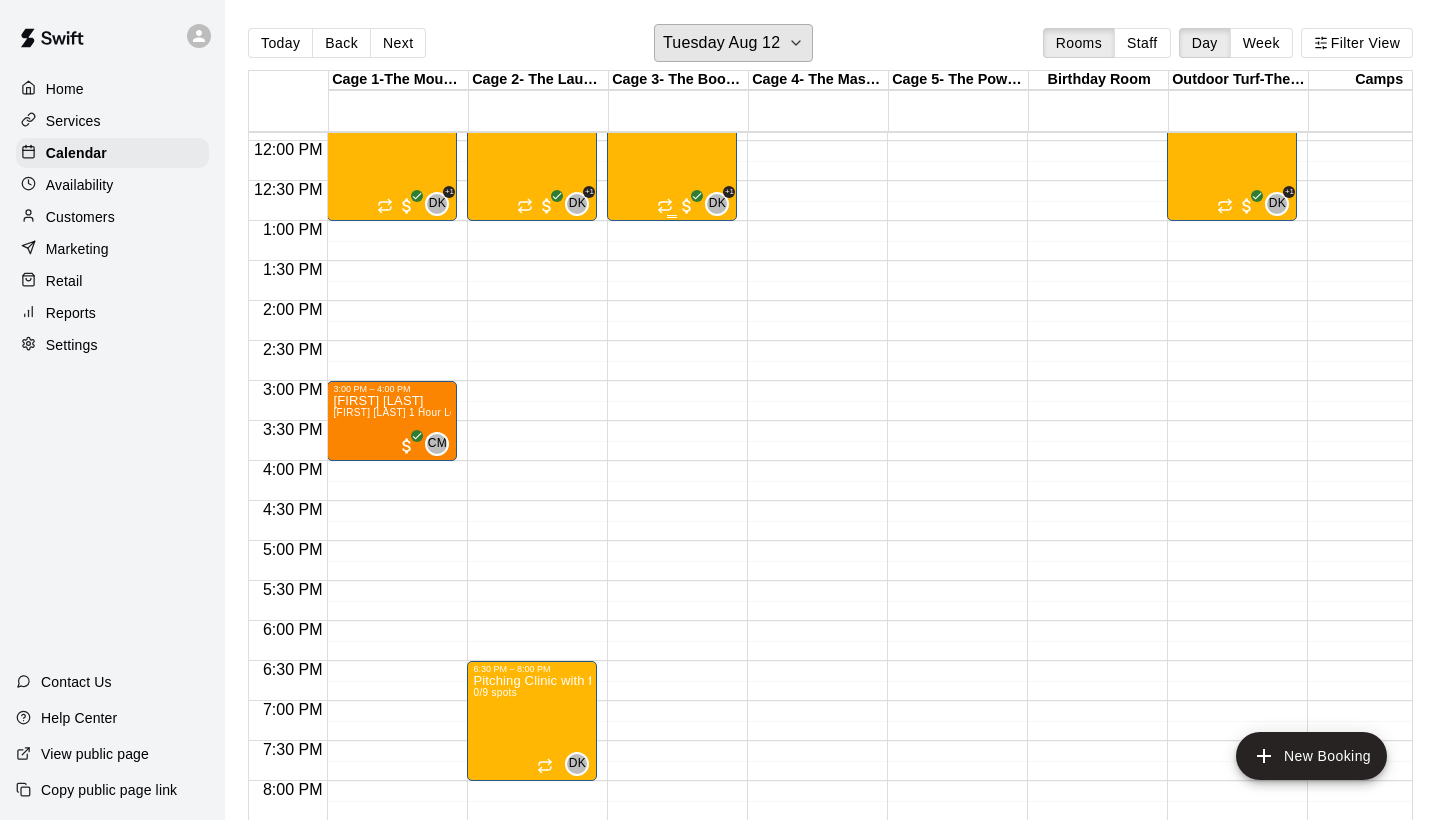 scroll, scrollTop: 953, scrollLeft: 0, axis: vertical 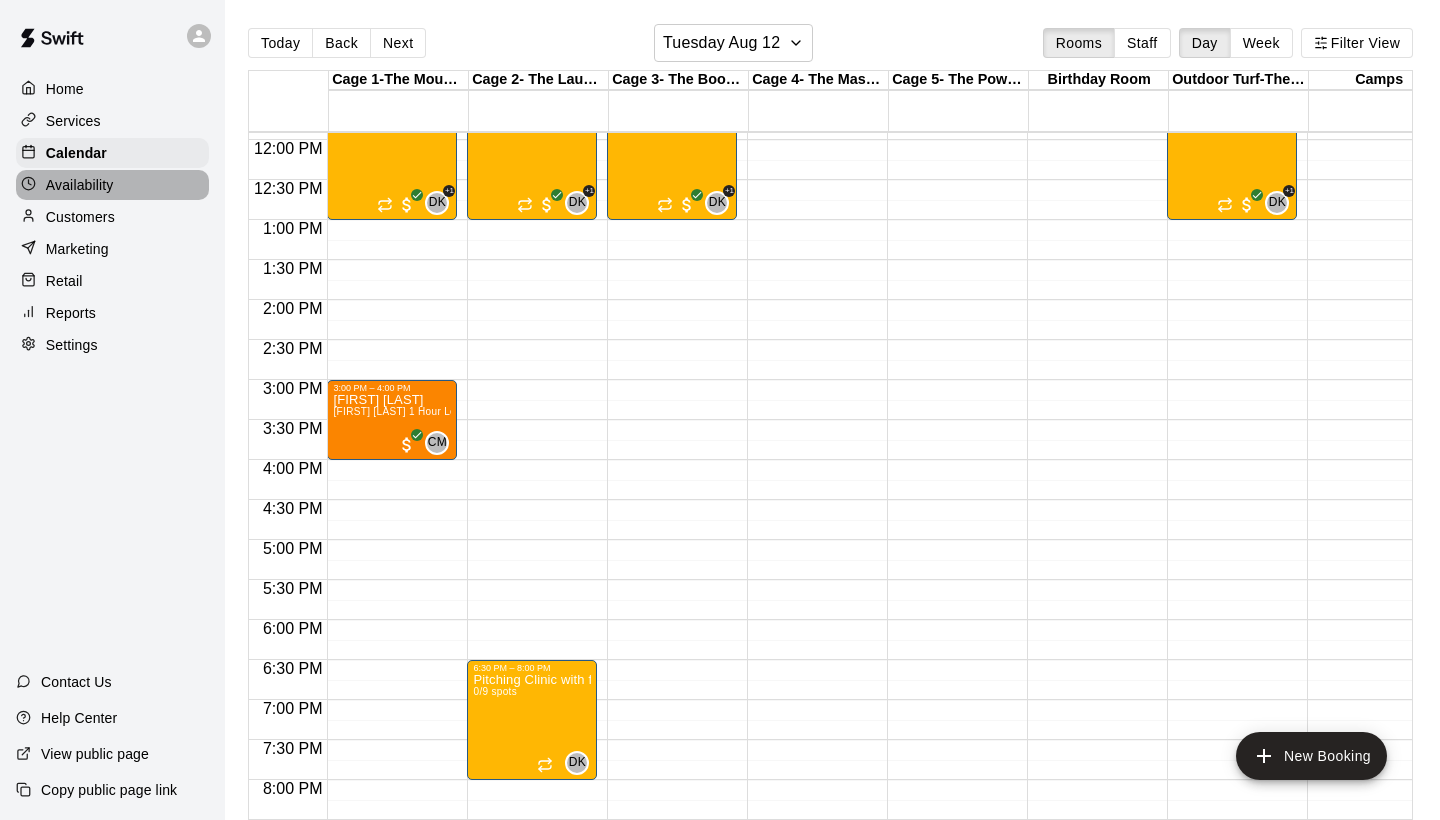 click on "Availability" at bounding box center [80, 185] 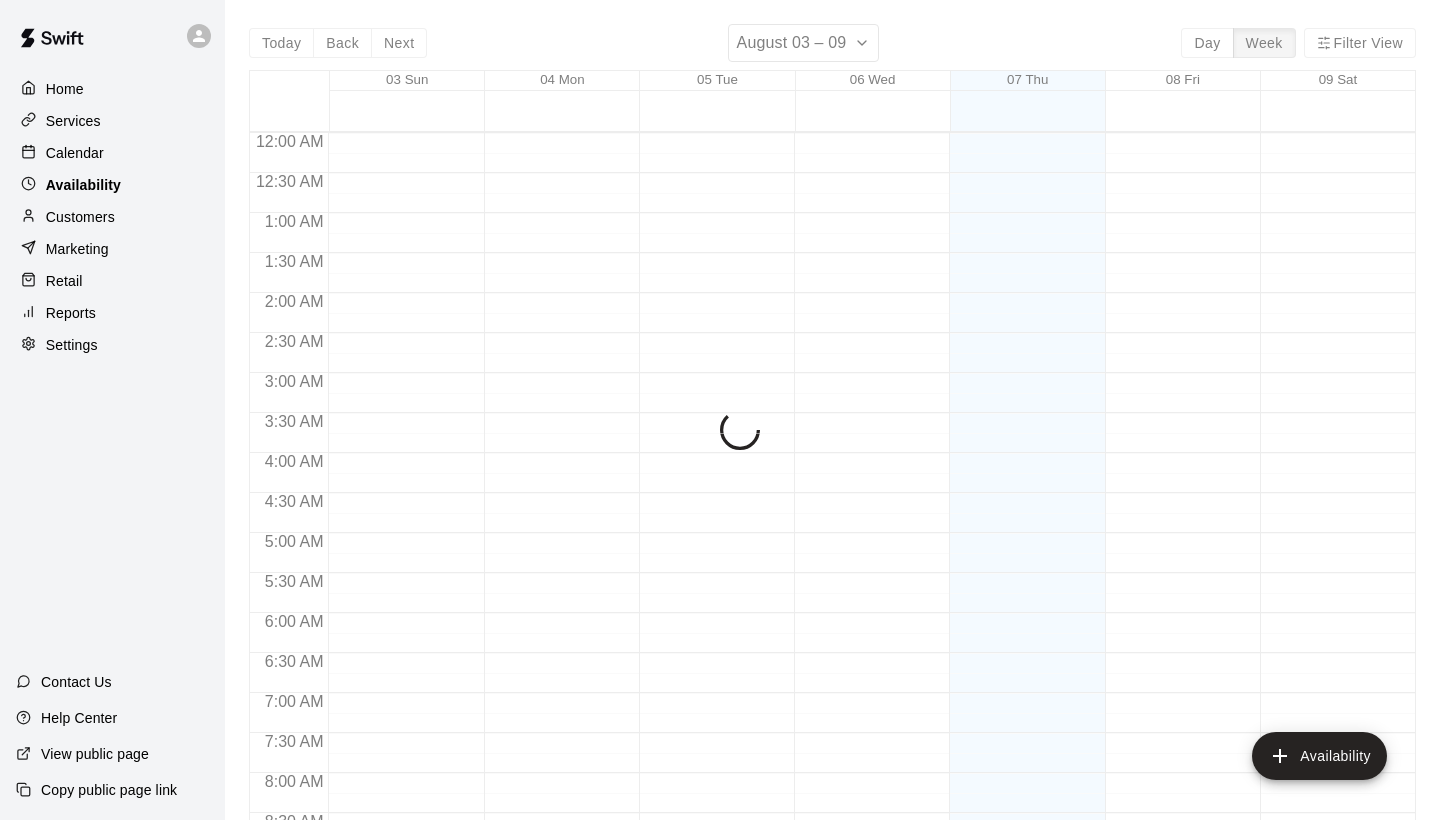 scroll, scrollTop: 1146, scrollLeft: 0, axis: vertical 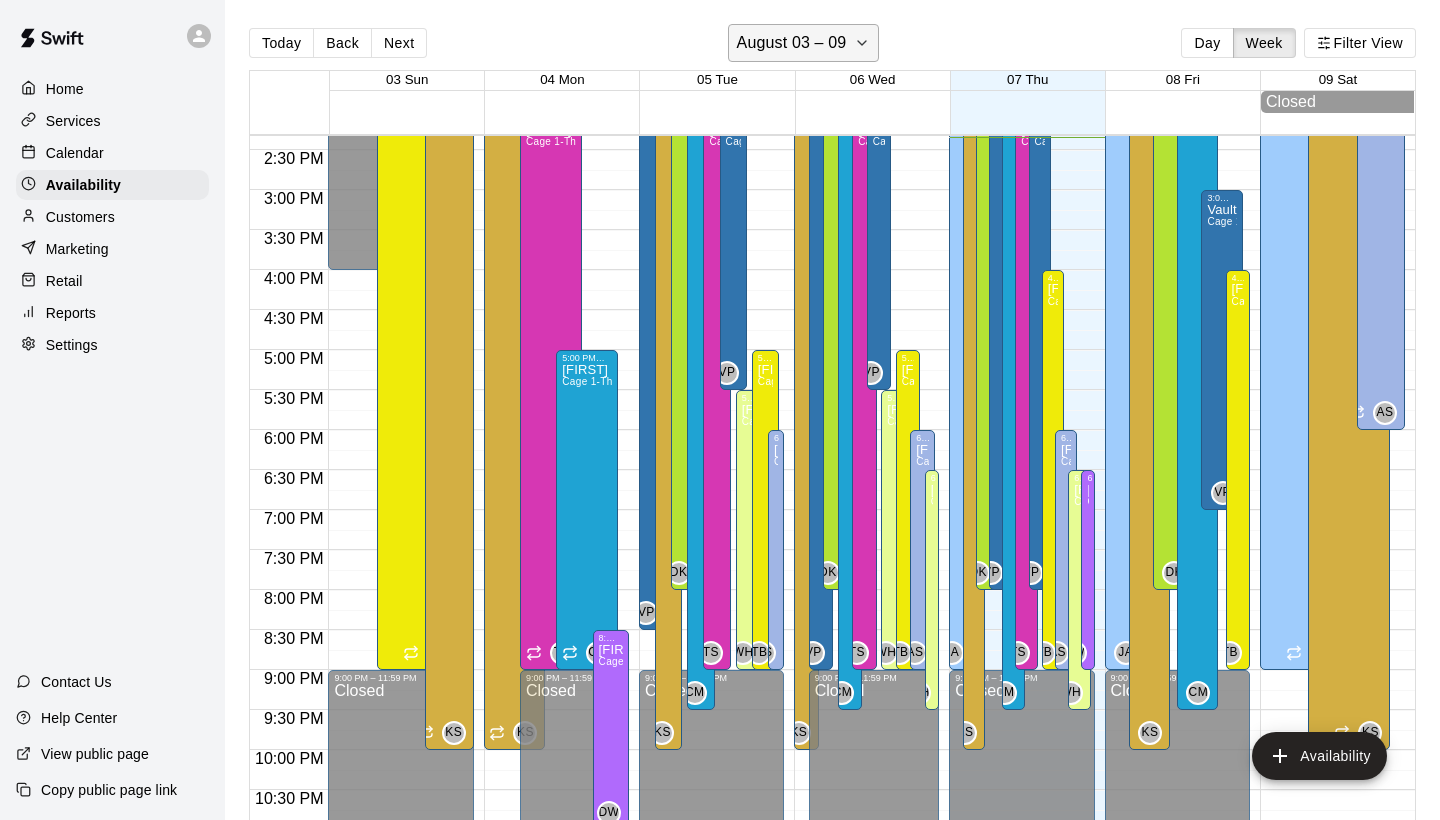 click 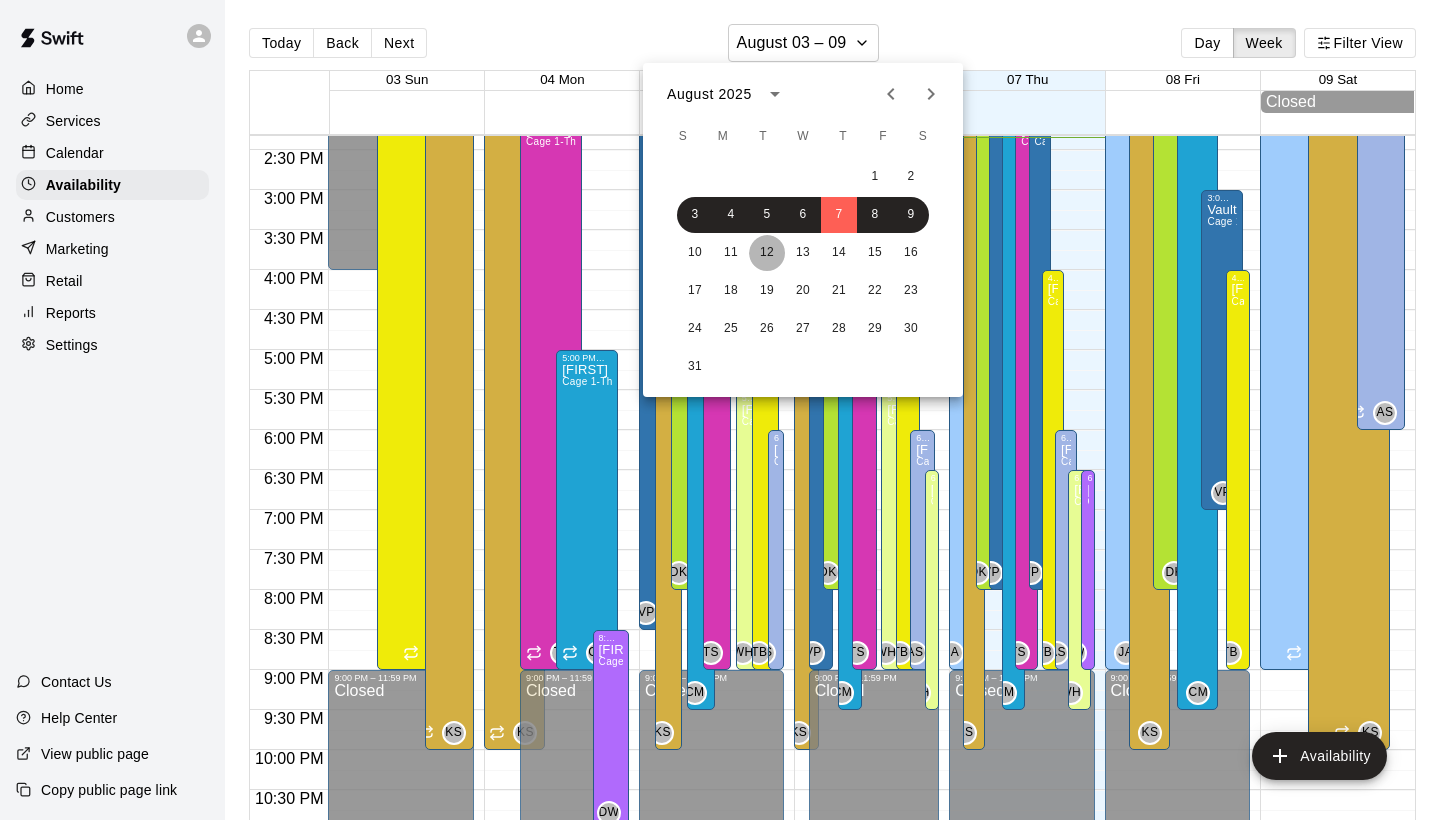 click on "12" at bounding box center [767, 253] 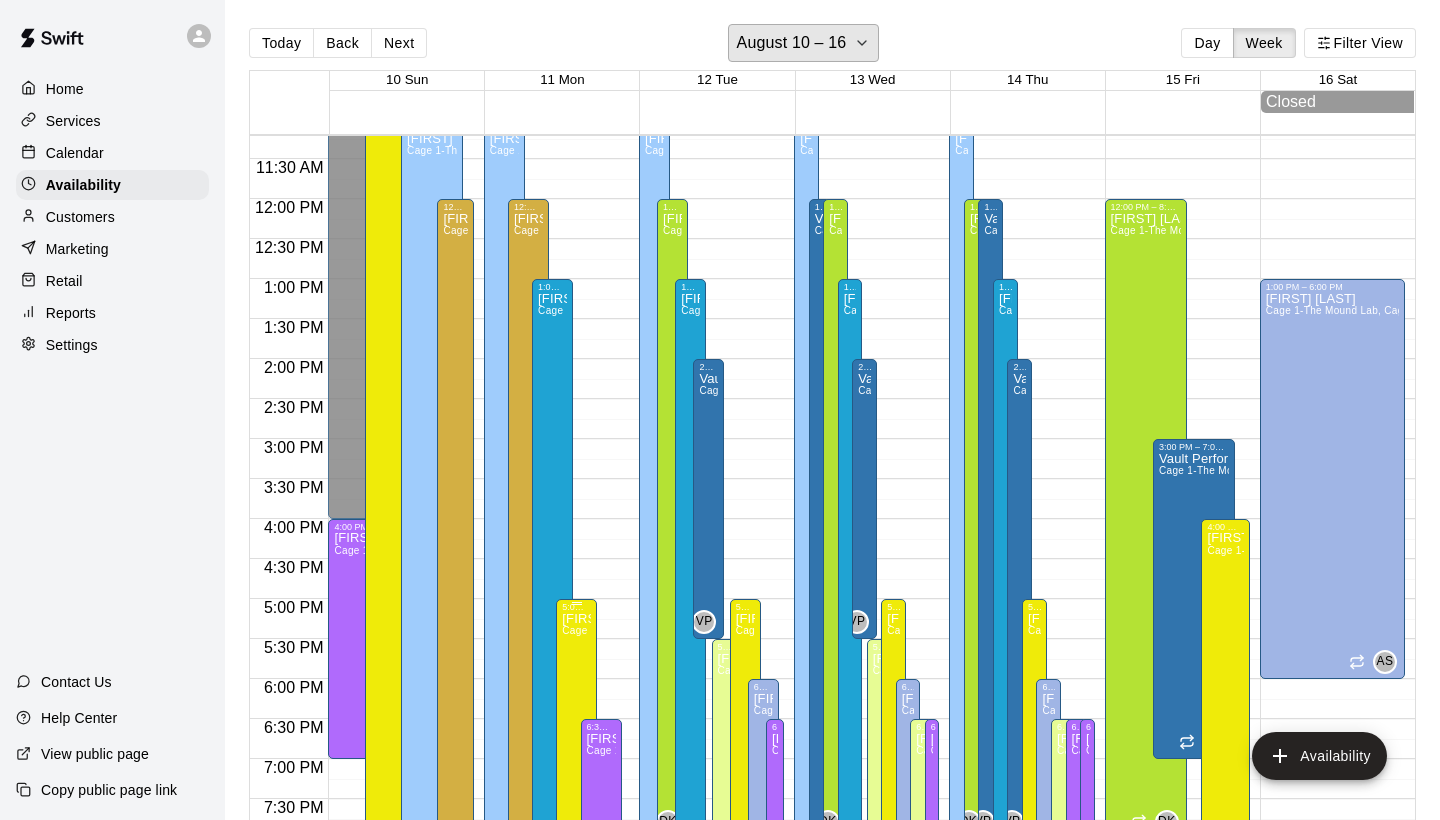 scroll, scrollTop: 809, scrollLeft: 0, axis: vertical 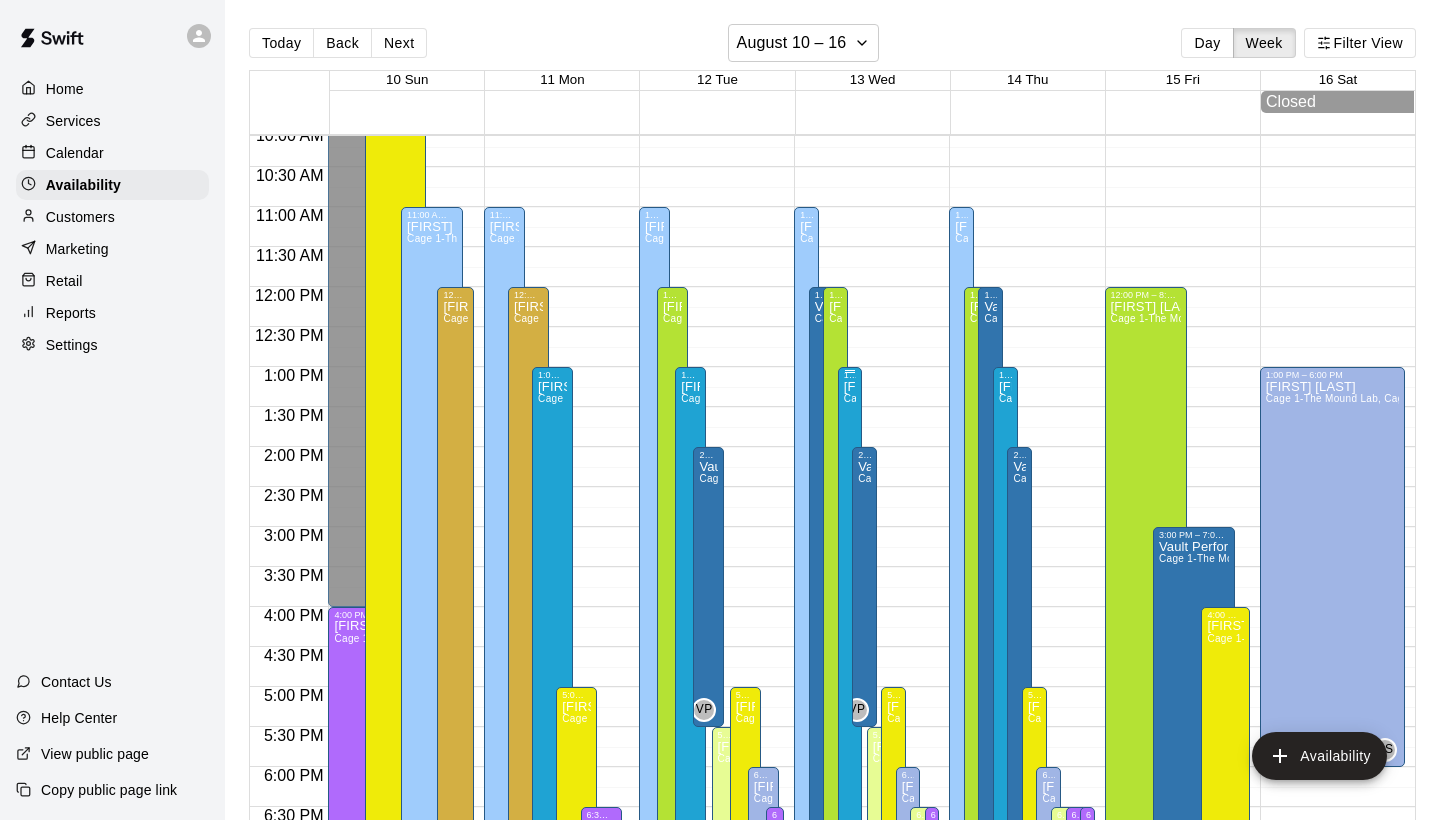 click on "[FIRST] [LAST] Cage 1-The Mound Lab" at bounding box center (850, 790) 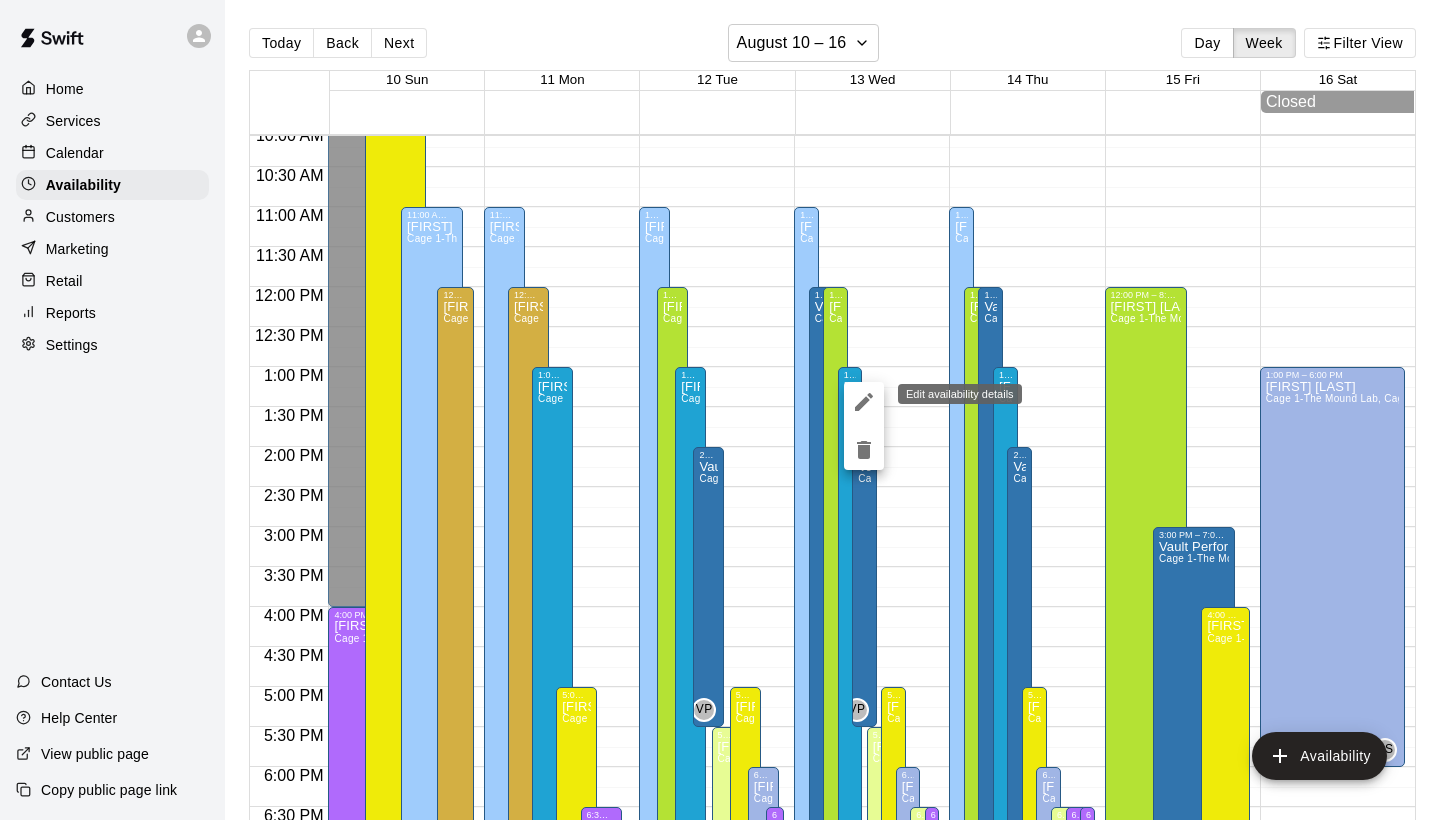 click 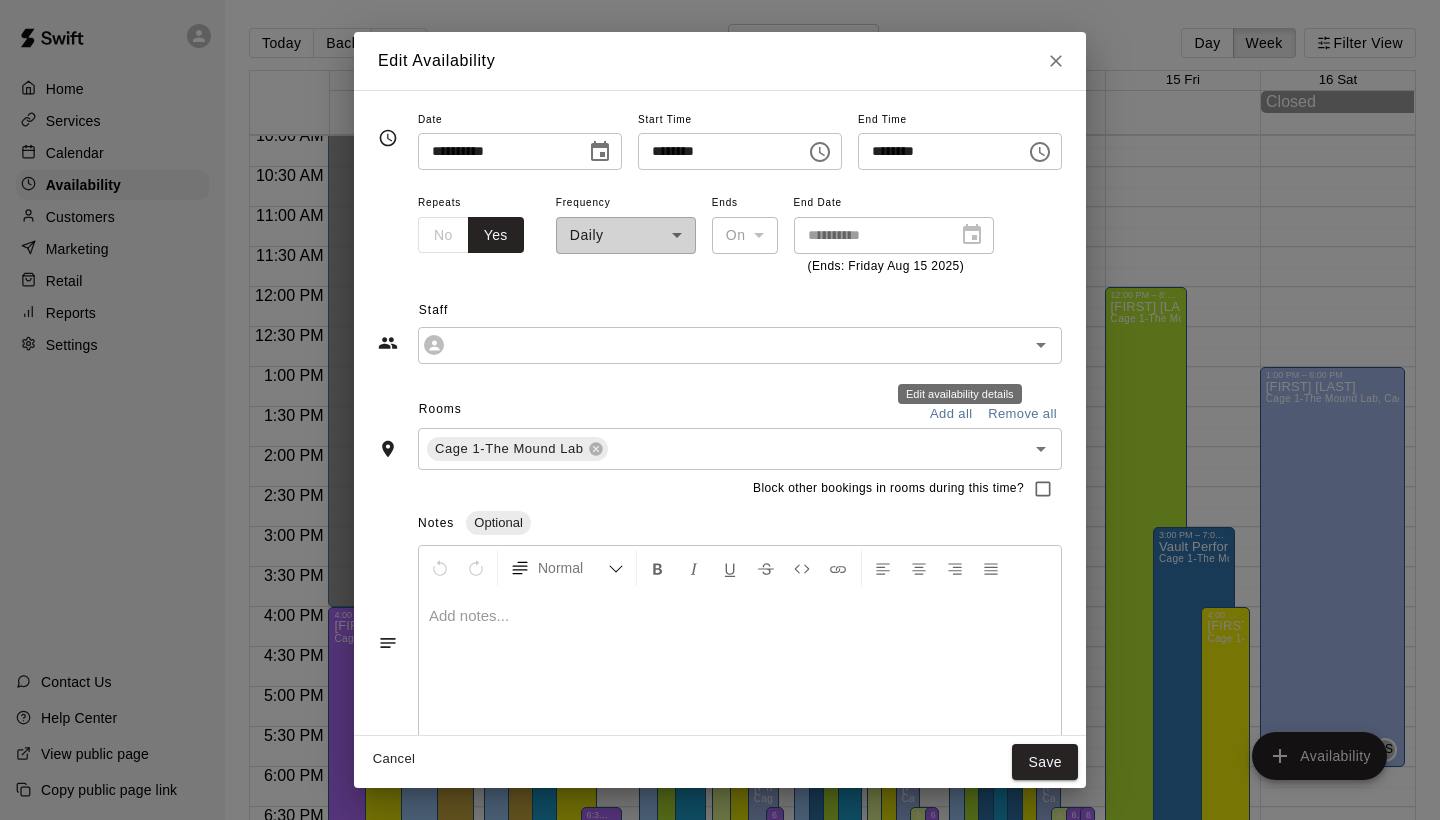 type on "**********" 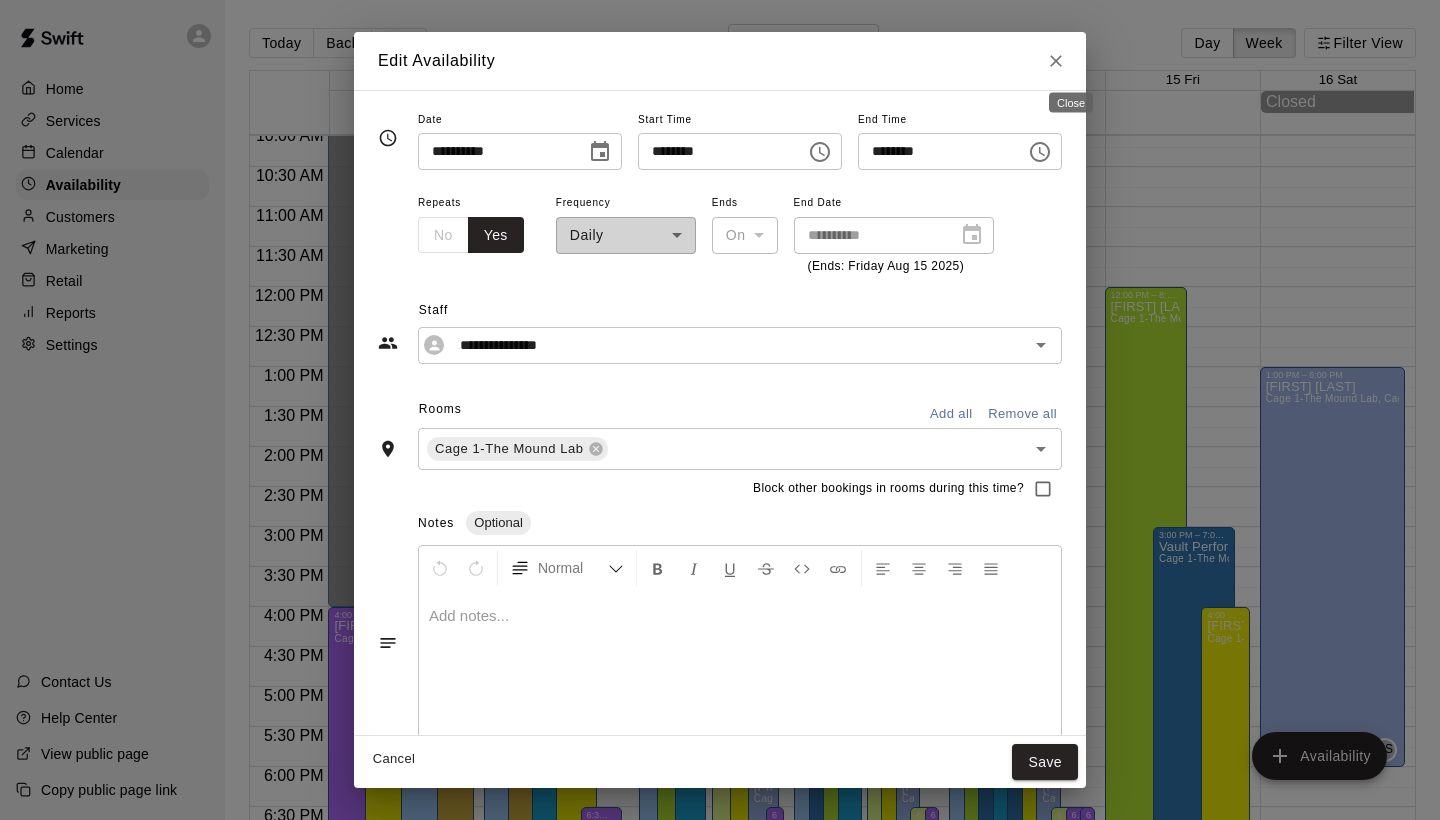 click 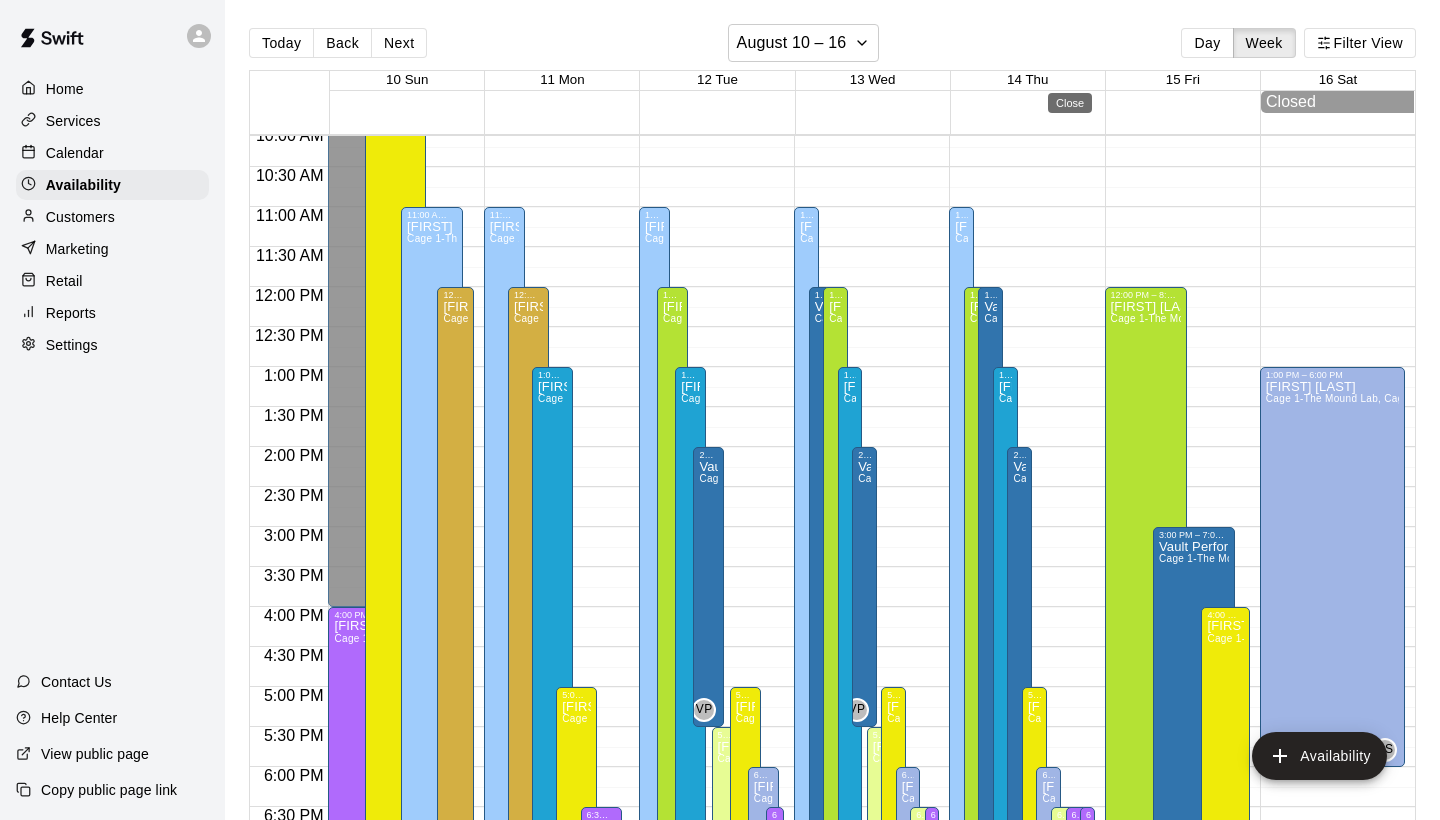 type on "**********" 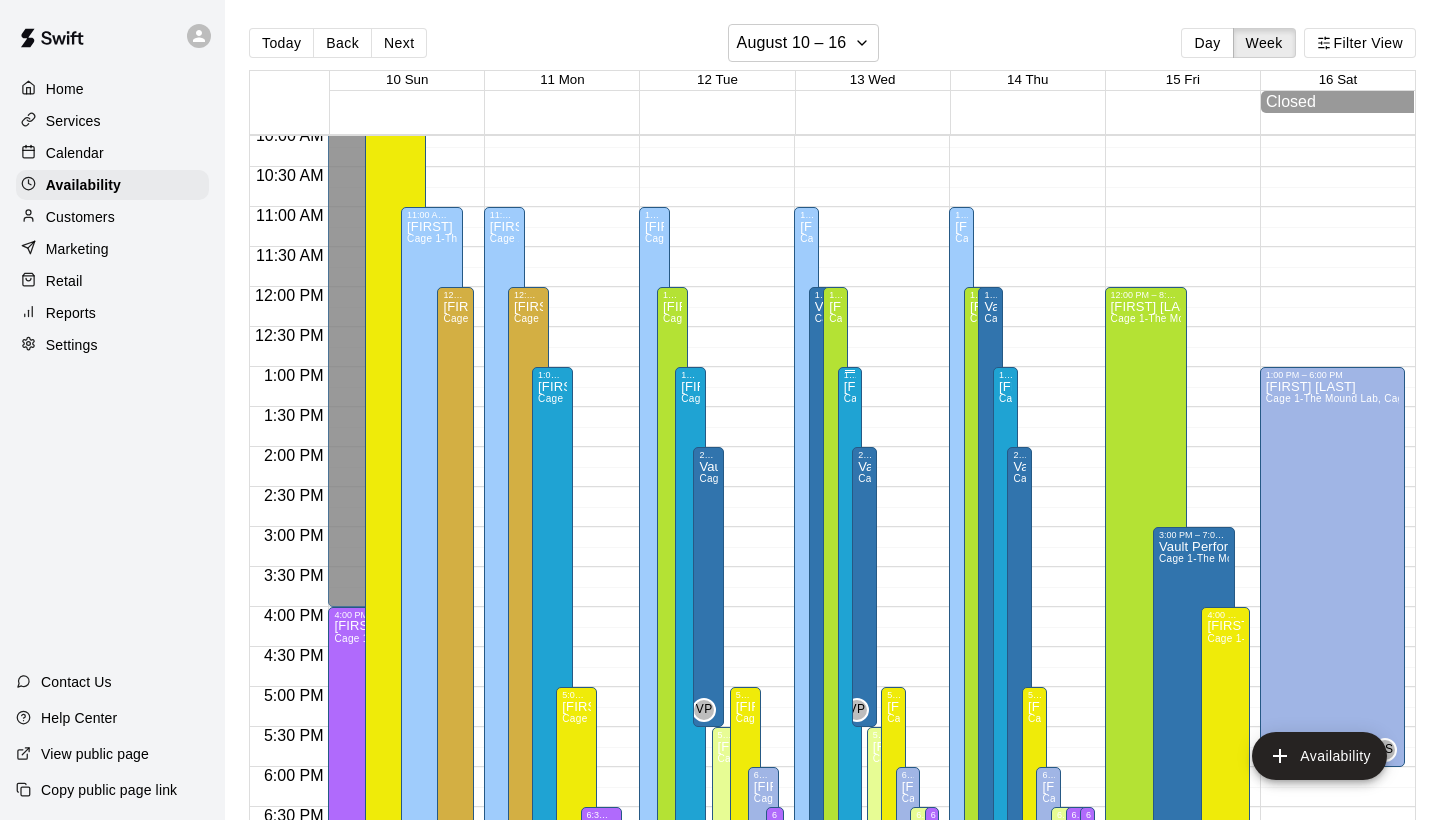 click on "[FIRST] [LAST] Cage 1-The Mound Lab" at bounding box center (850, 790) 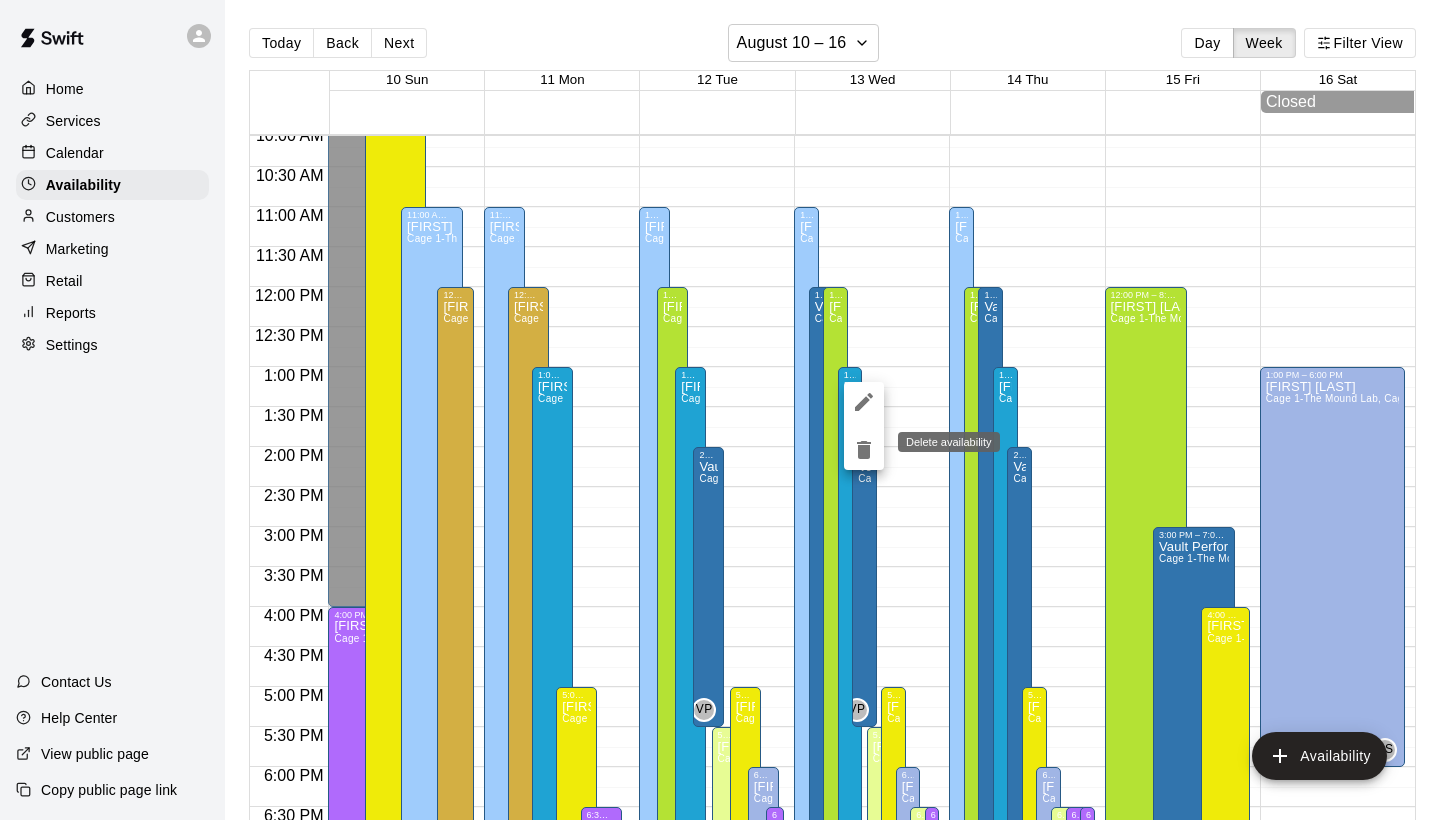 click 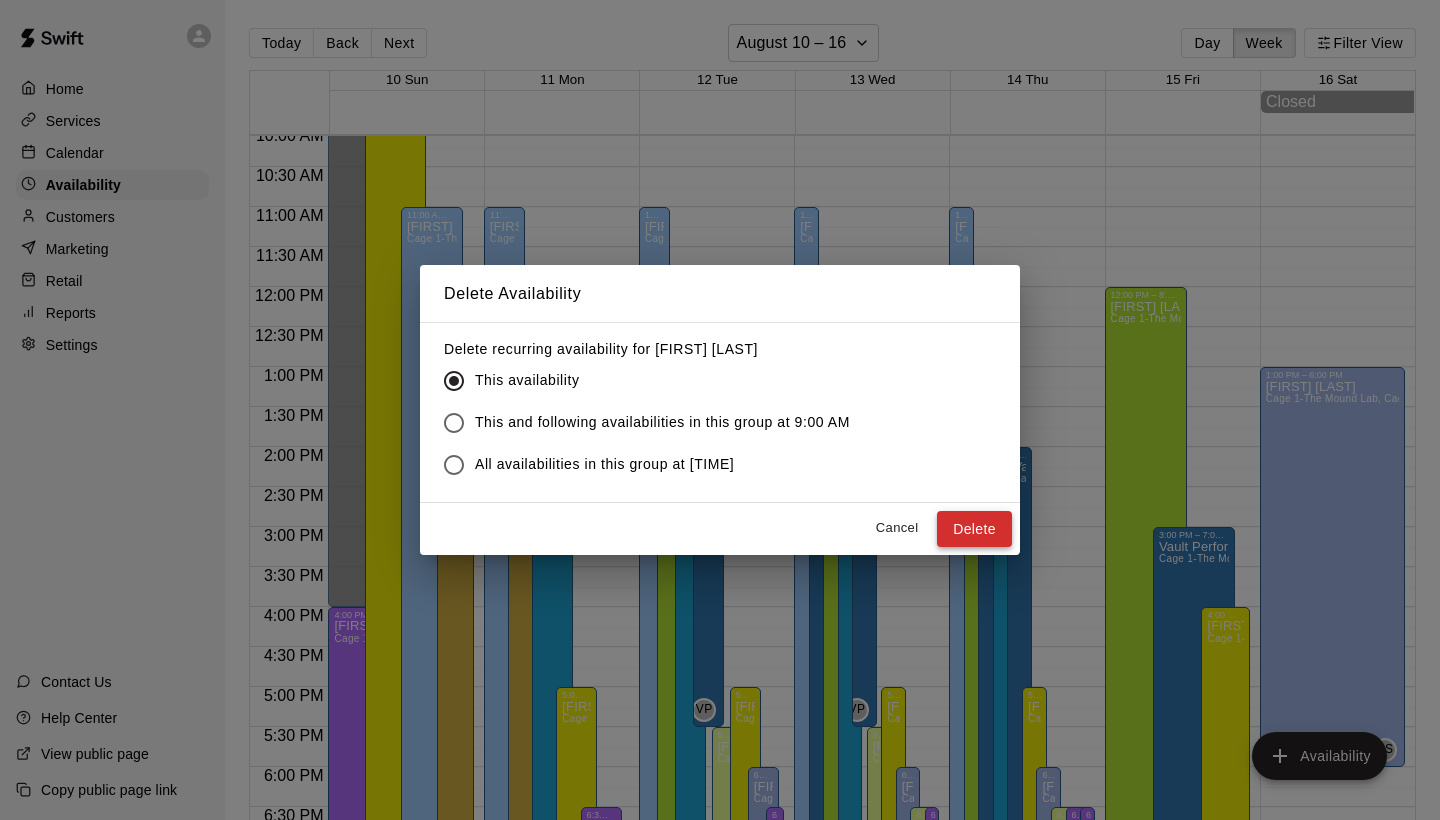 click on "Delete" at bounding box center (974, 529) 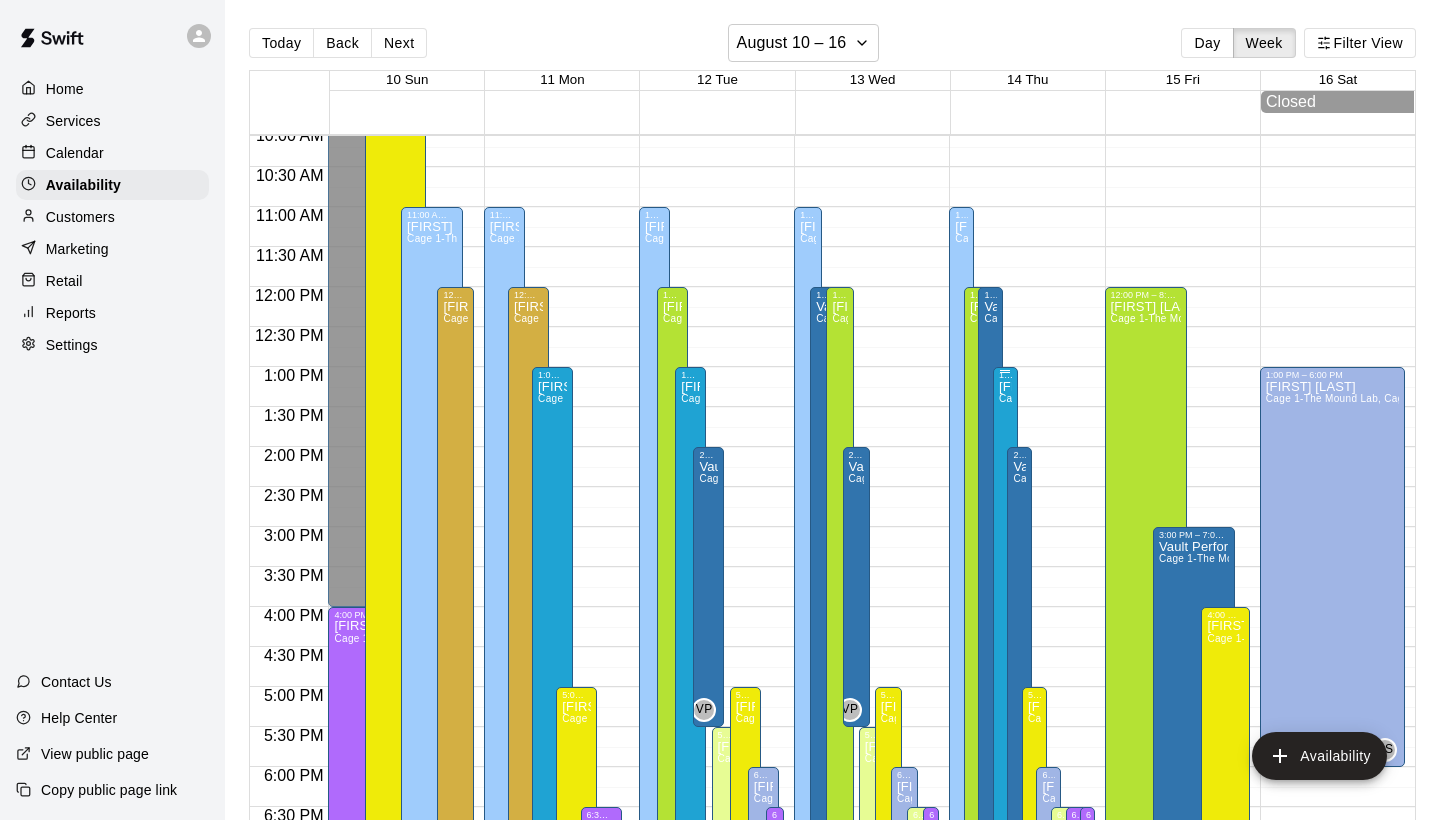 click on "Cage 1-The Mound Lab" at bounding box center (1055, 398) 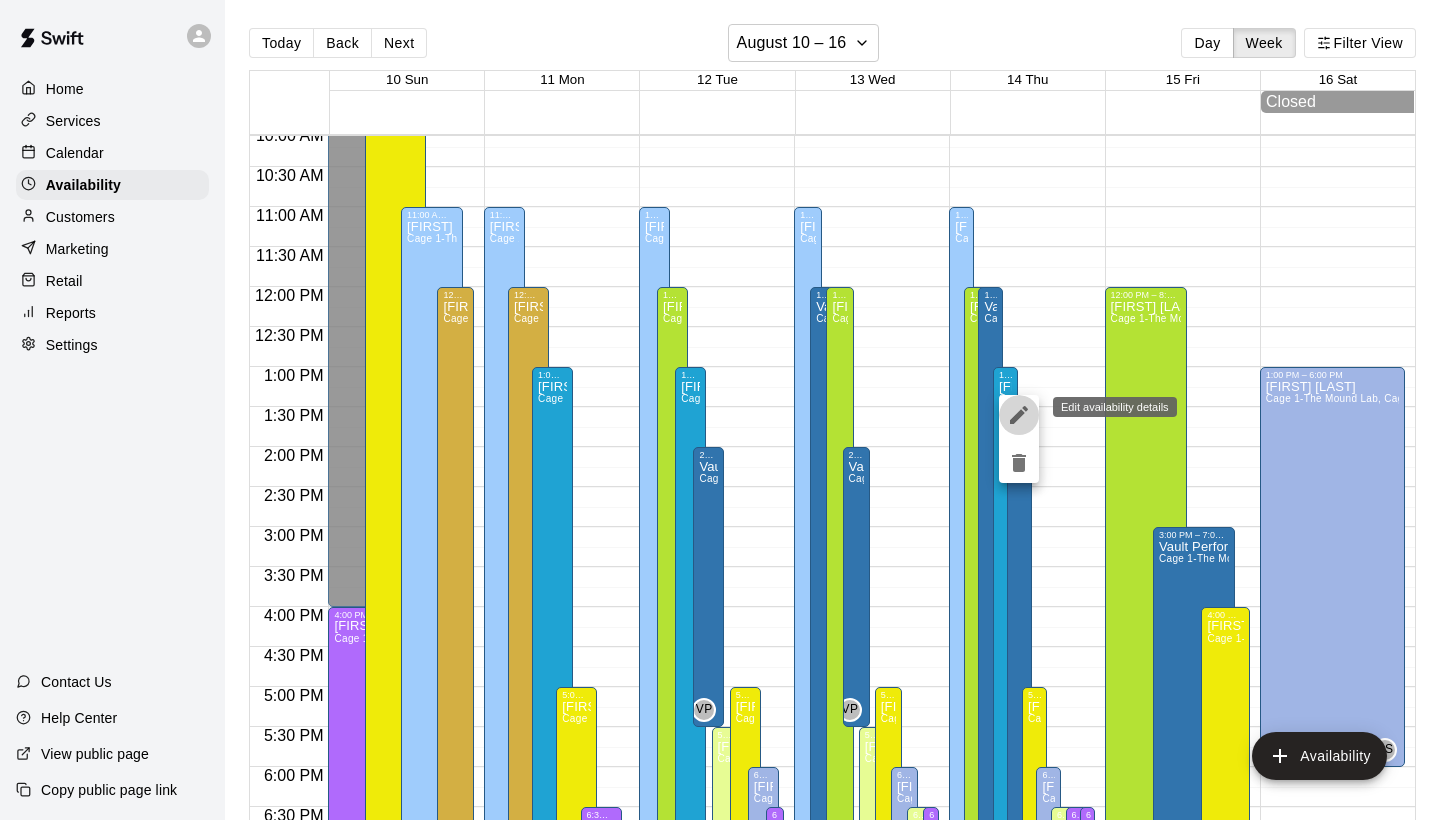 click 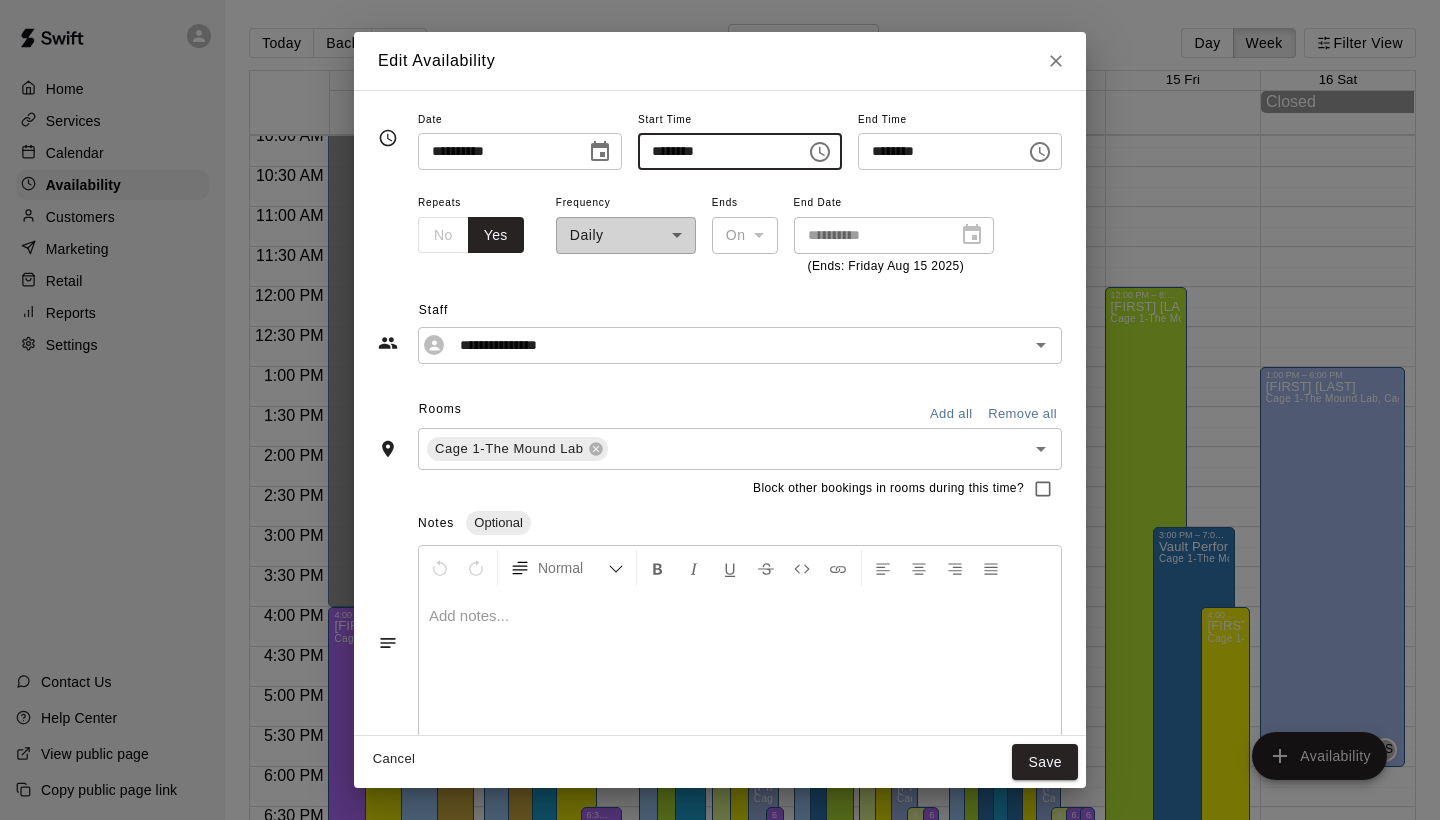 click on "********" at bounding box center (715, 151) 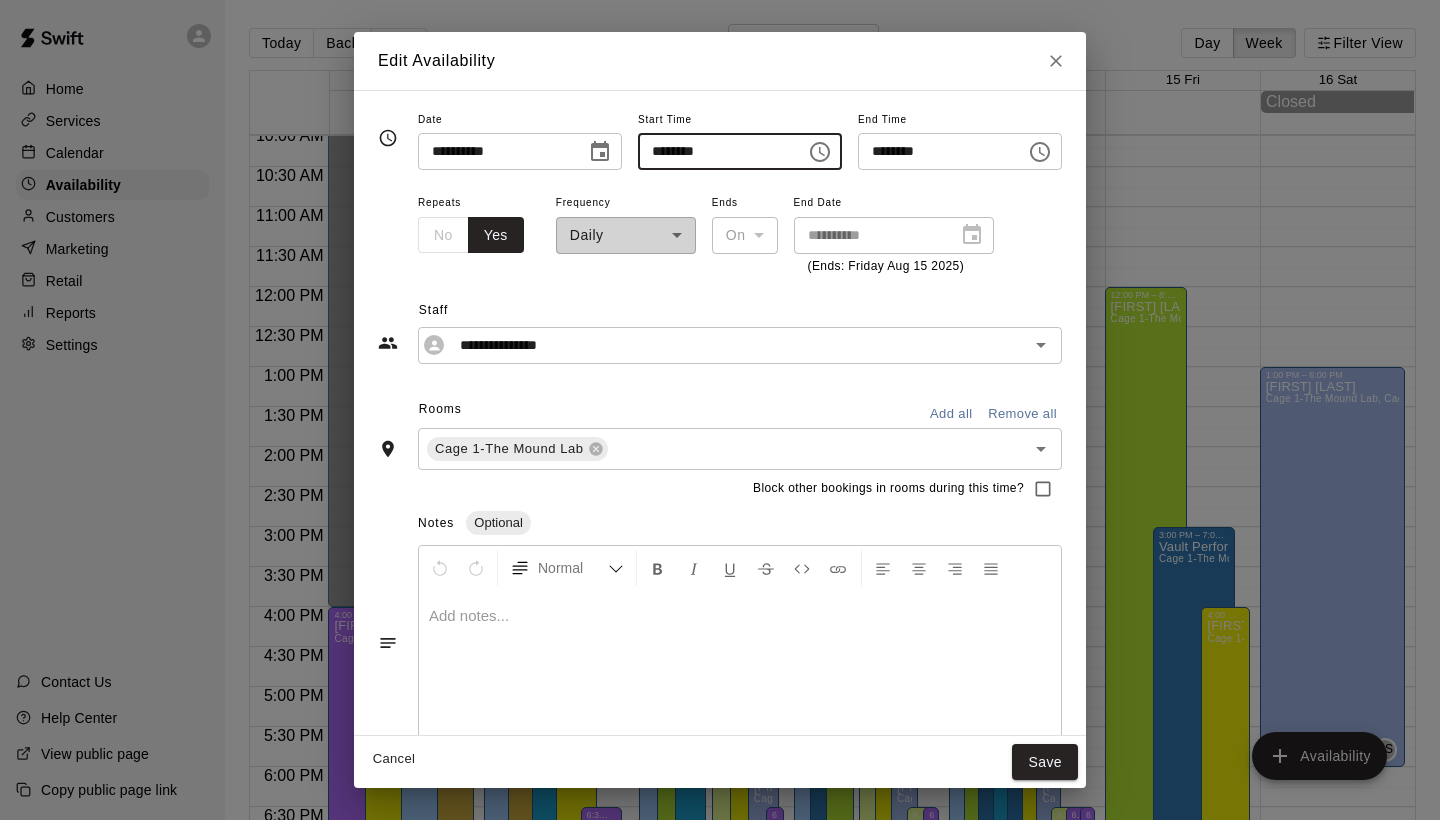 type on "********" 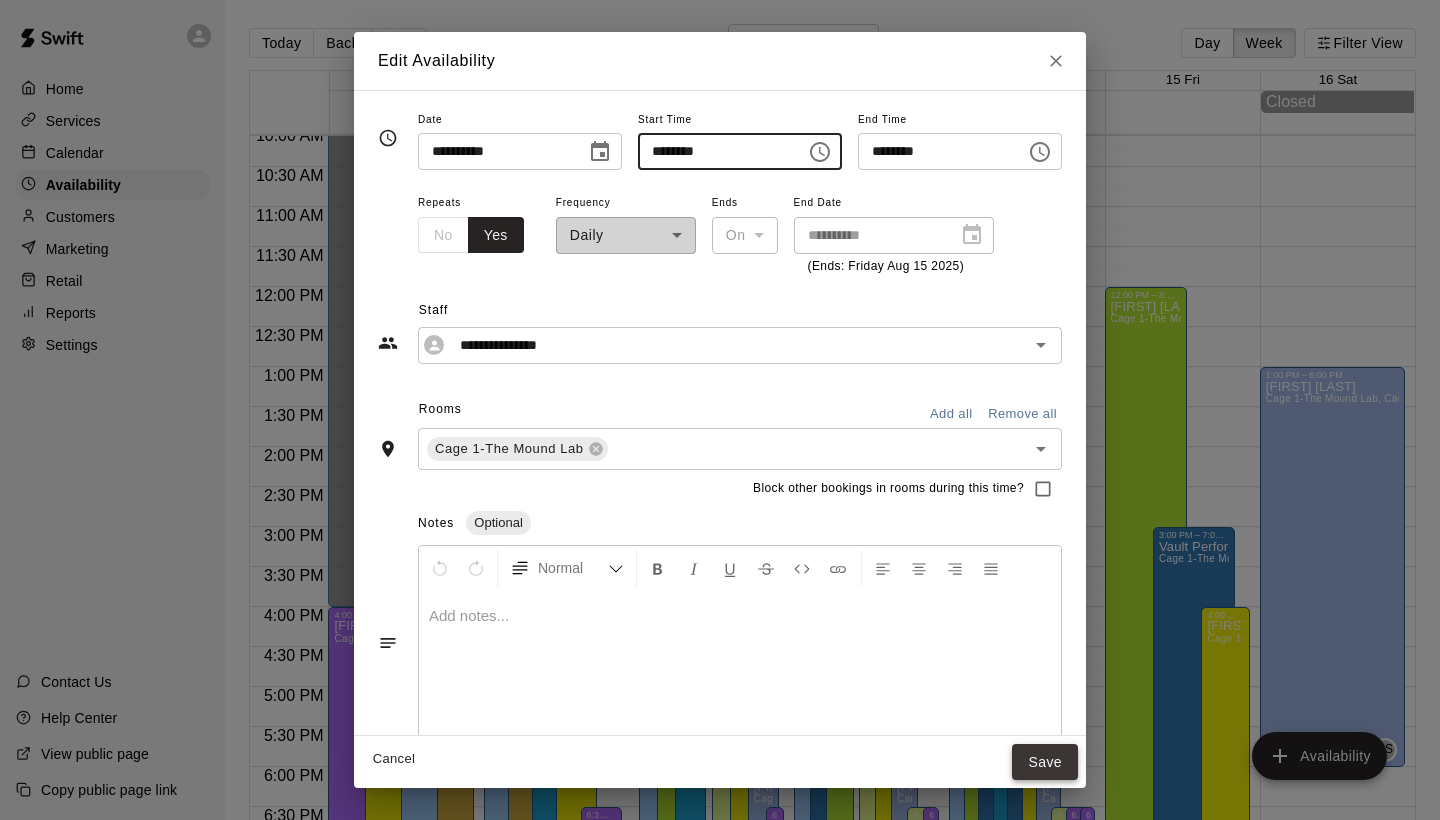 click on "Save" at bounding box center (1045, 762) 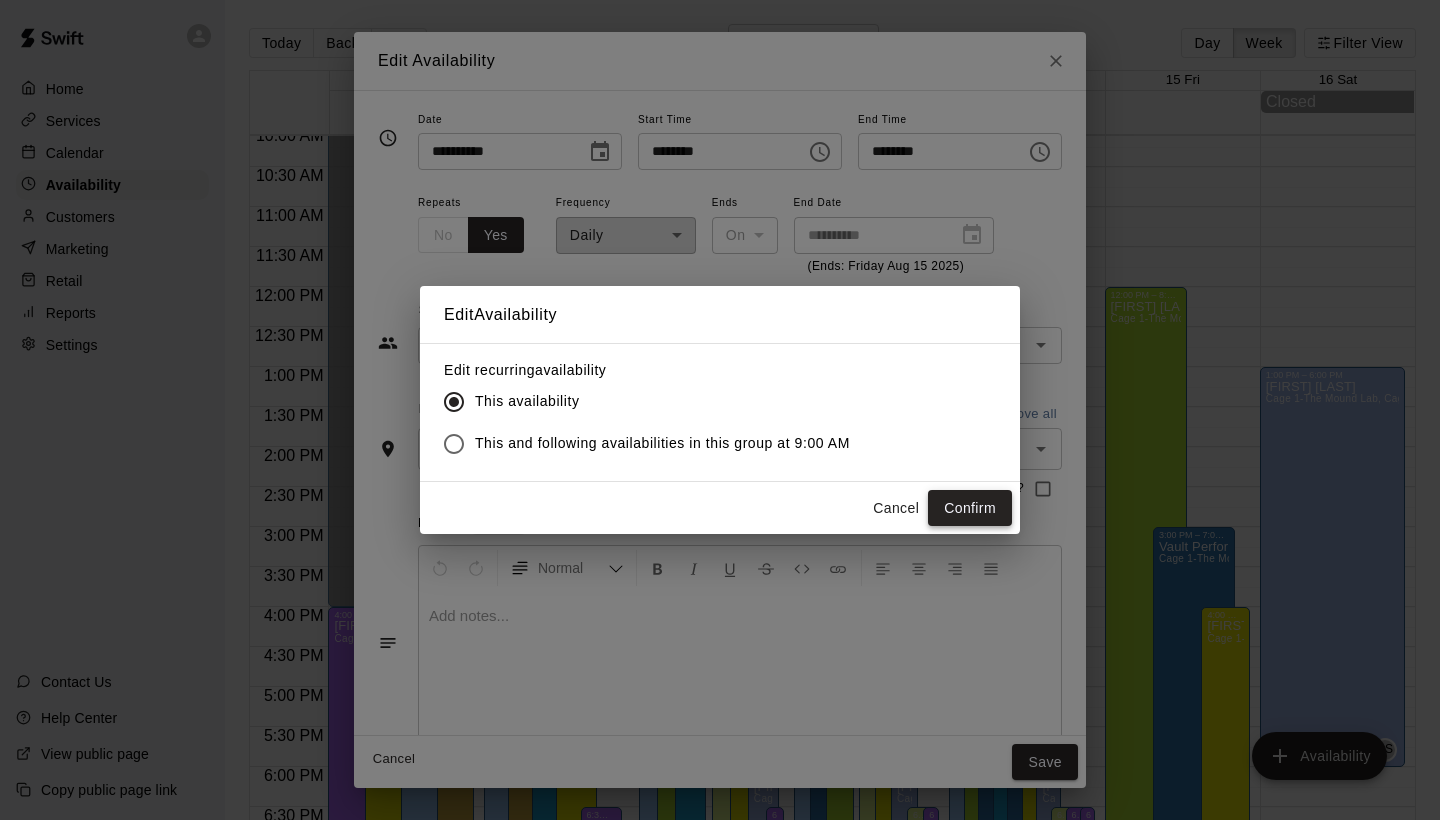 click on "Confirm" at bounding box center (970, 508) 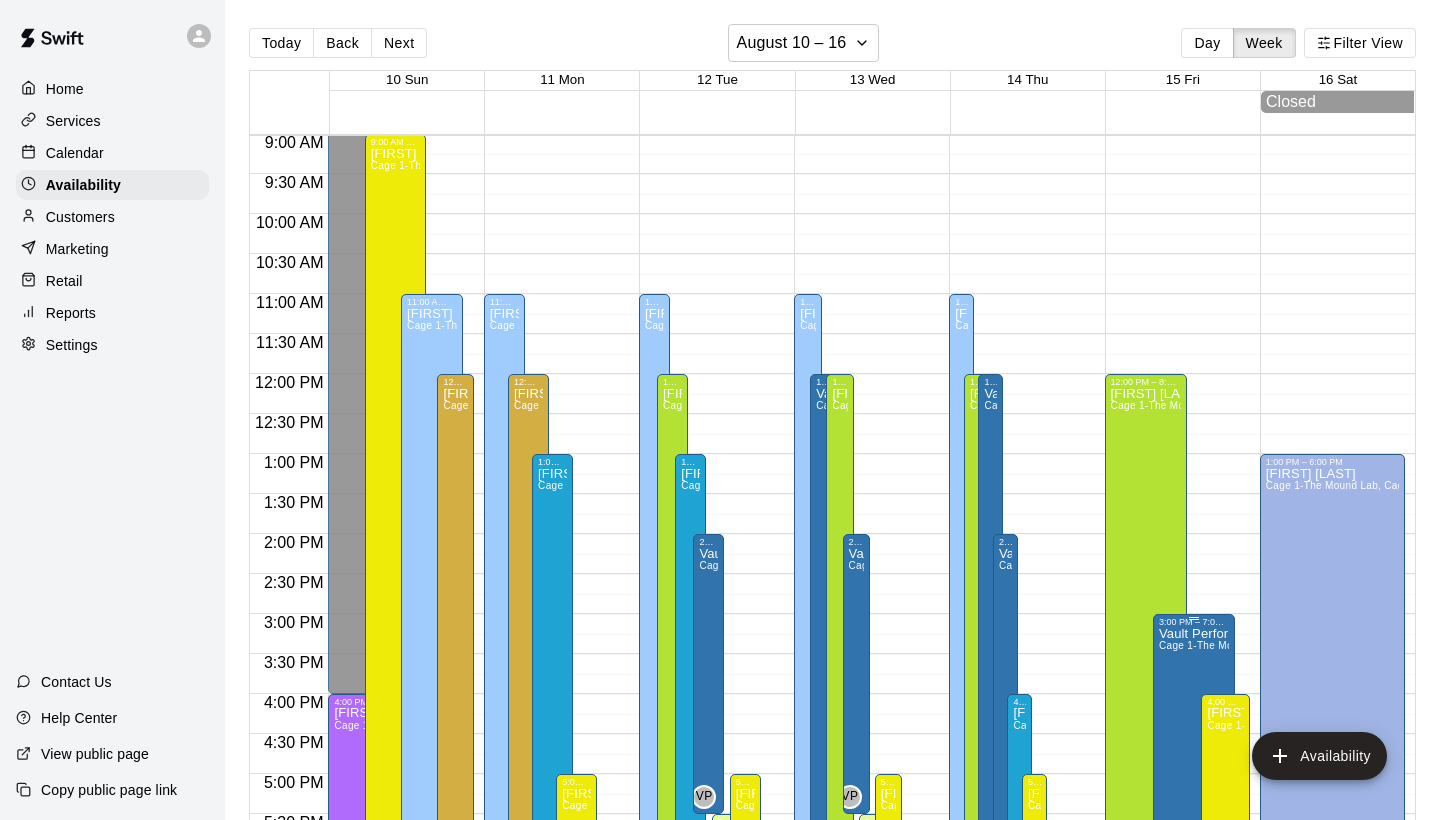scroll, scrollTop: 706, scrollLeft: 0, axis: vertical 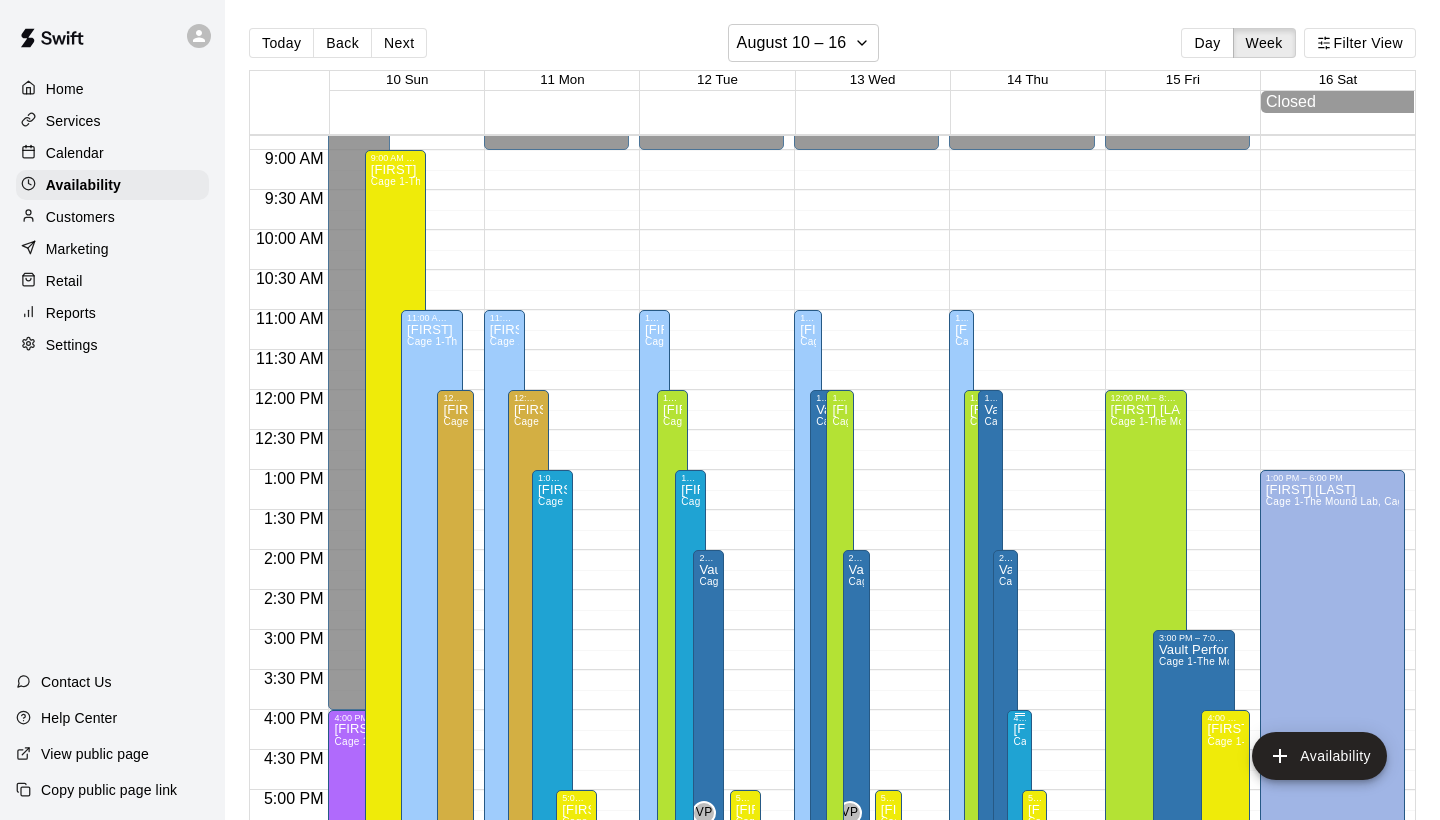 click on "Cage 1-The Mound Lab" at bounding box center (1069, 741) 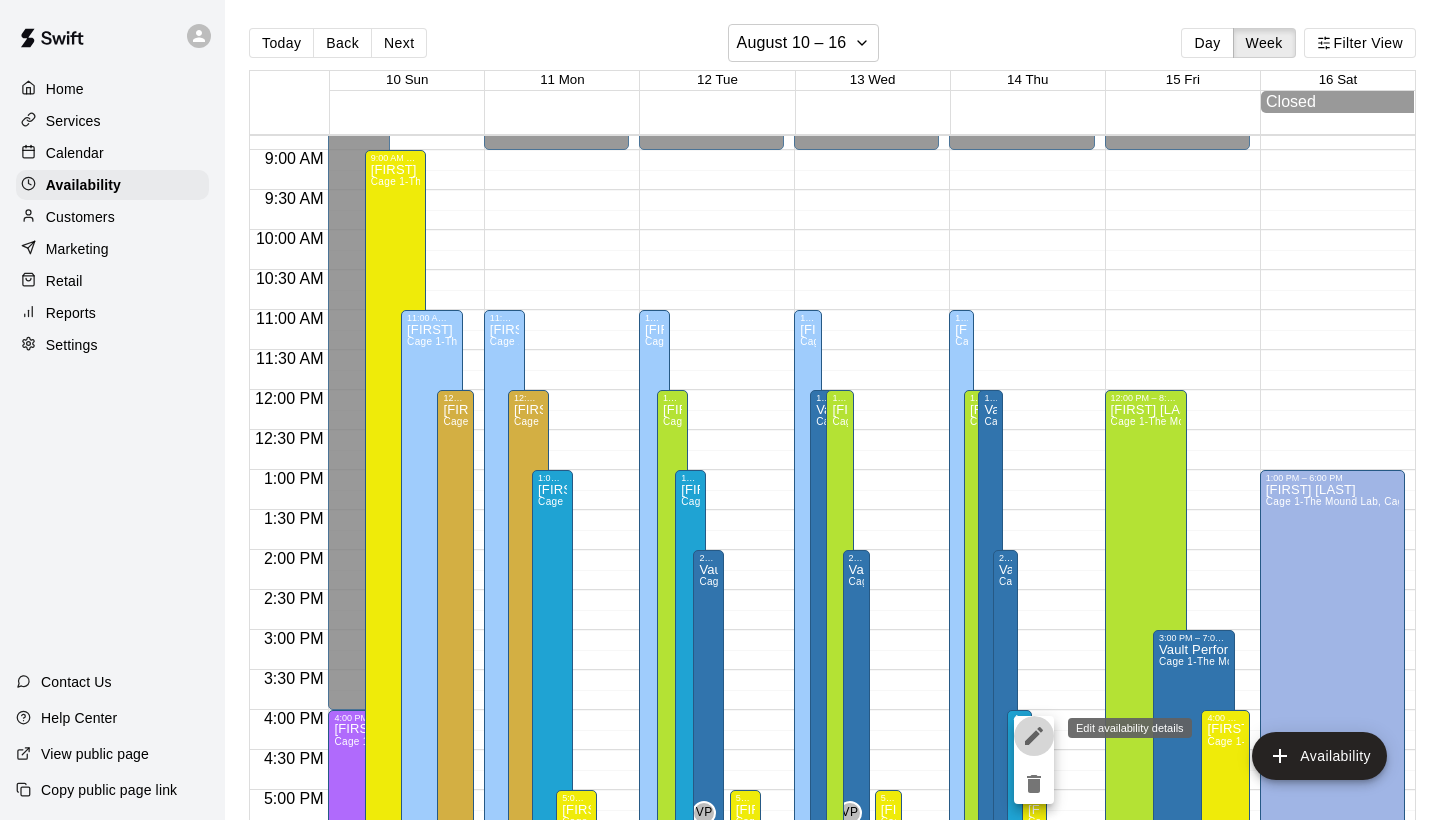 click 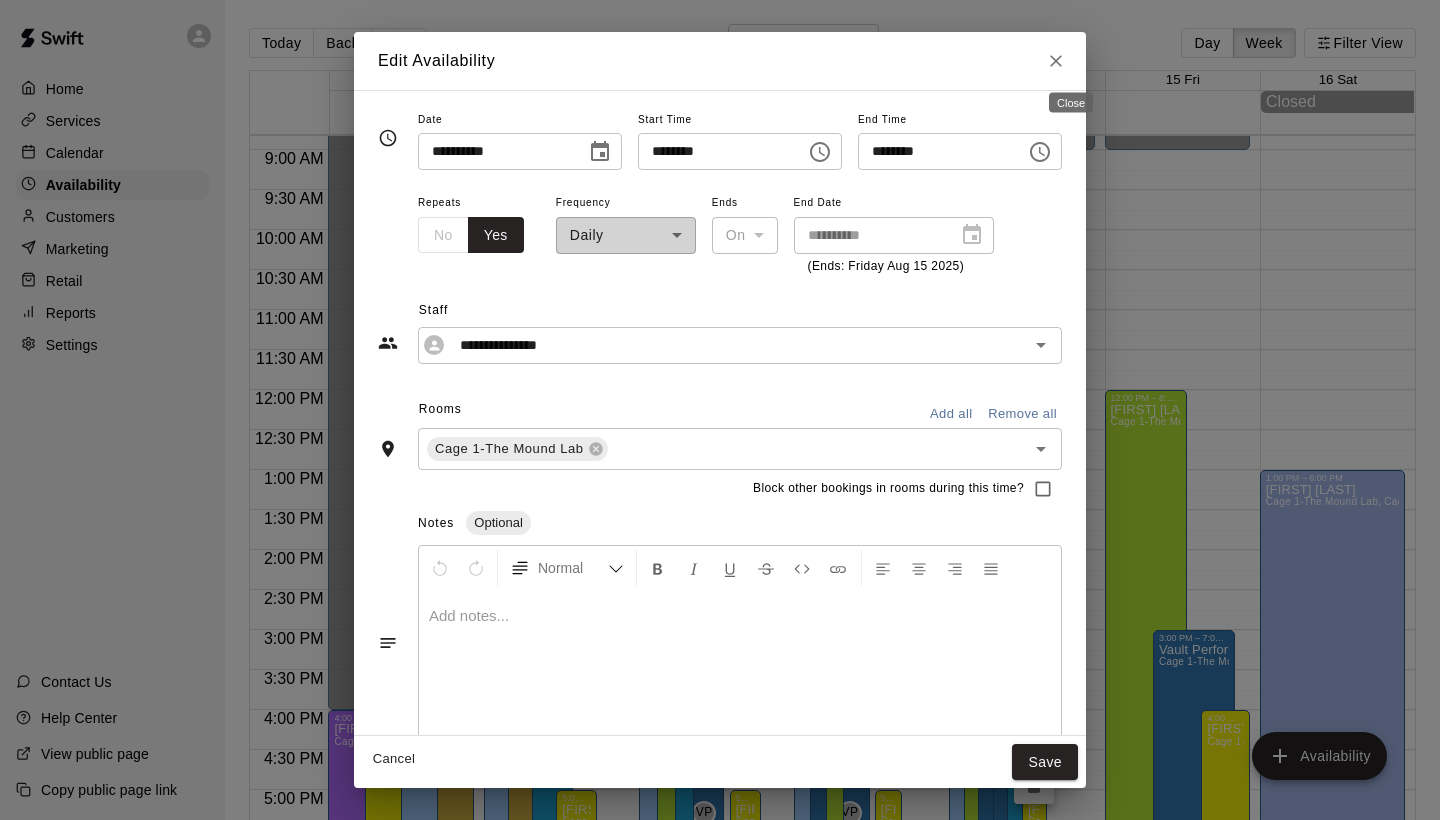 click 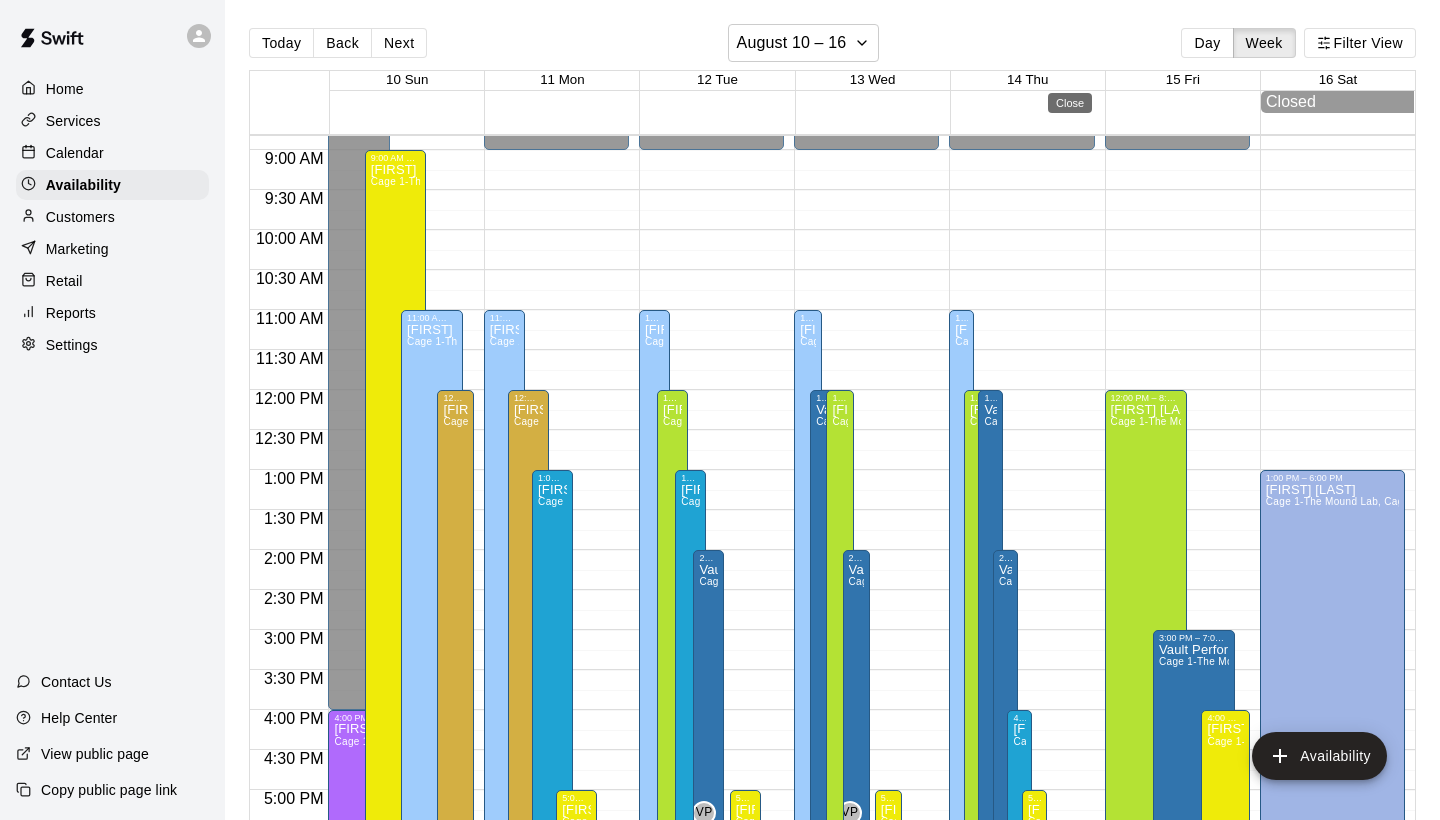 type on "**********" 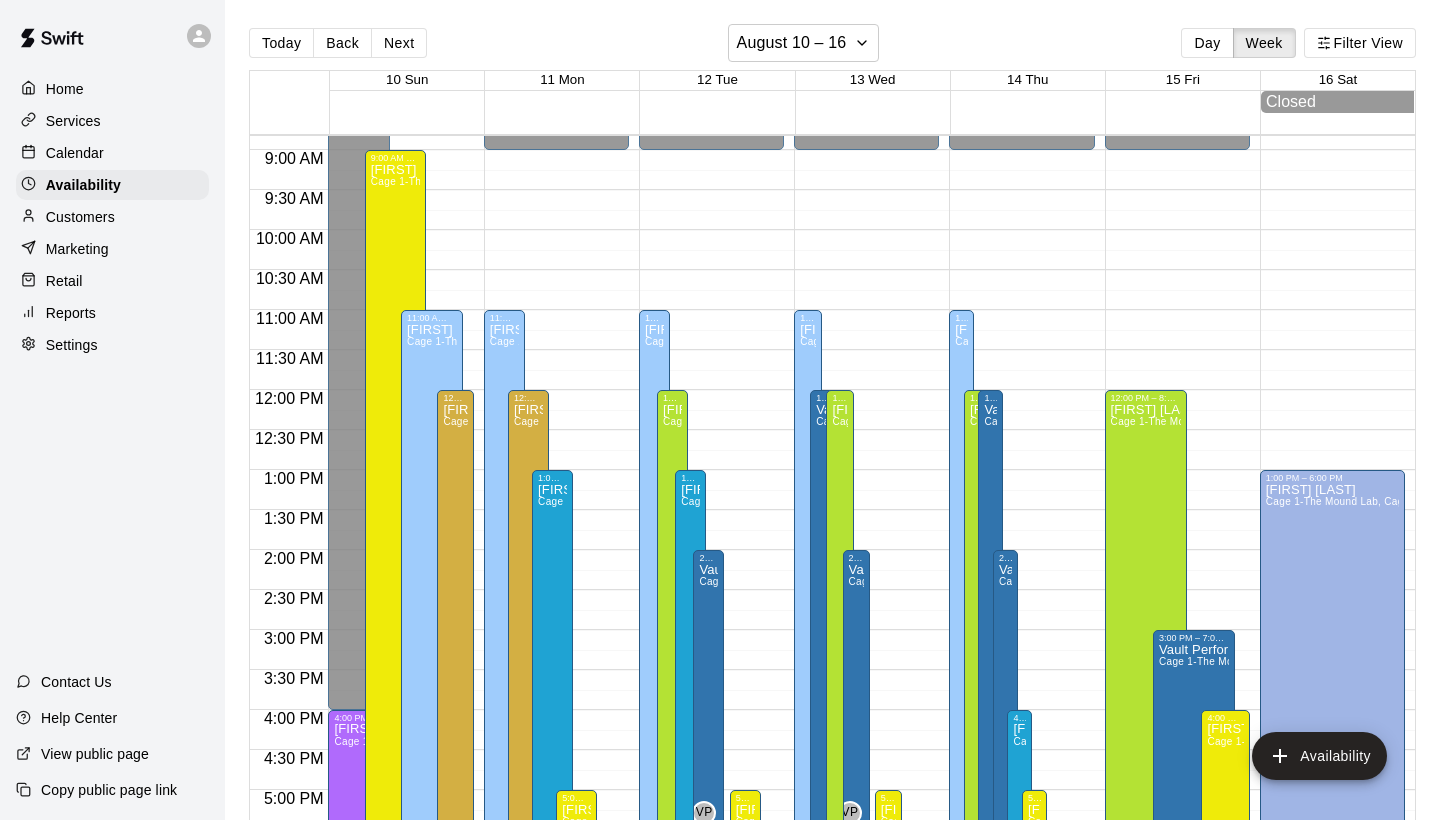 click on "[TIME] – [TIME] Closed [TIME] – [TIME] [FIRST] [LAST] Cage 1-The Mound Lab, Cage 2- The Launch Pad, Cage 3- The Boom Box, Cage 4- The Mash Zone, Cage 5- The Power Alley, Outdoor Turf-The Yard, Outside Cage 1- The Office, Outdoor Cage 2- The Den DK [TIME] – [TIME] Closed [TIME] – [TIME] Vault Performance Cage 1-The Mound Lab, Cage 2- The Launch Pad, Cage 3- The Boom Box, Cage 4- The Mash Zone, Cage 5- The Power Alley VP [TIME] – [TIME] [FIRST] [LAST] Cage 1-The Mound Lab, Cage 2- The Launch Pad, Cage 3- The Boom Box, Cage 4- The Mash Zone, Cage 5- The Power Alley, Outdoor Turf-The Yard, Outside Cage 1- The Office, Outdoor Cage 2- The Den TB" at bounding box center (1177, 390) 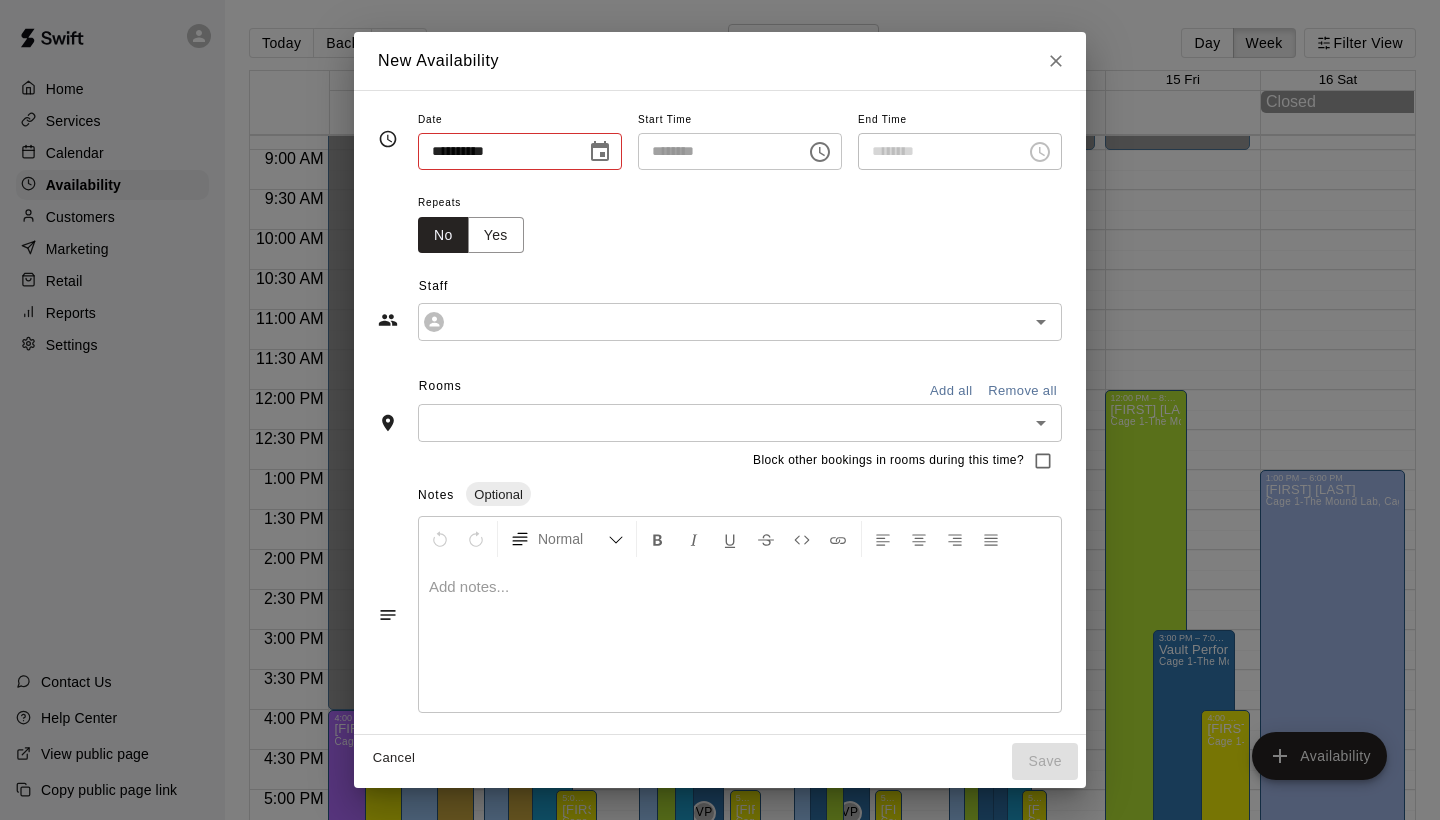 type on "**********" 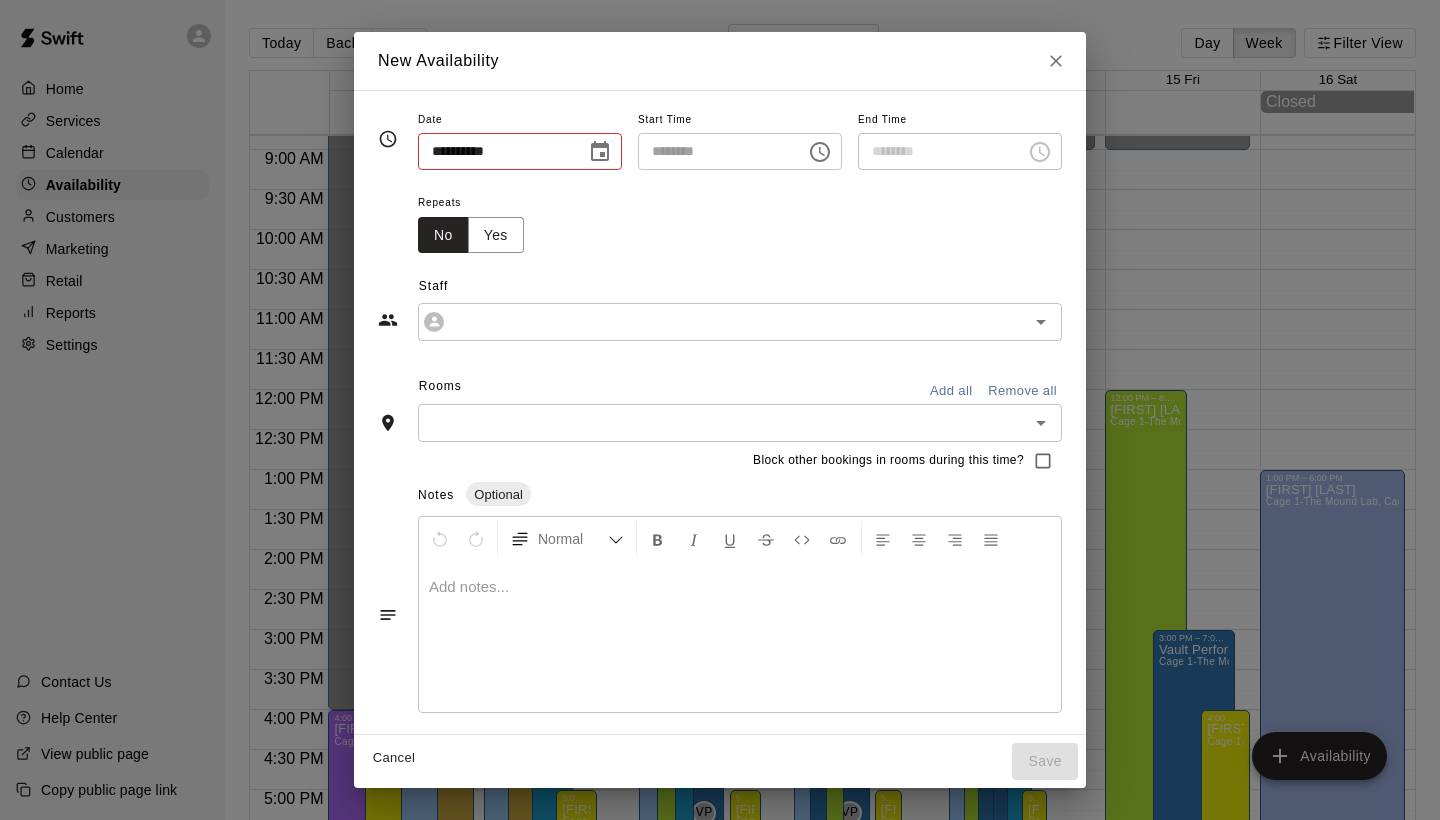type on "********" 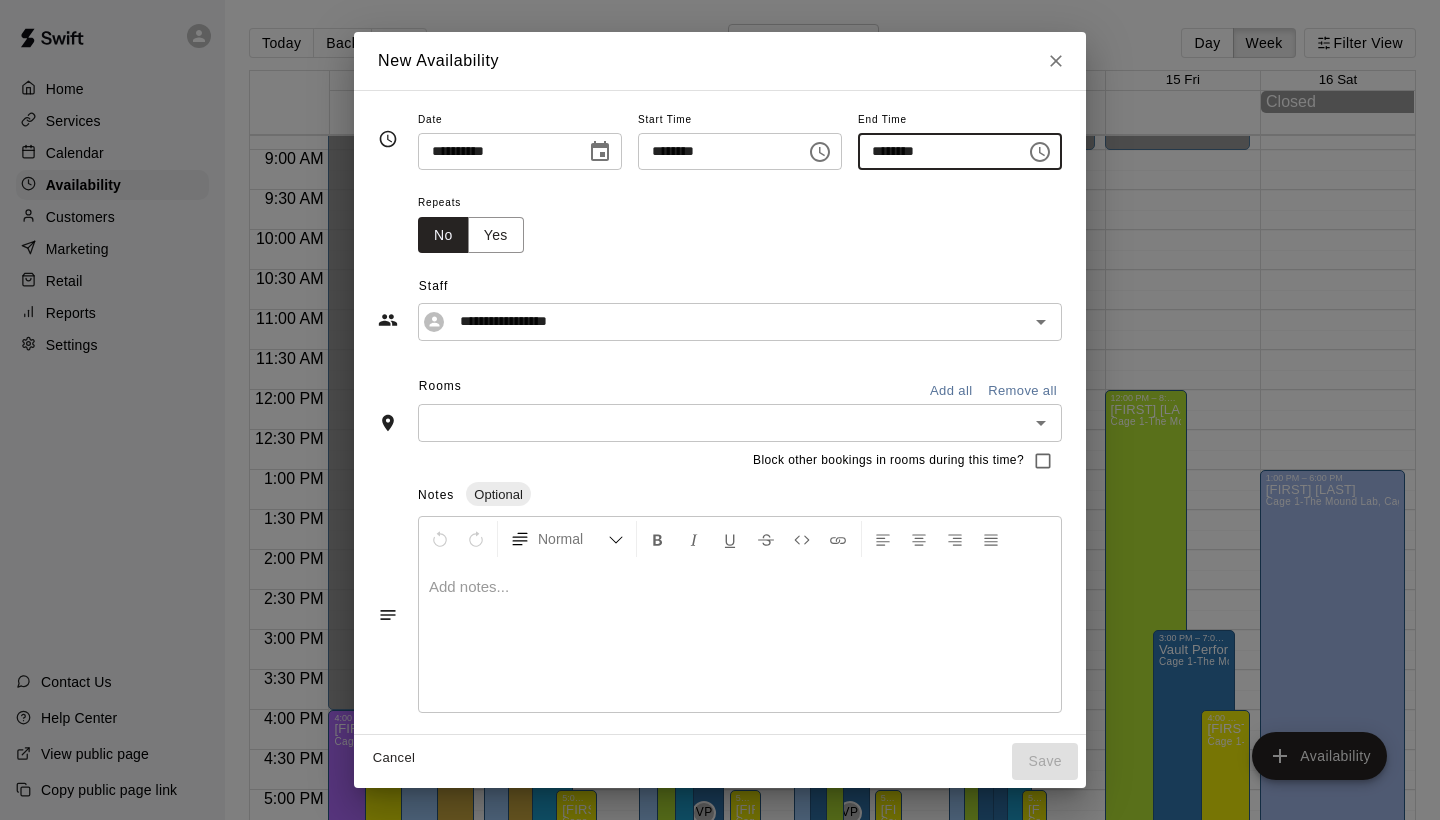 click on "********" at bounding box center [935, 151] 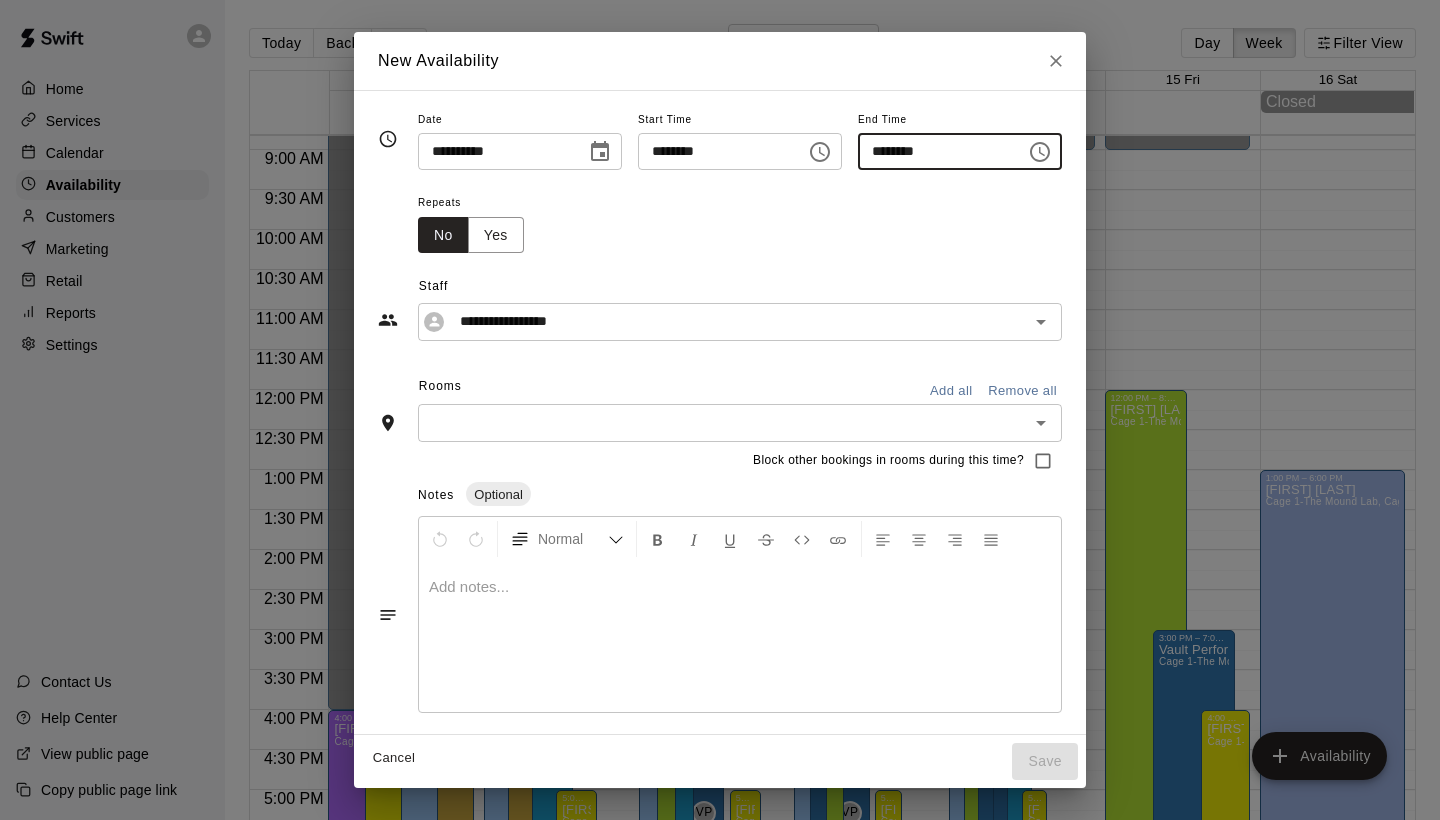 click on "********" at bounding box center (935, 151) 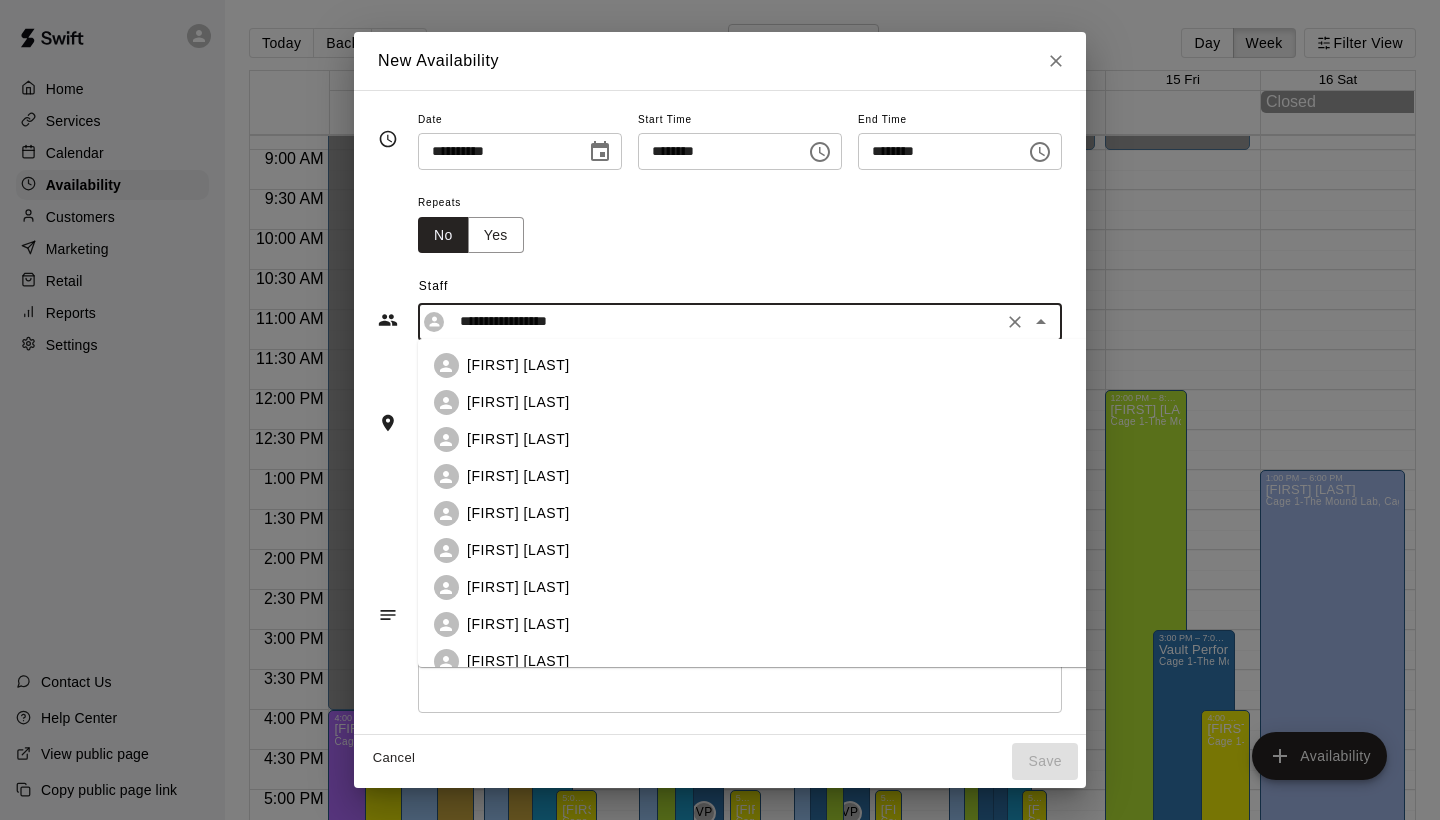 click on "**********" at bounding box center [724, 321] 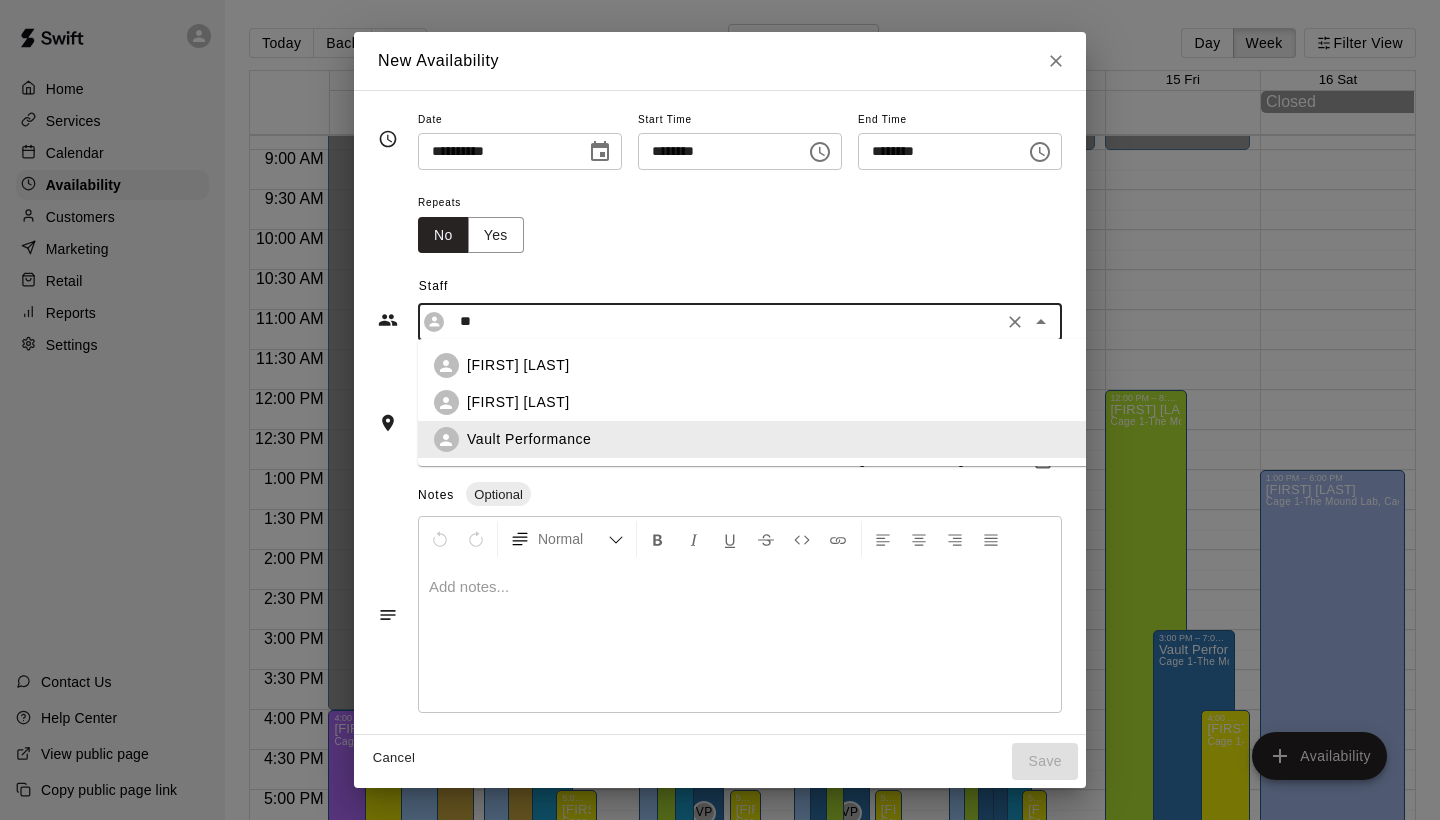 scroll, scrollTop: 0, scrollLeft: 0, axis: both 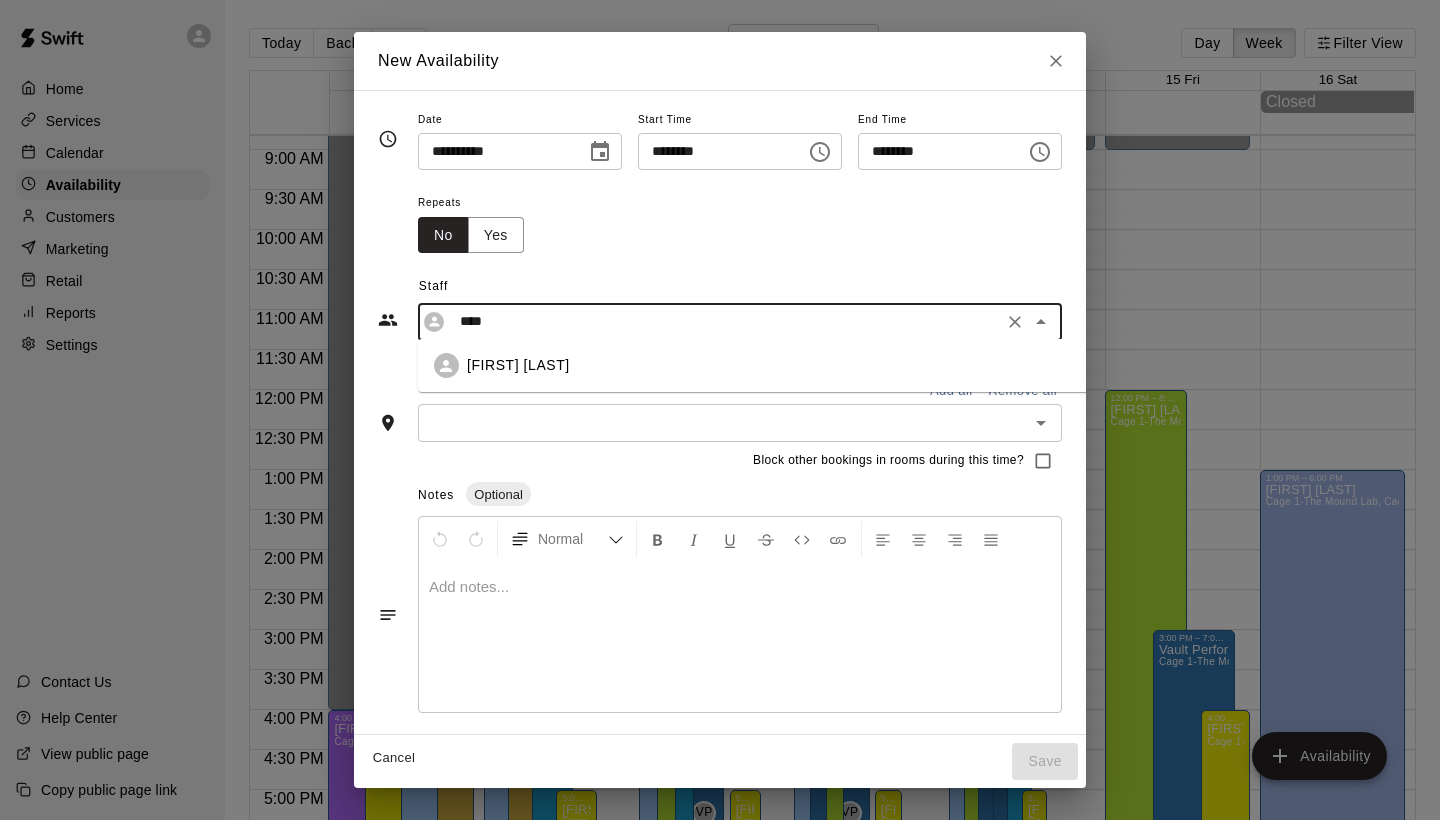 click on "[FIRST] [LAST]" at bounding box center [518, 365] 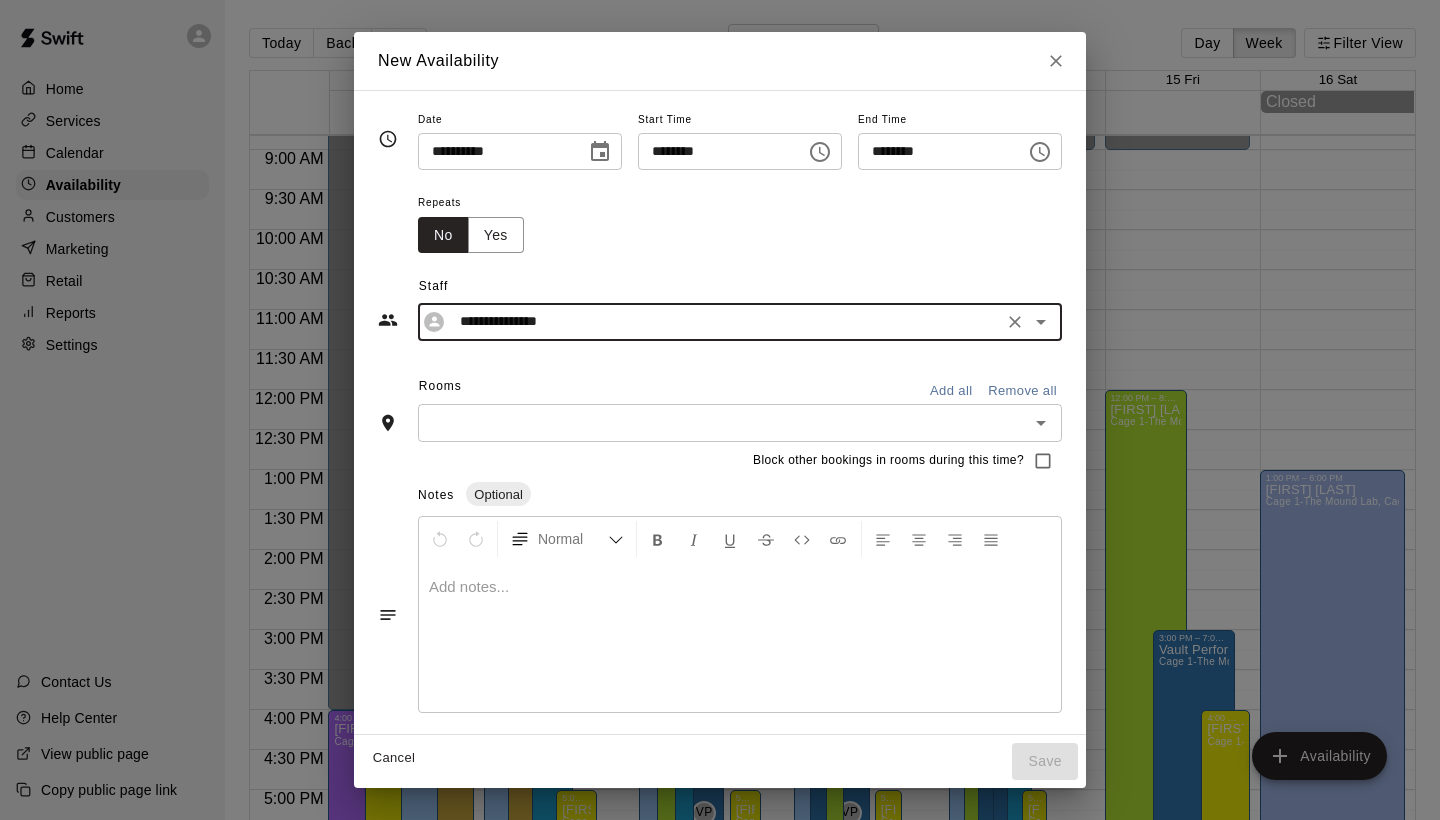 click at bounding box center [723, 422] 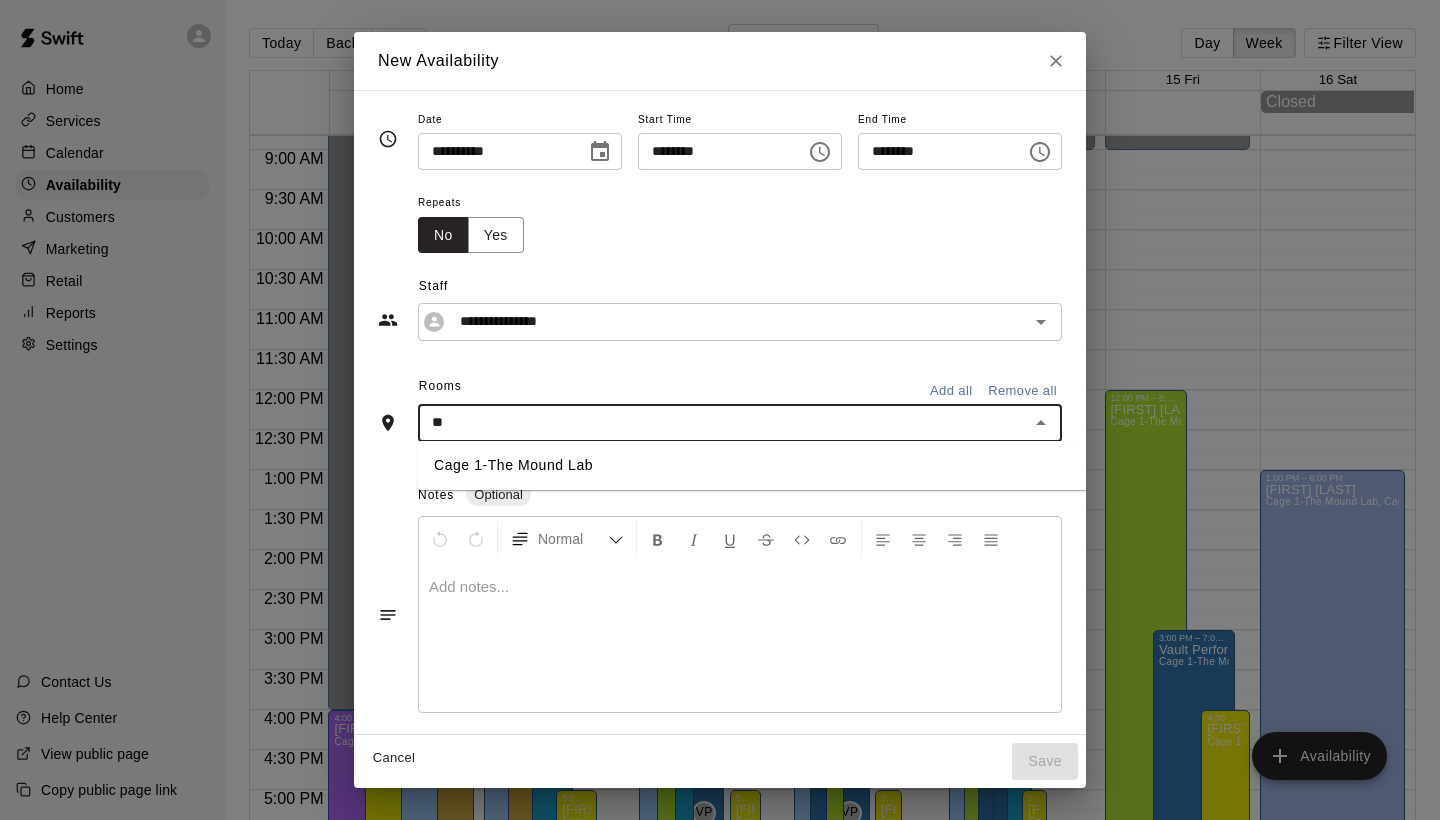 type on "***" 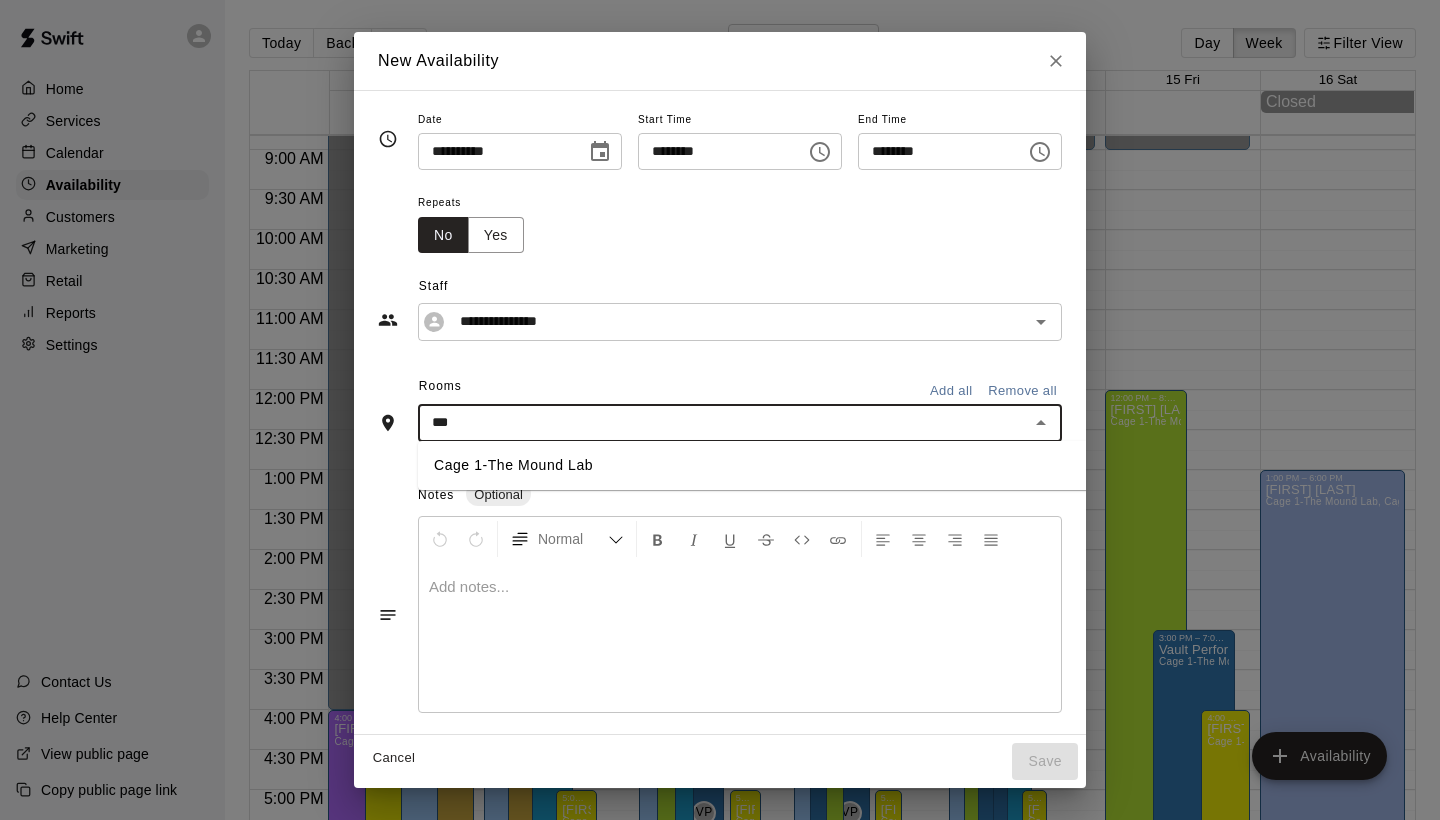 click on "Cage 1-The Mound Lab" at bounding box center [755, 465] 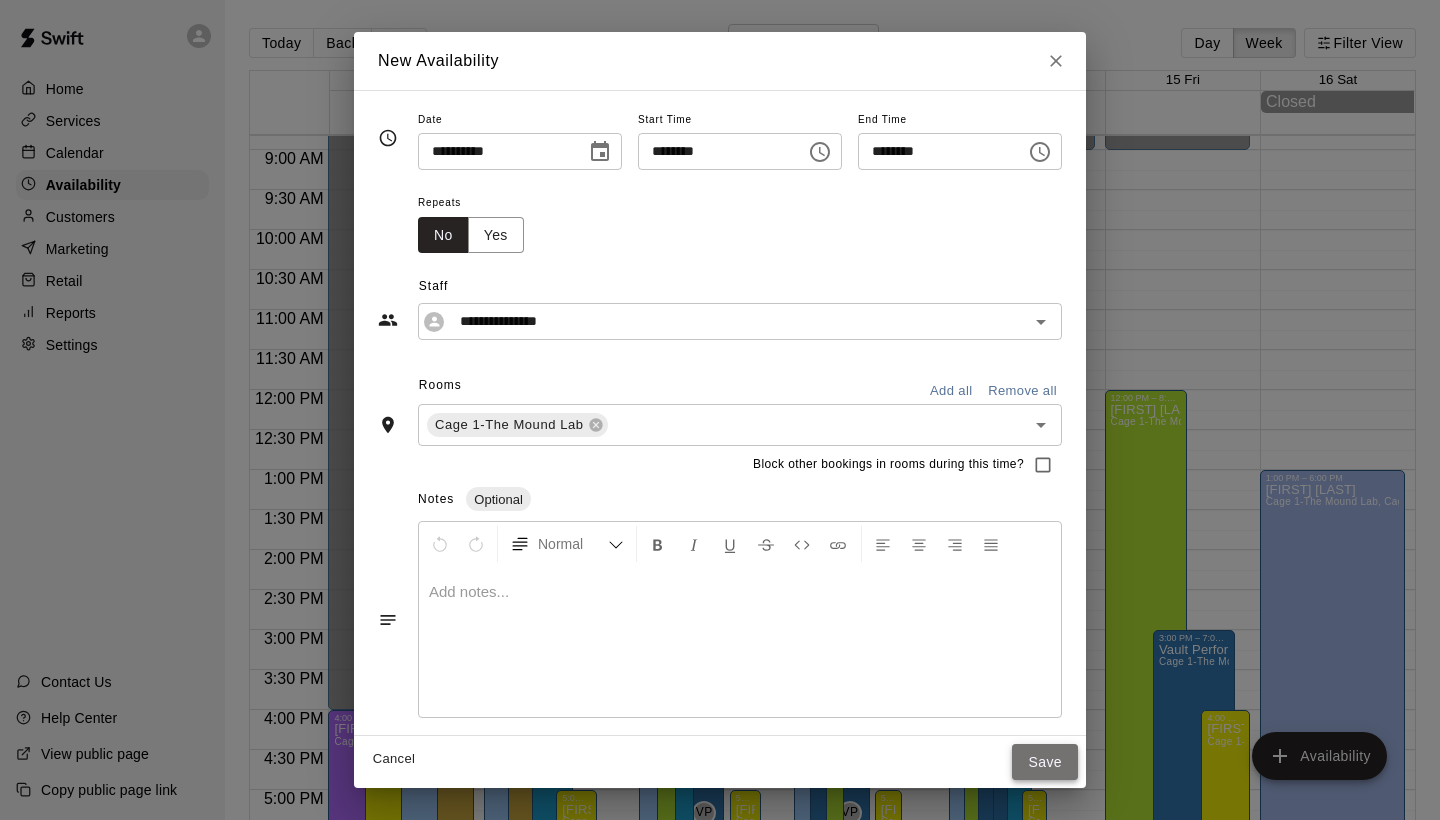 click on "Save" at bounding box center (1045, 762) 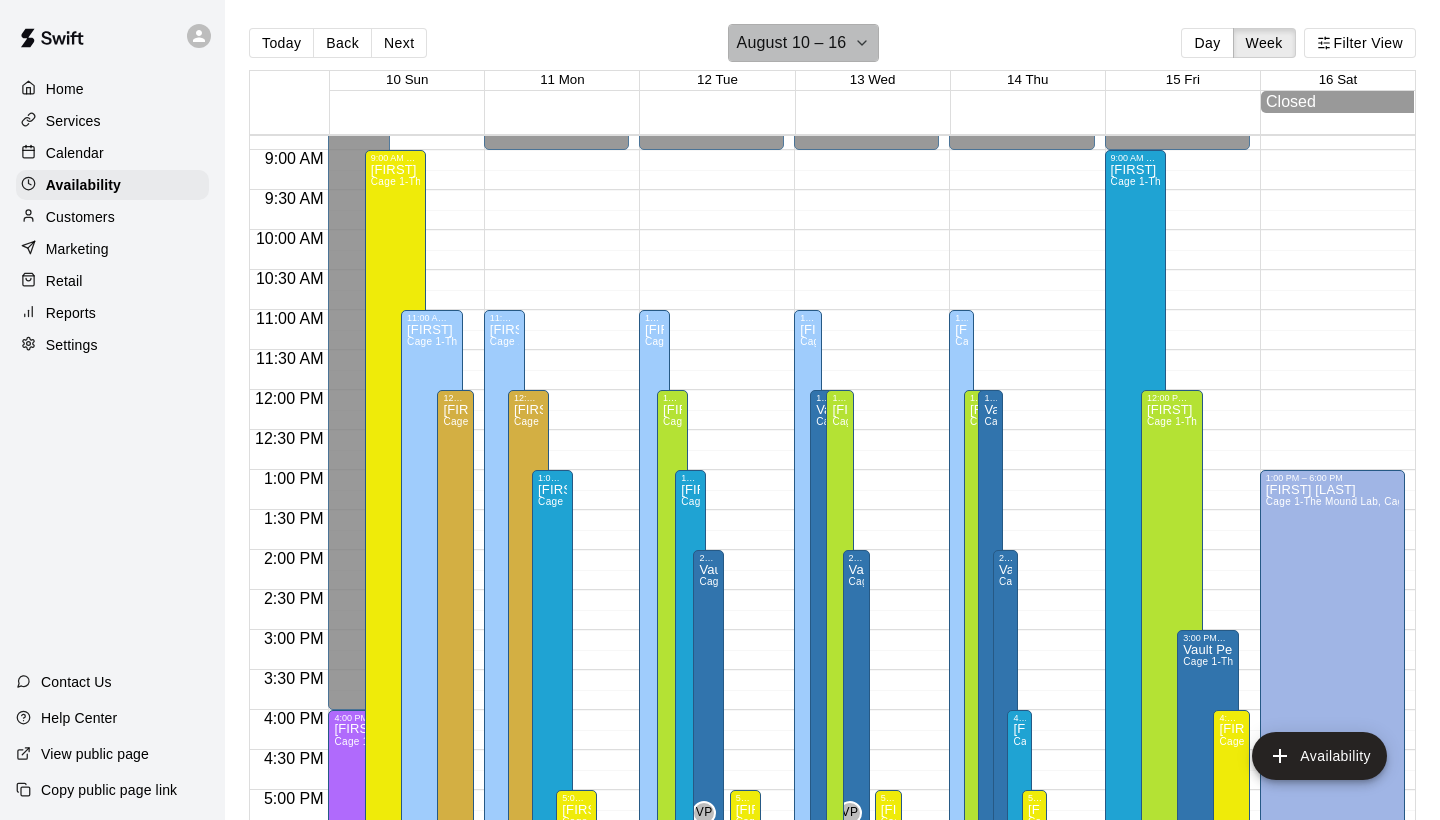 click 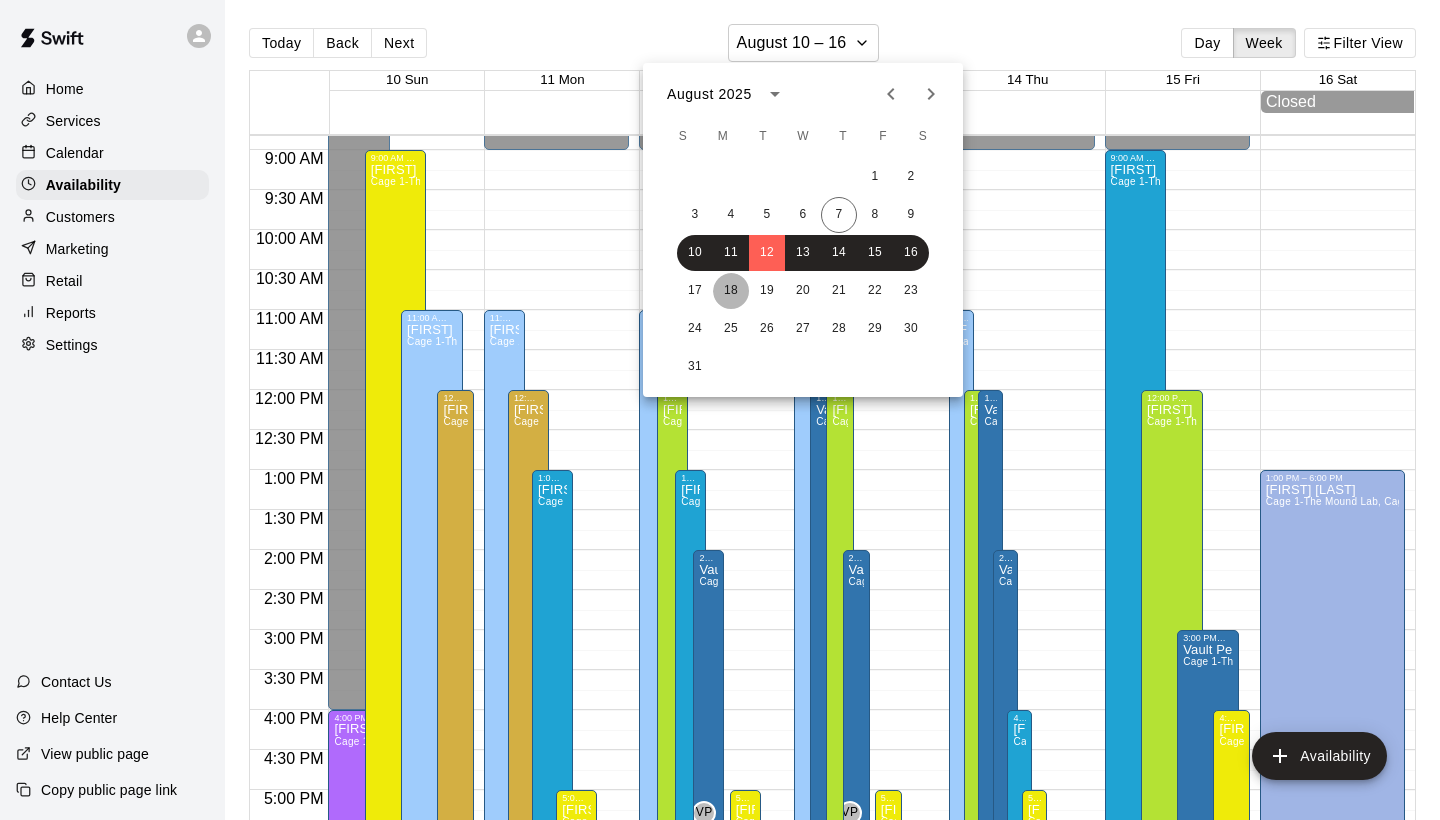 click on "18" at bounding box center [731, 291] 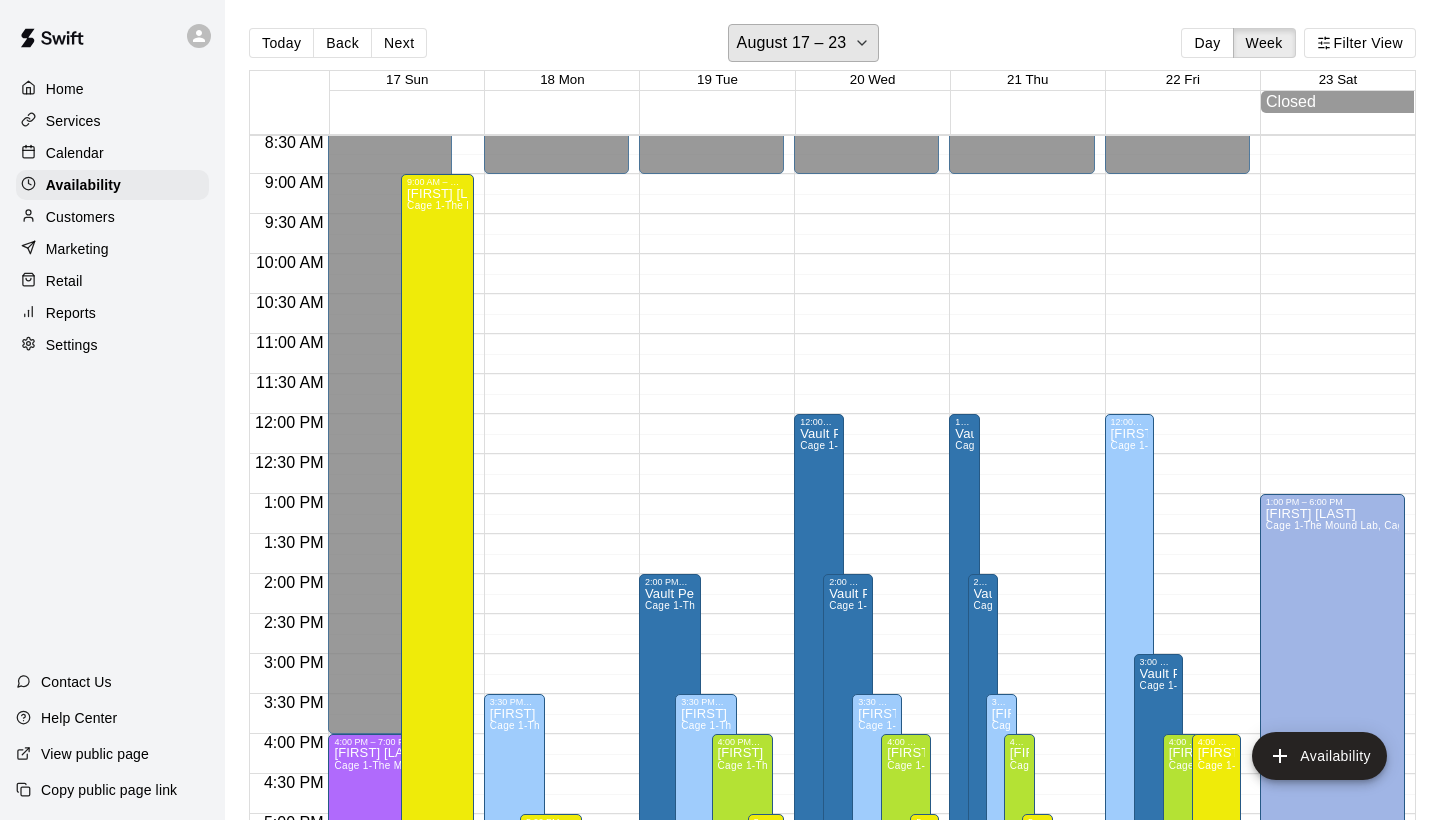 scroll, scrollTop: 675, scrollLeft: 0, axis: vertical 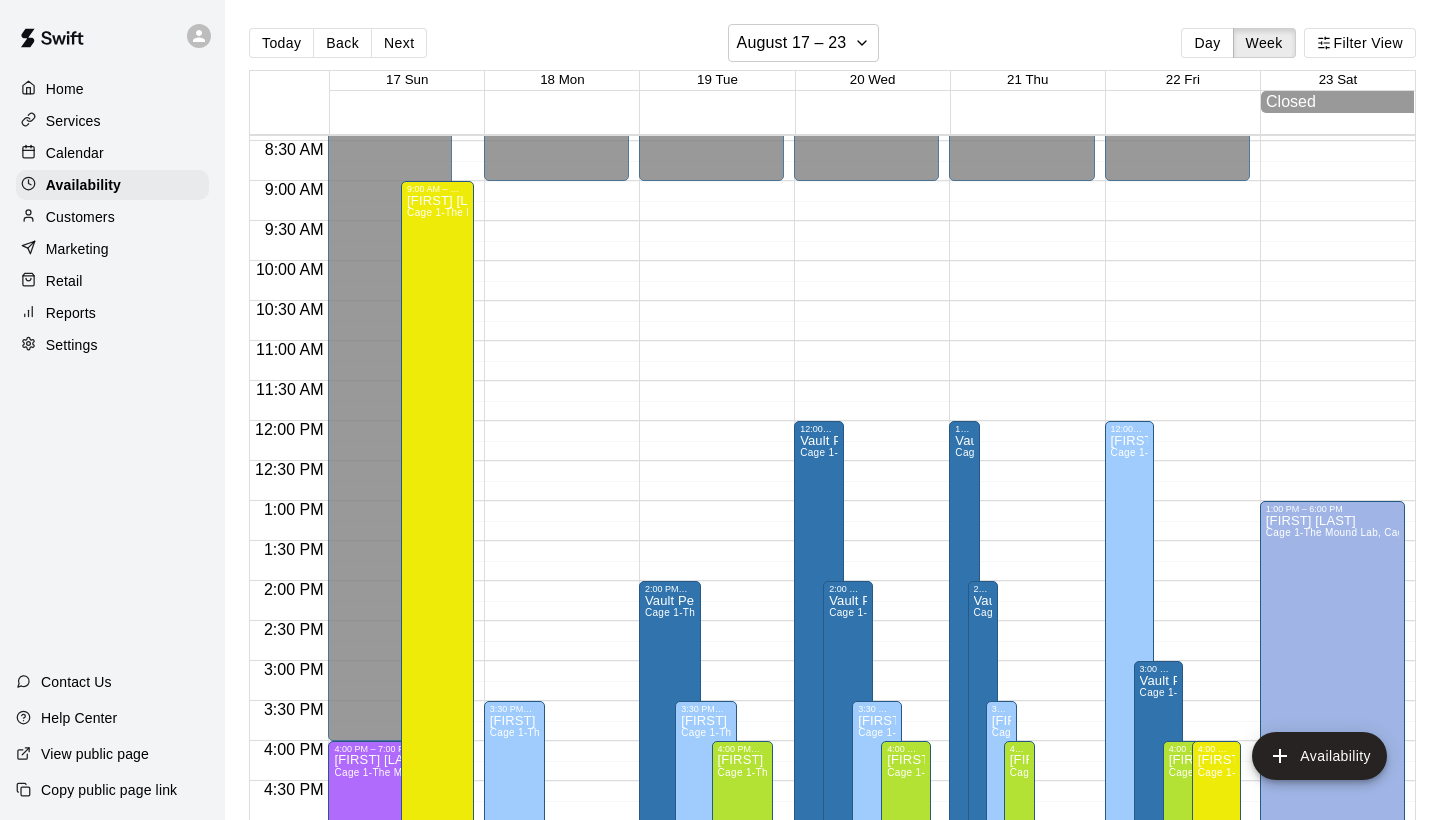 click on "Home" at bounding box center [65, 89] 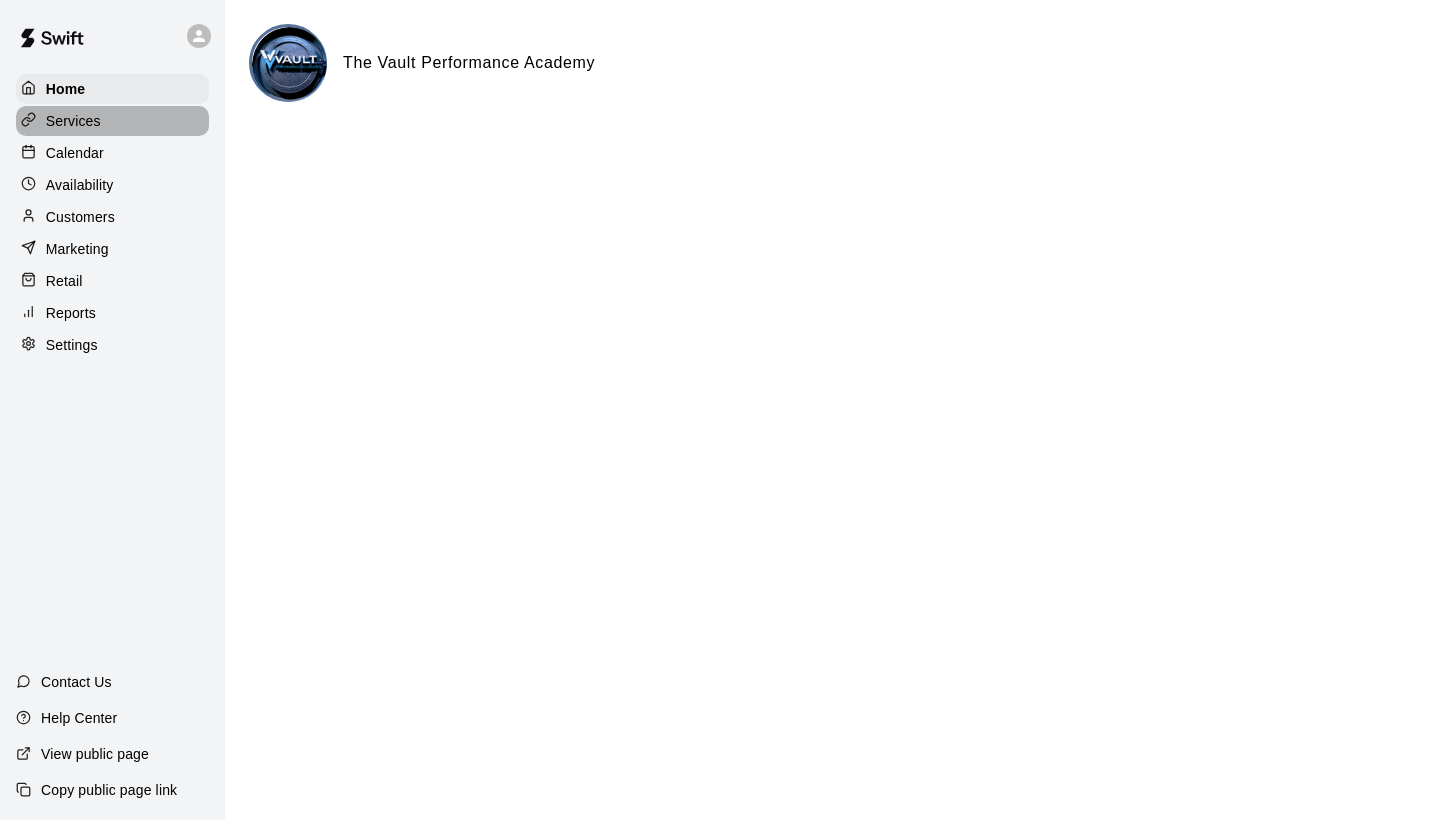 click on "Services" at bounding box center [73, 121] 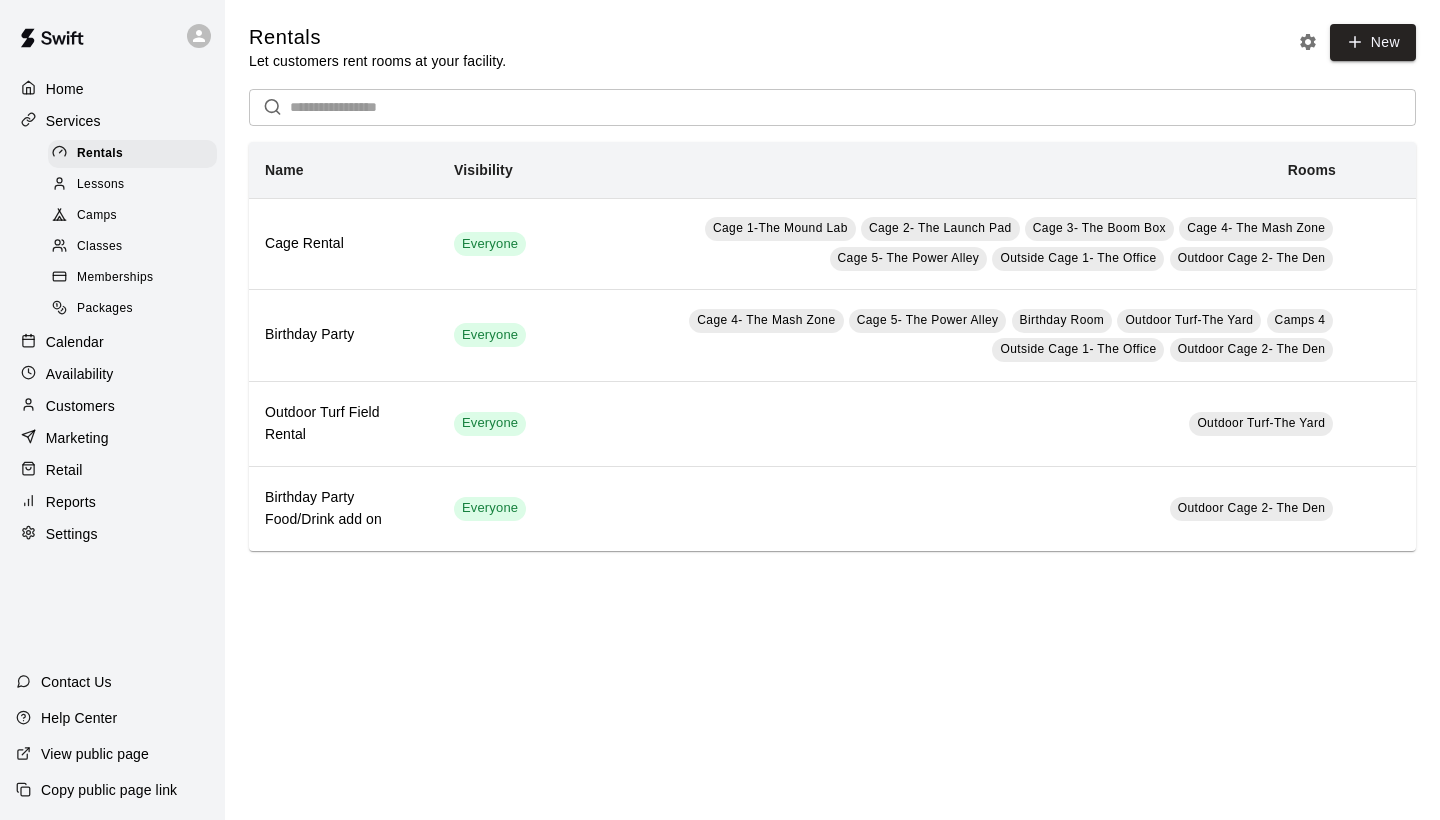 click on "Classes" at bounding box center (99, 247) 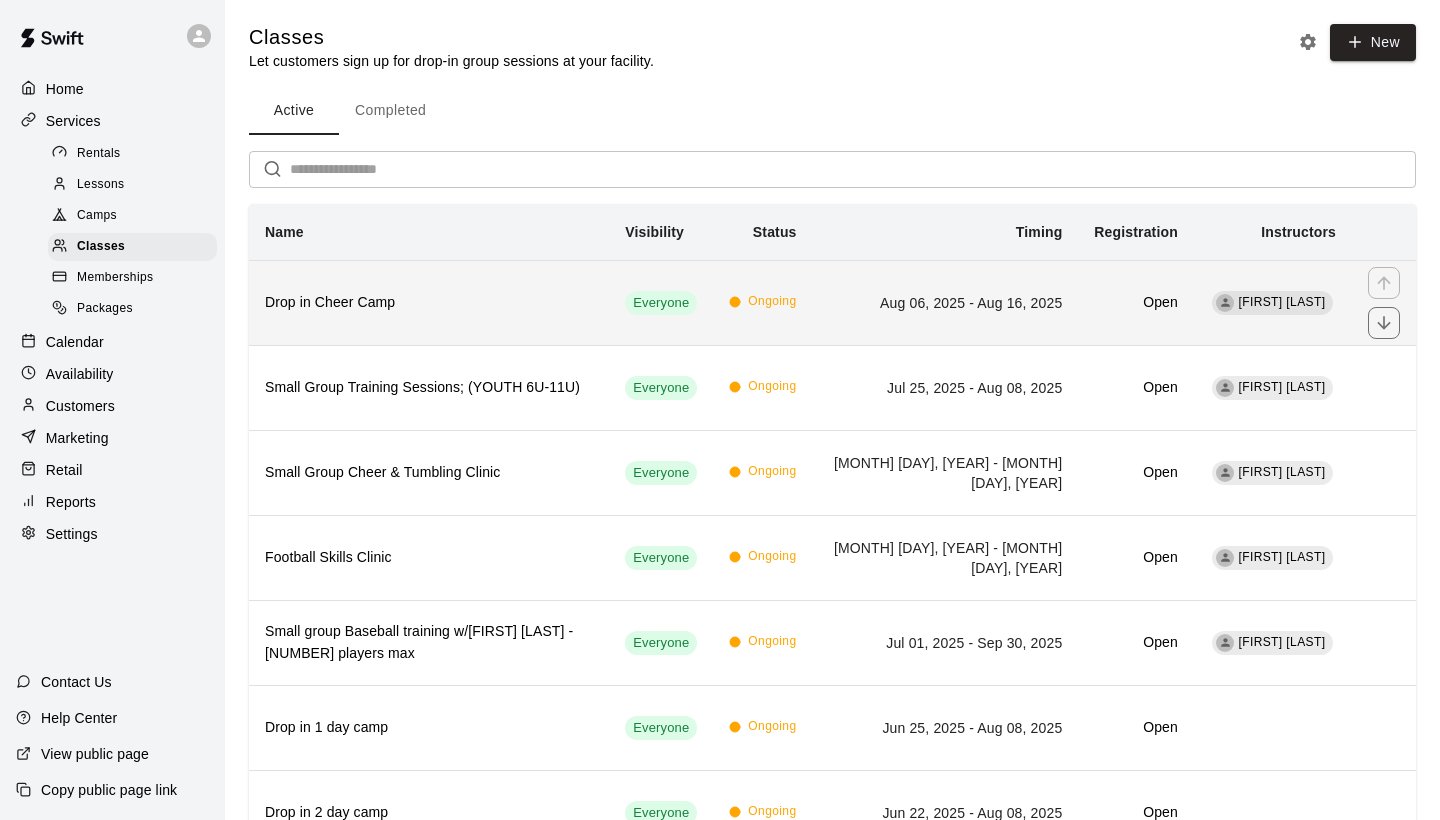 click on "Drop in Cheer Camp" at bounding box center (429, 302) 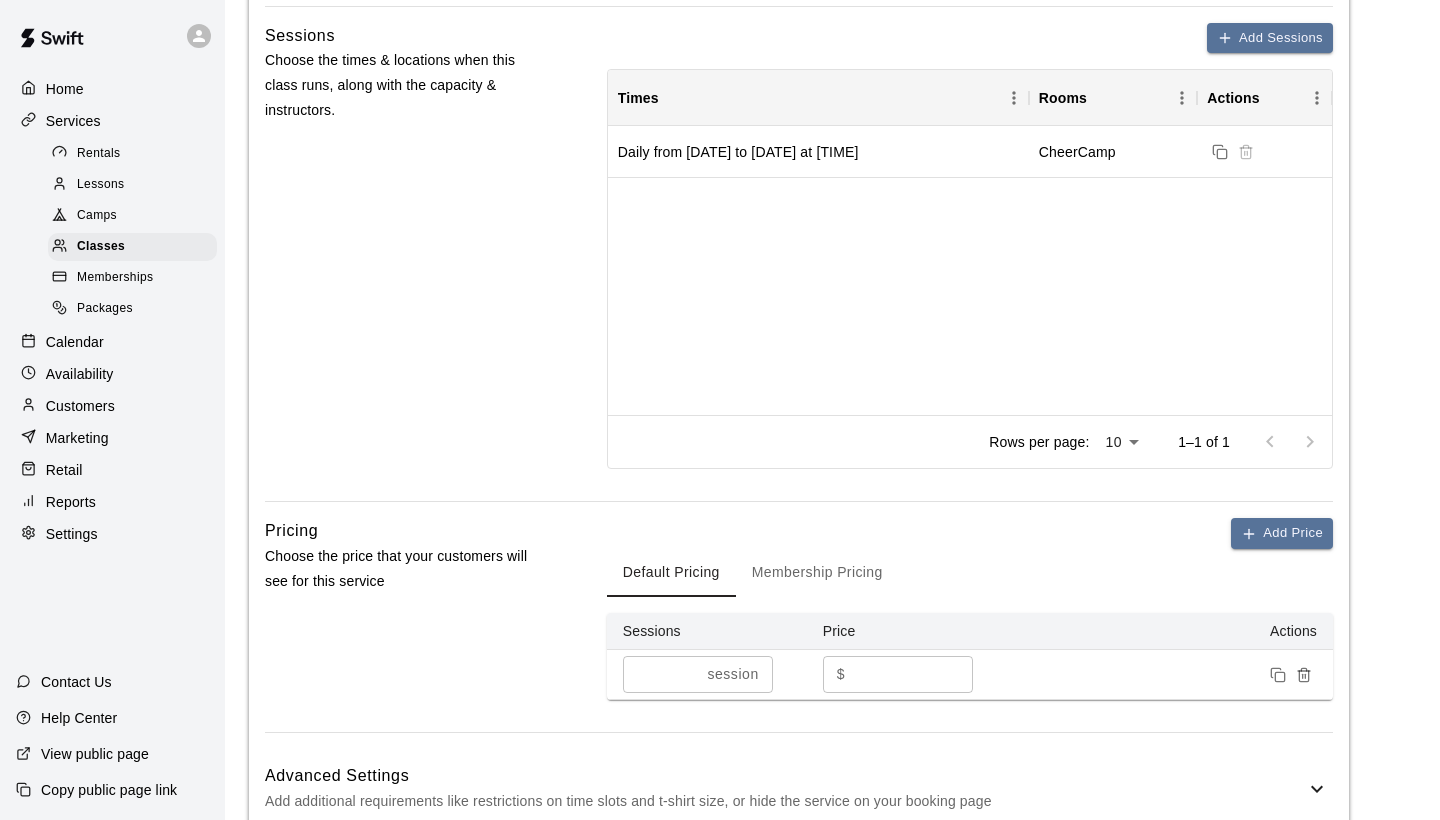 scroll, scrollTop: 774, scrollLeft: 0, axis: vertical 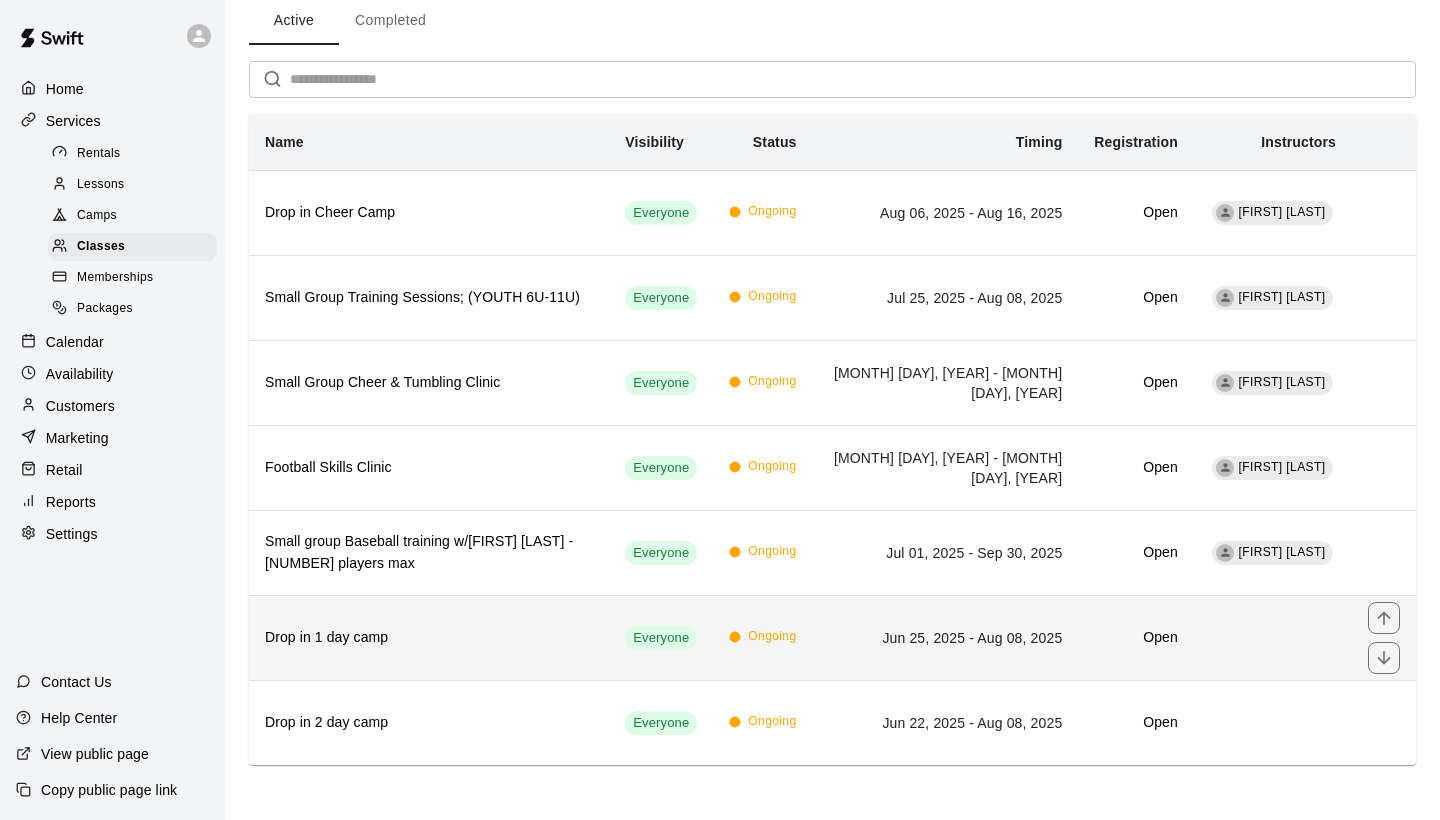 click on "Drop in 1 day camp" at bounding box center [429, 637] 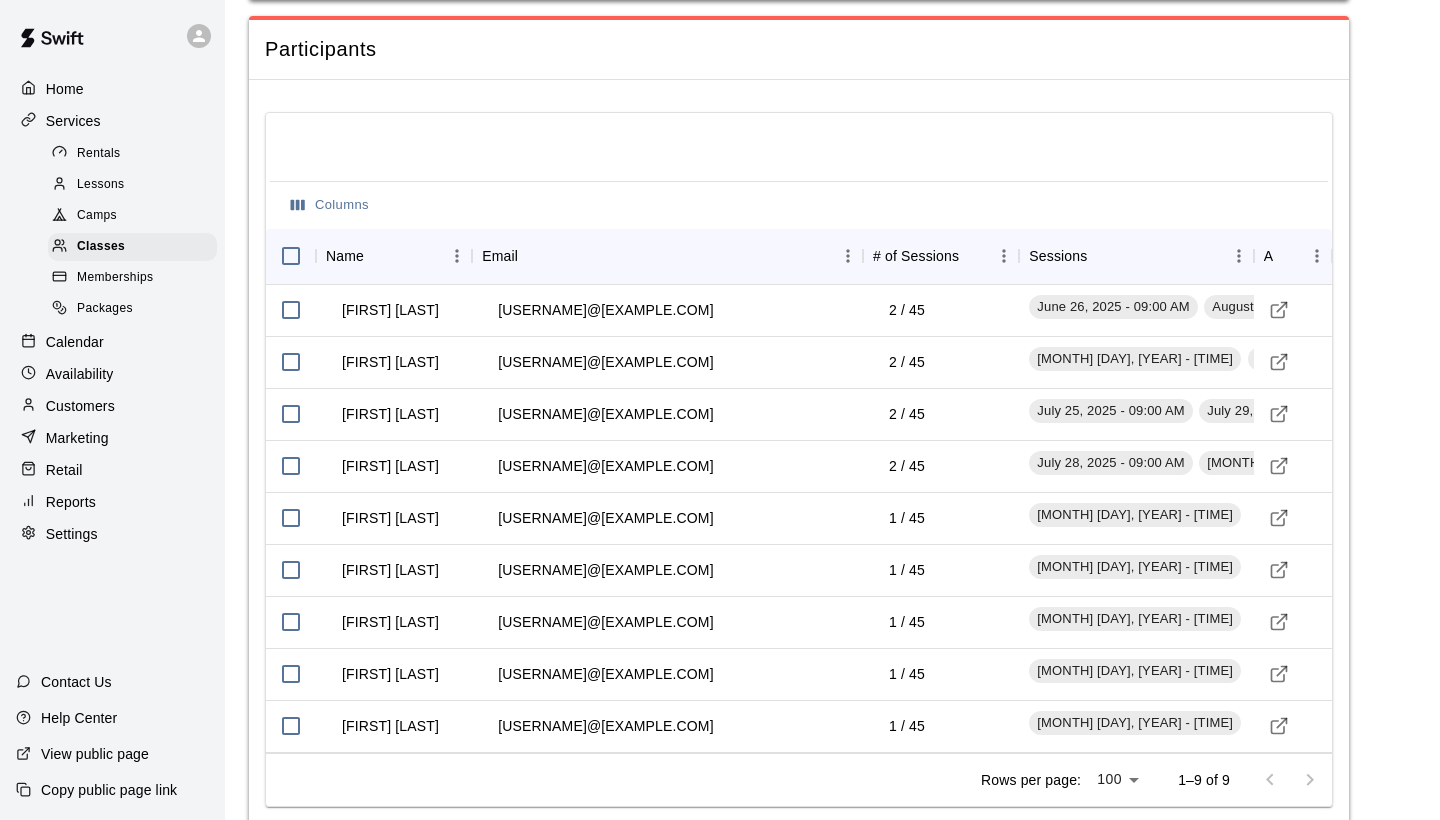 scroll, scrollTop: 1686, scrollLeft: 0, axis: vertical 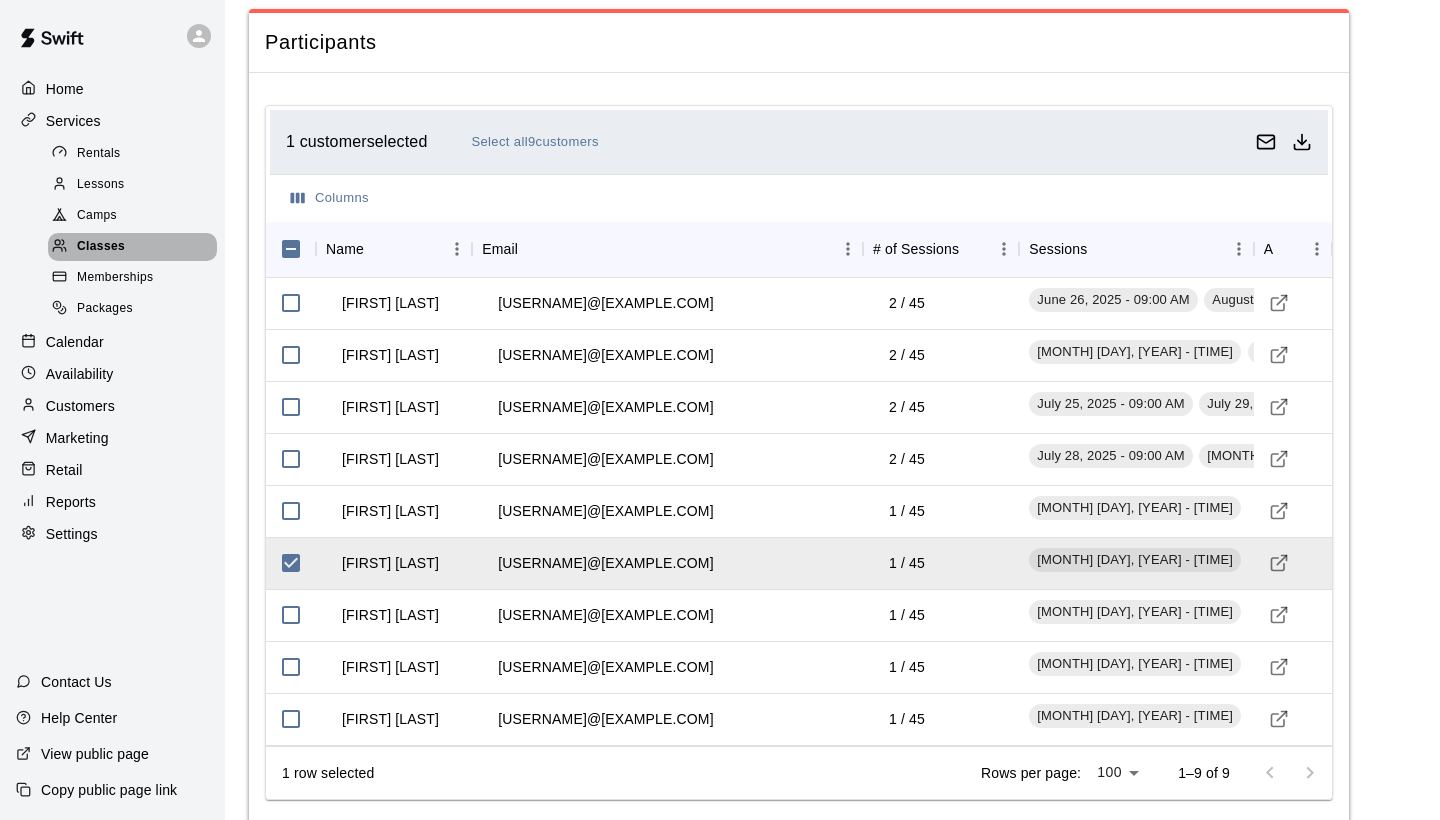 click on "Classes" at bounding box center (101, 247) 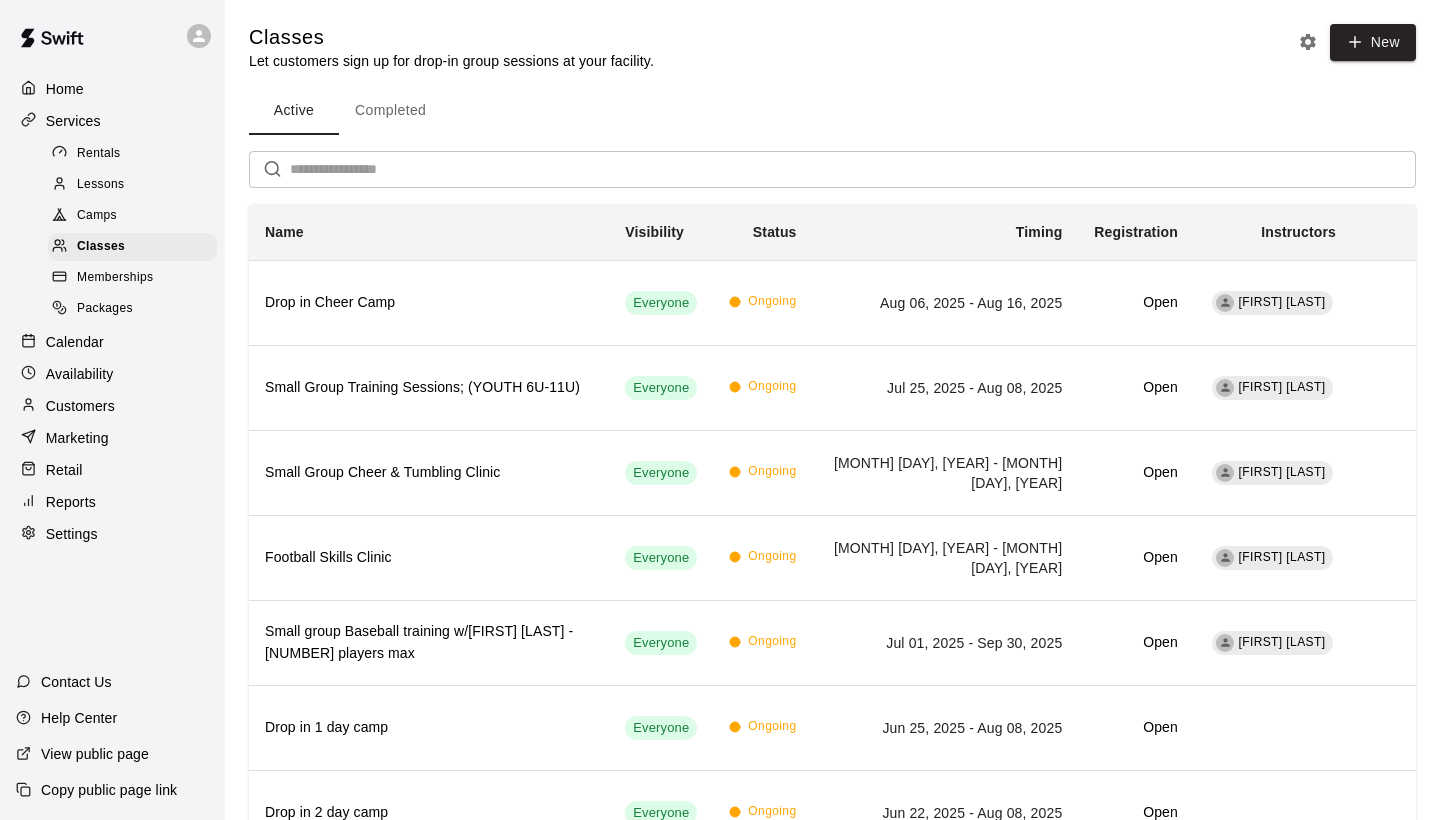 click on "Customers" at bounding box center [80, 406] 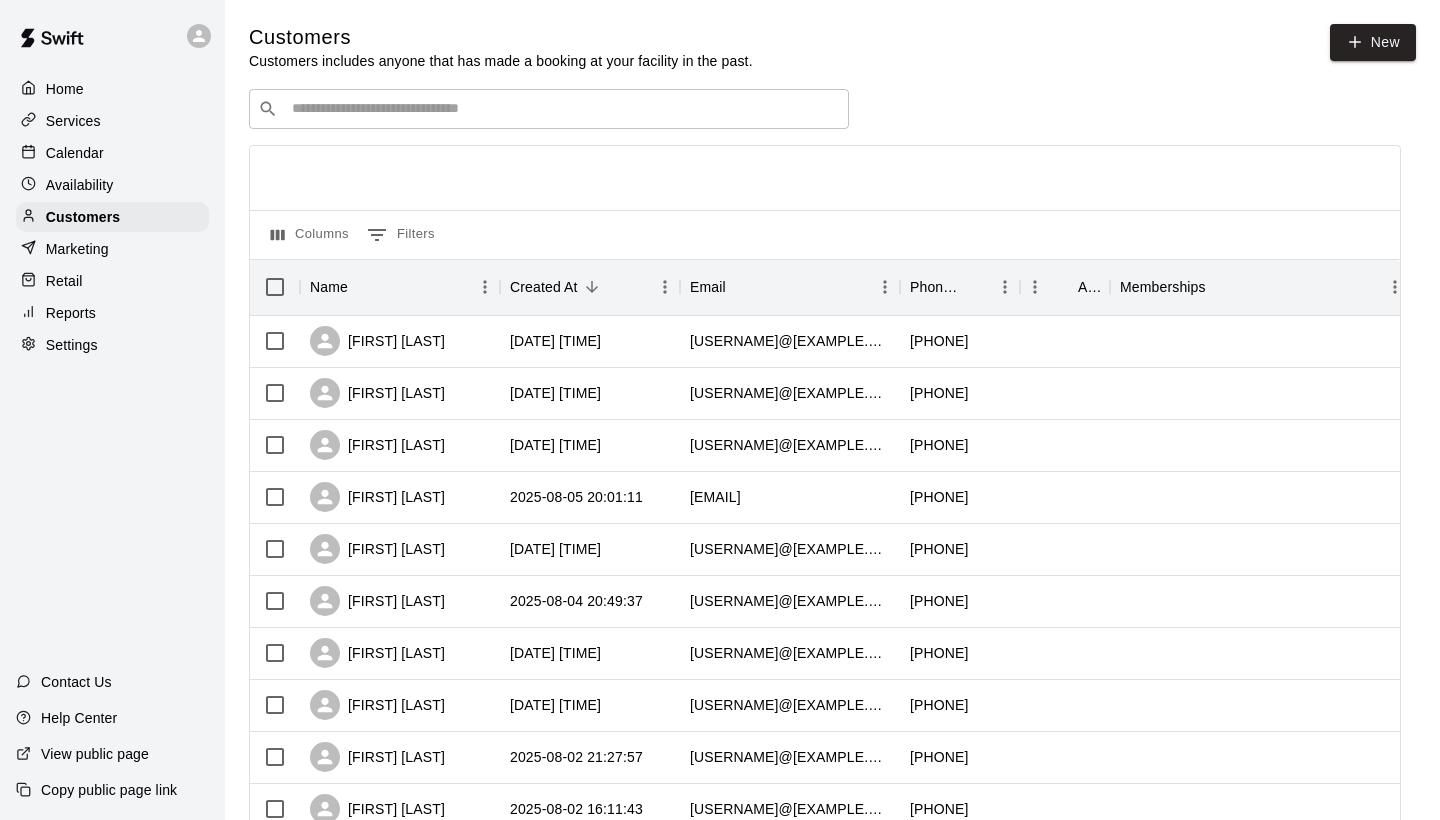 click at bounding box center (563, 109) 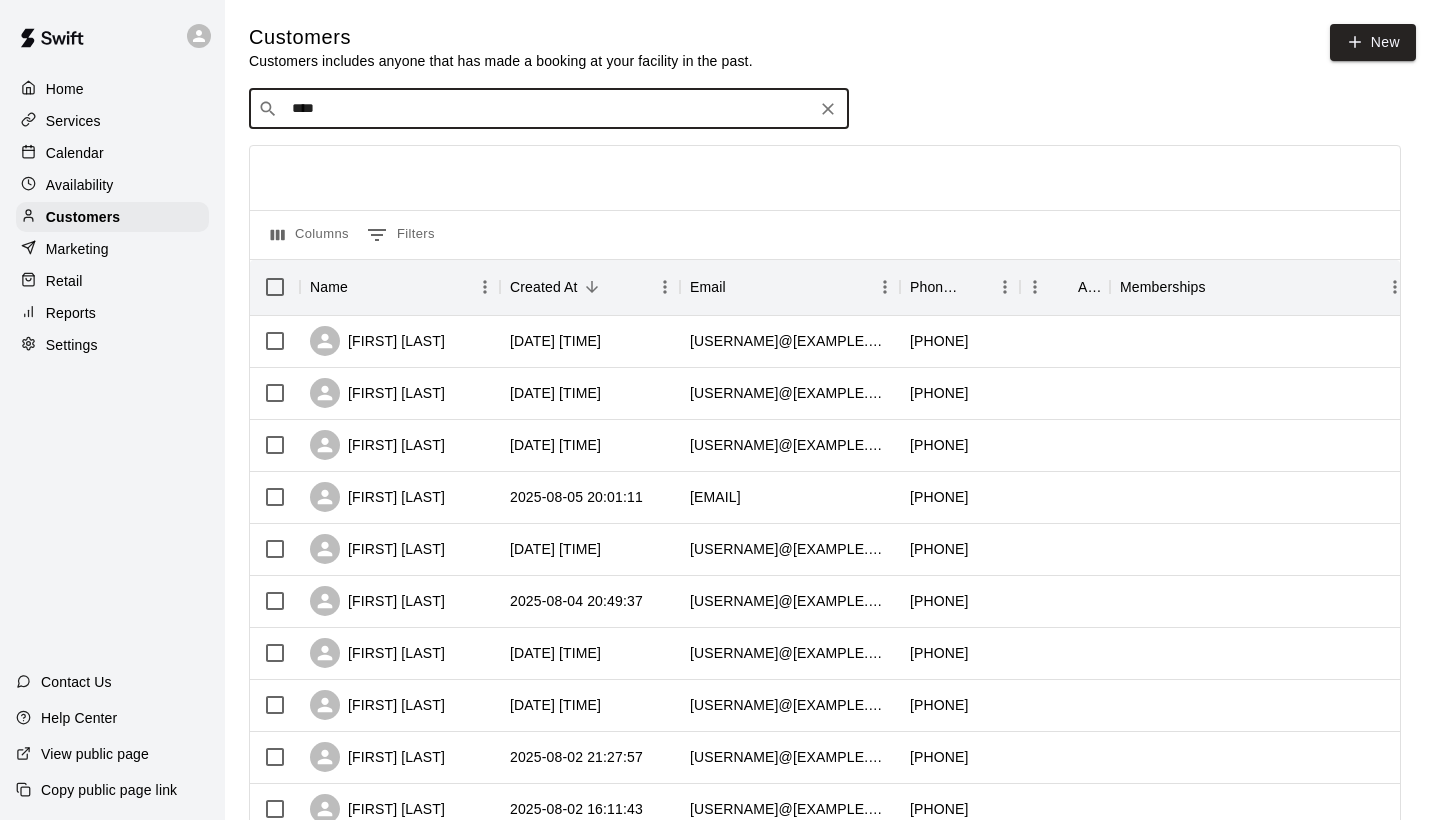 type on "*****" 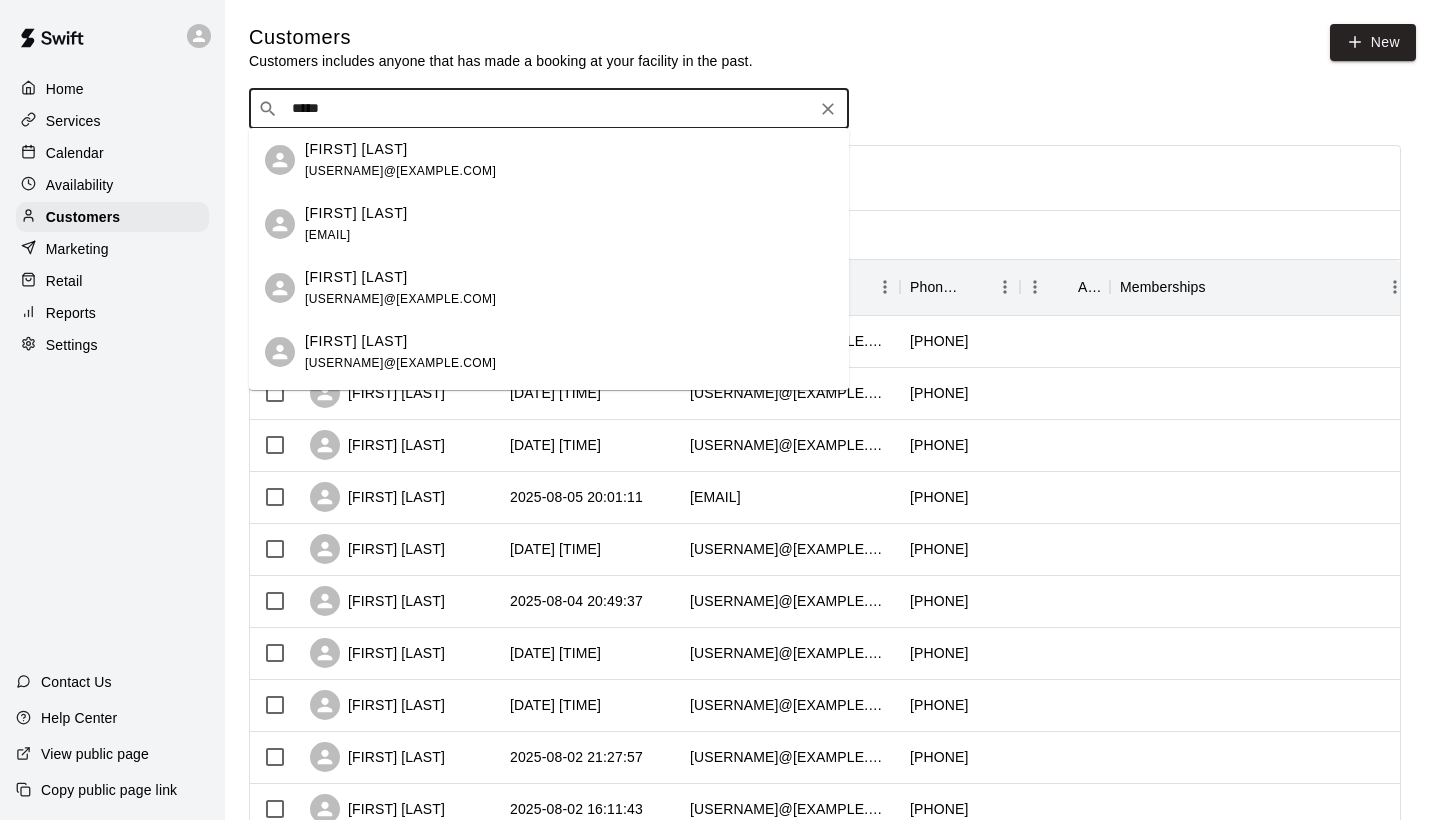 click on "[FIRST] [LAST]" at bounding box center (356, 149) 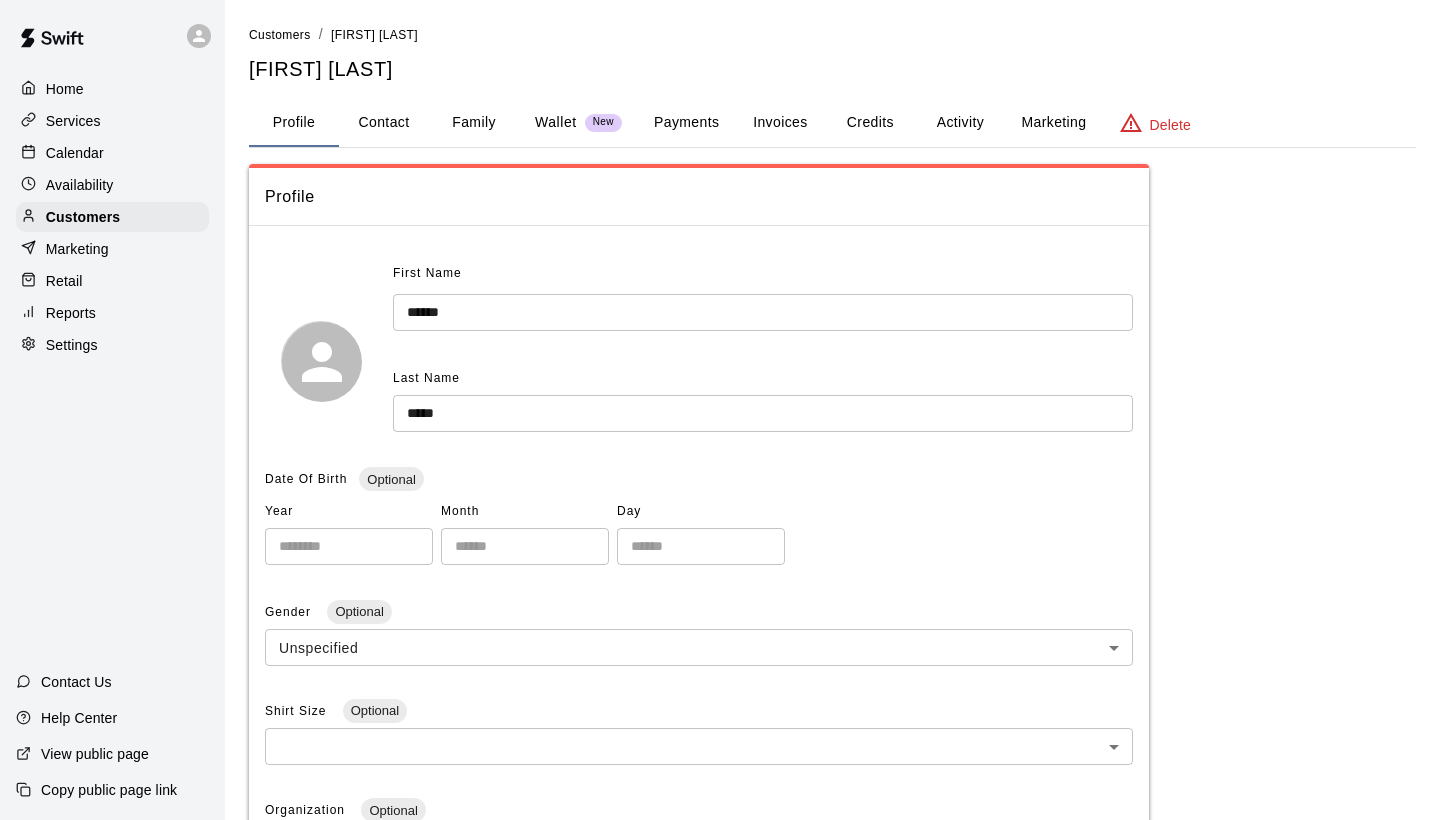 click on "Credits" at bounding box center (870, 123) 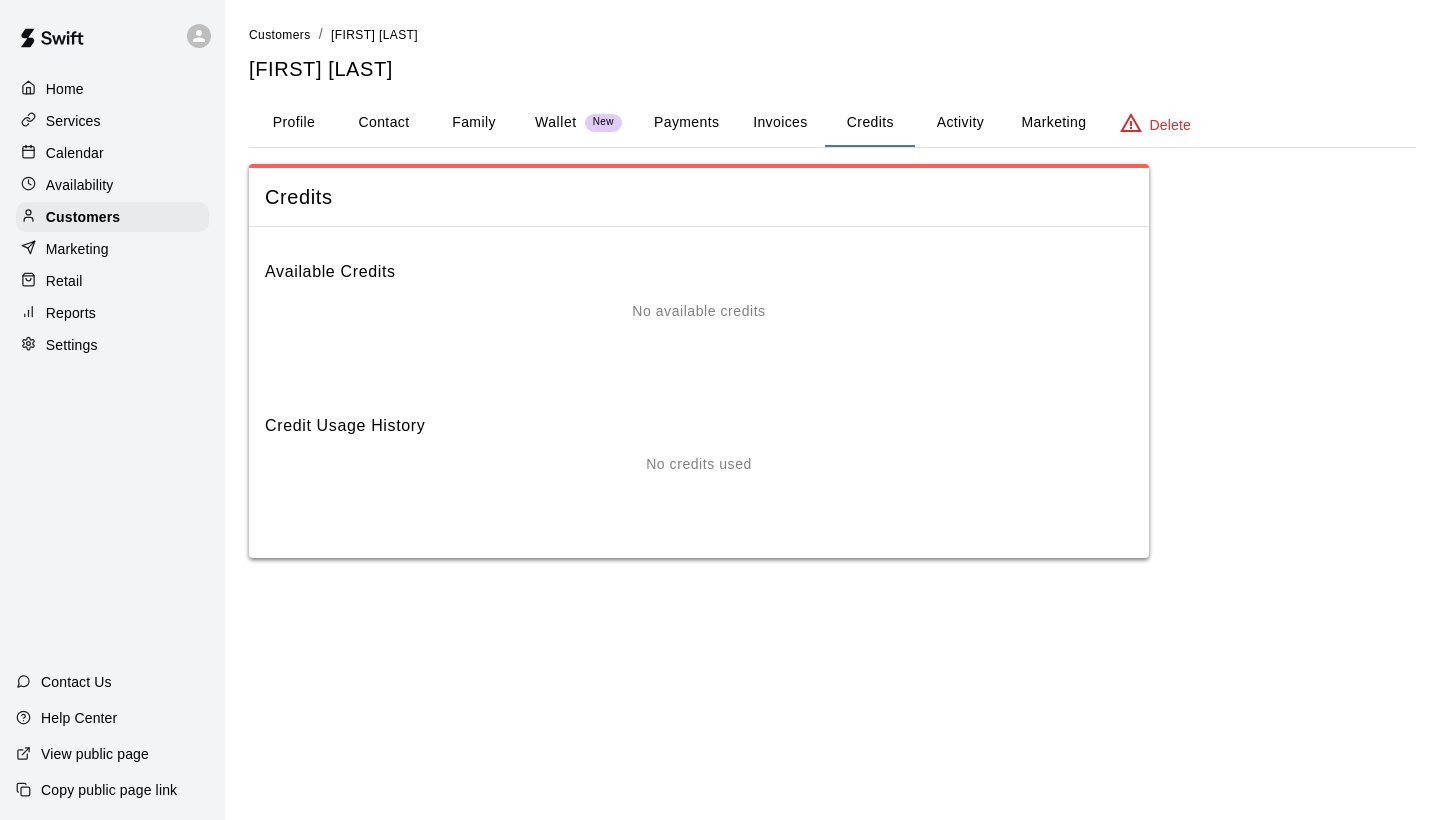 click on "Payments" at bounding box center (686, 123) 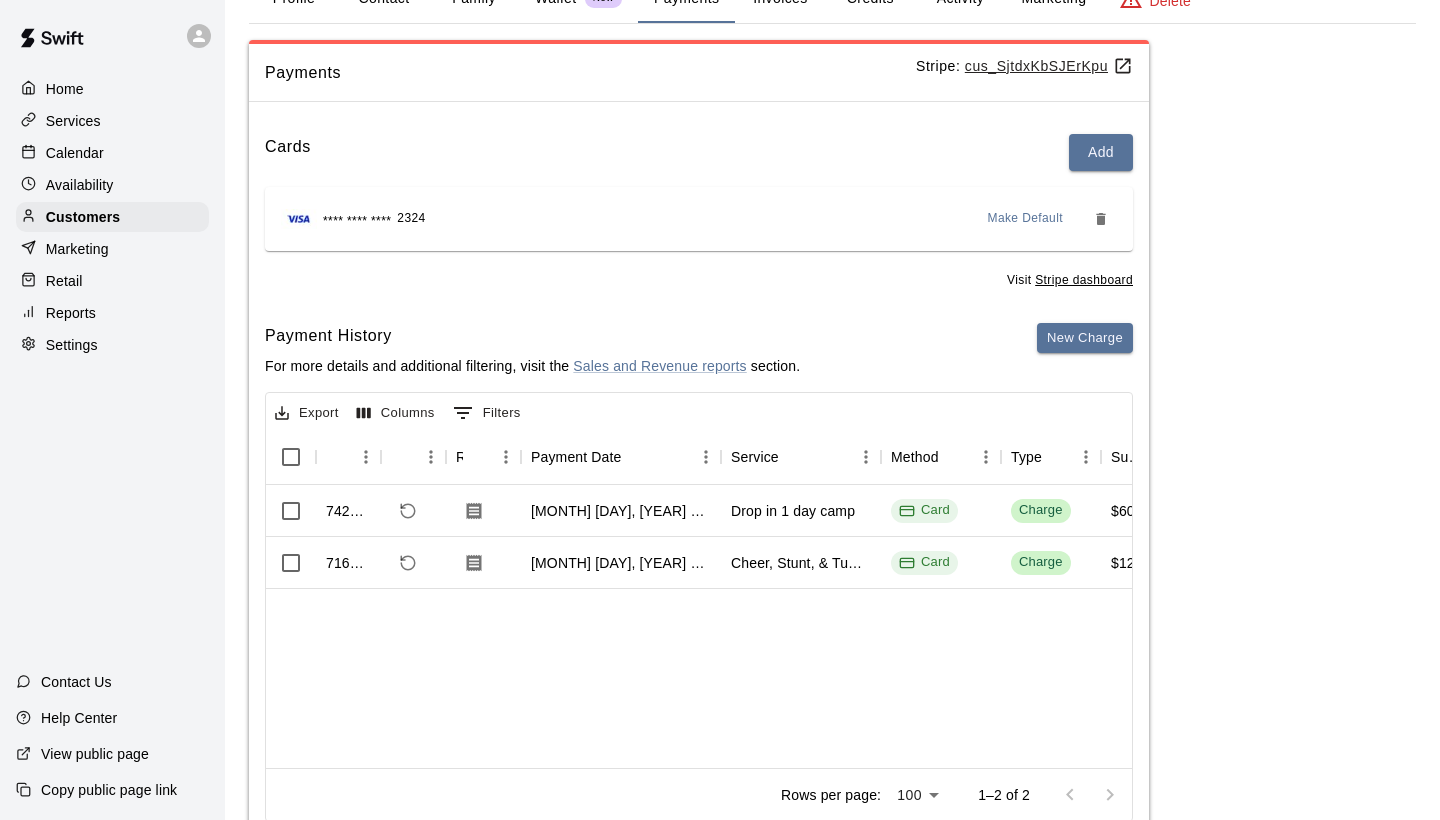 scroll, scrollTop: 124, scrollLeft: 0, axis: vertical 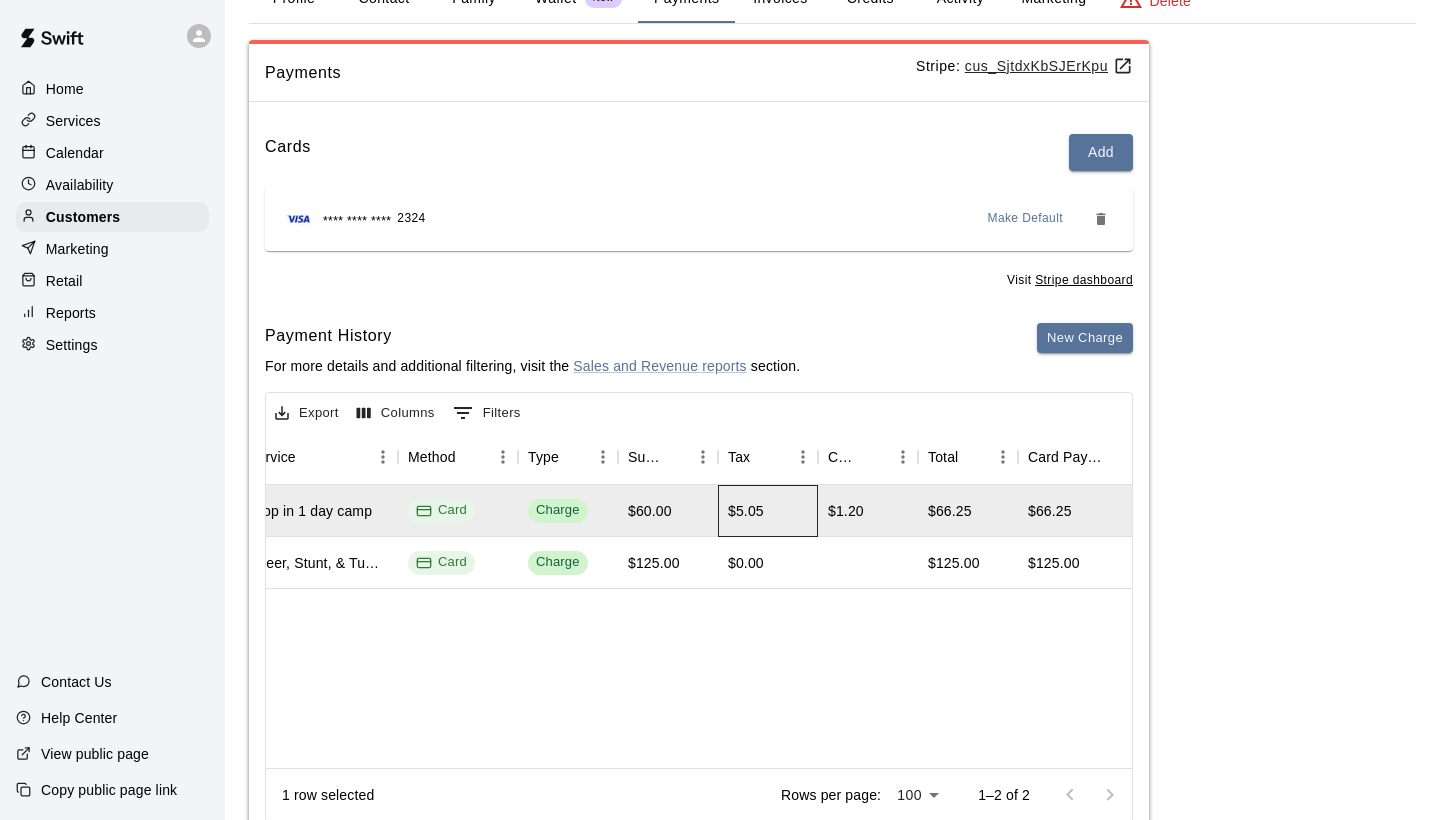 click on "$5.05" at bounding box center [746, 511] 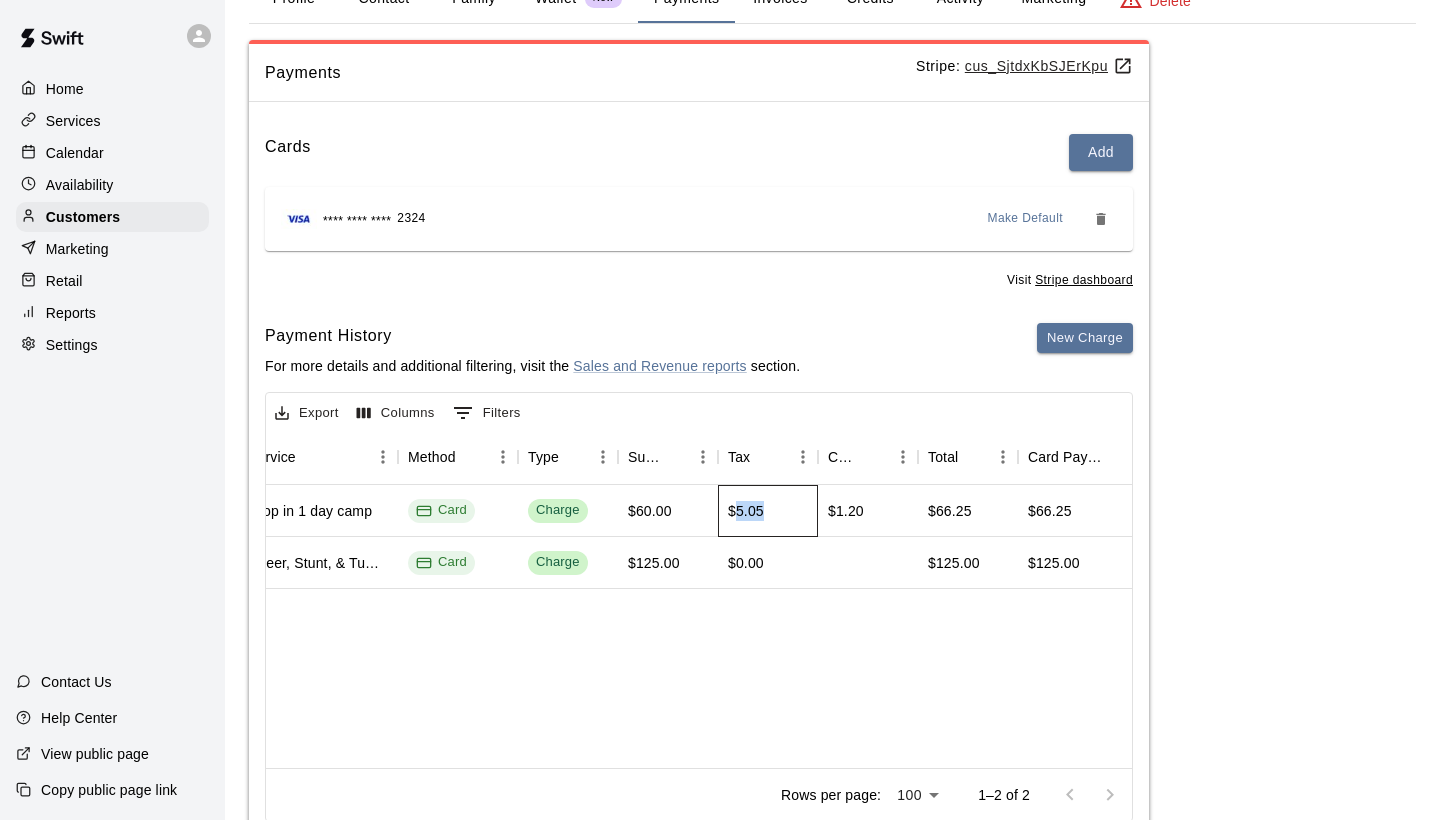 click on "$5.05" at bounding box center [746, 511] 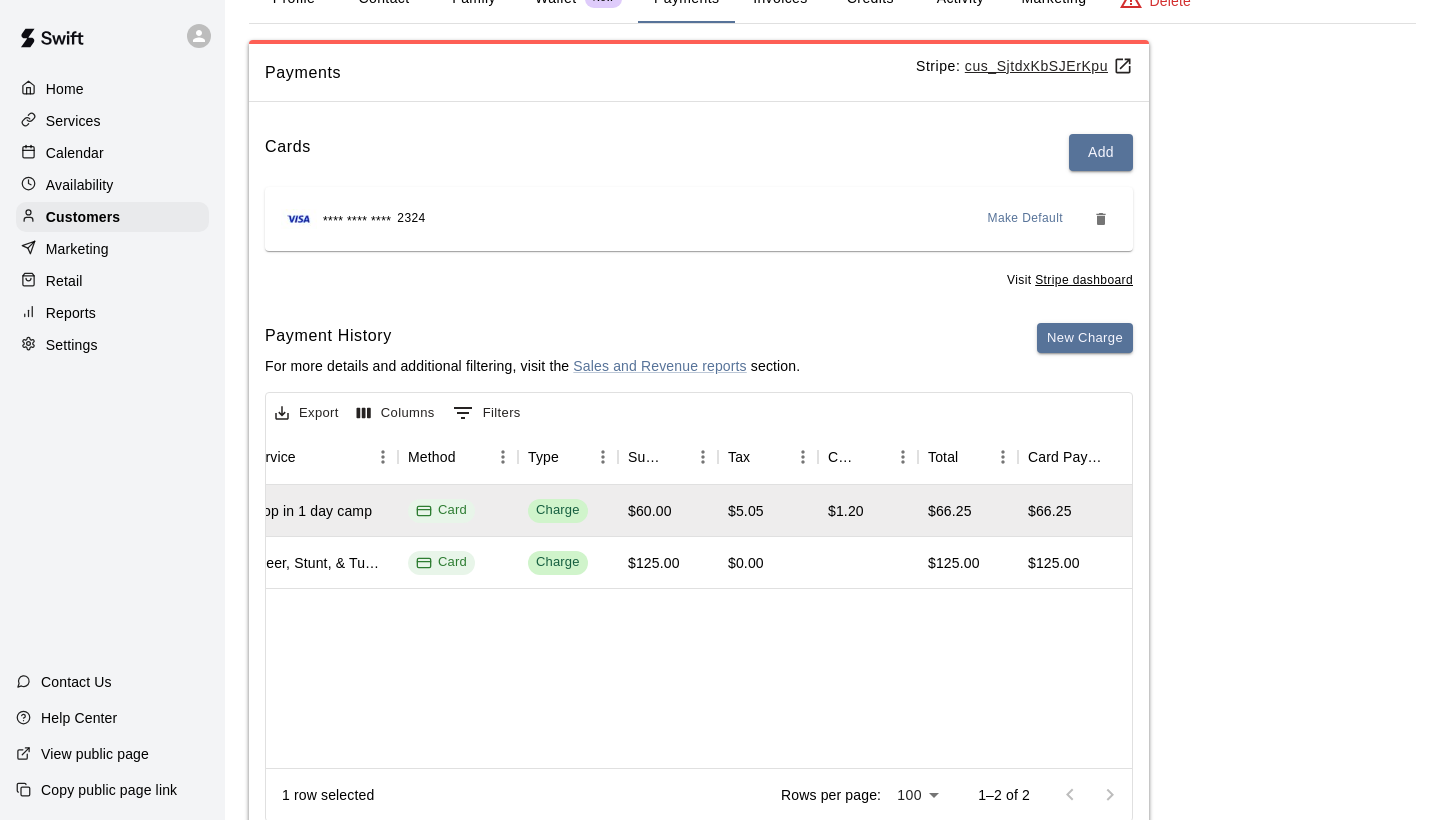 click on "Payment History For more details and additional filtering,   visit the   Sales and Revenue reports   section. New Charge" at bounding box center (699, 358) 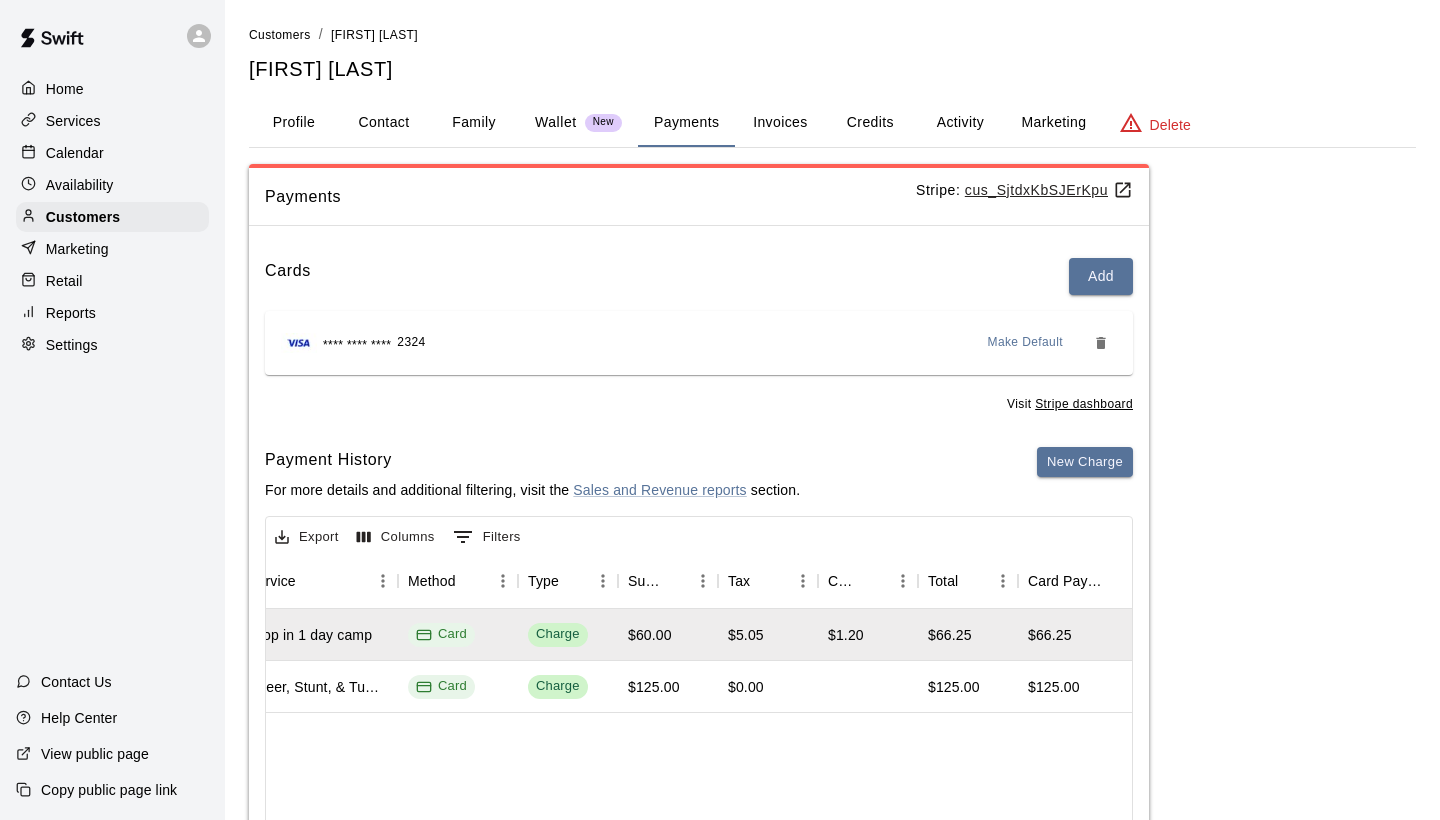 scroll, scrollTop: 0, scrollLeft: 0, axis: both 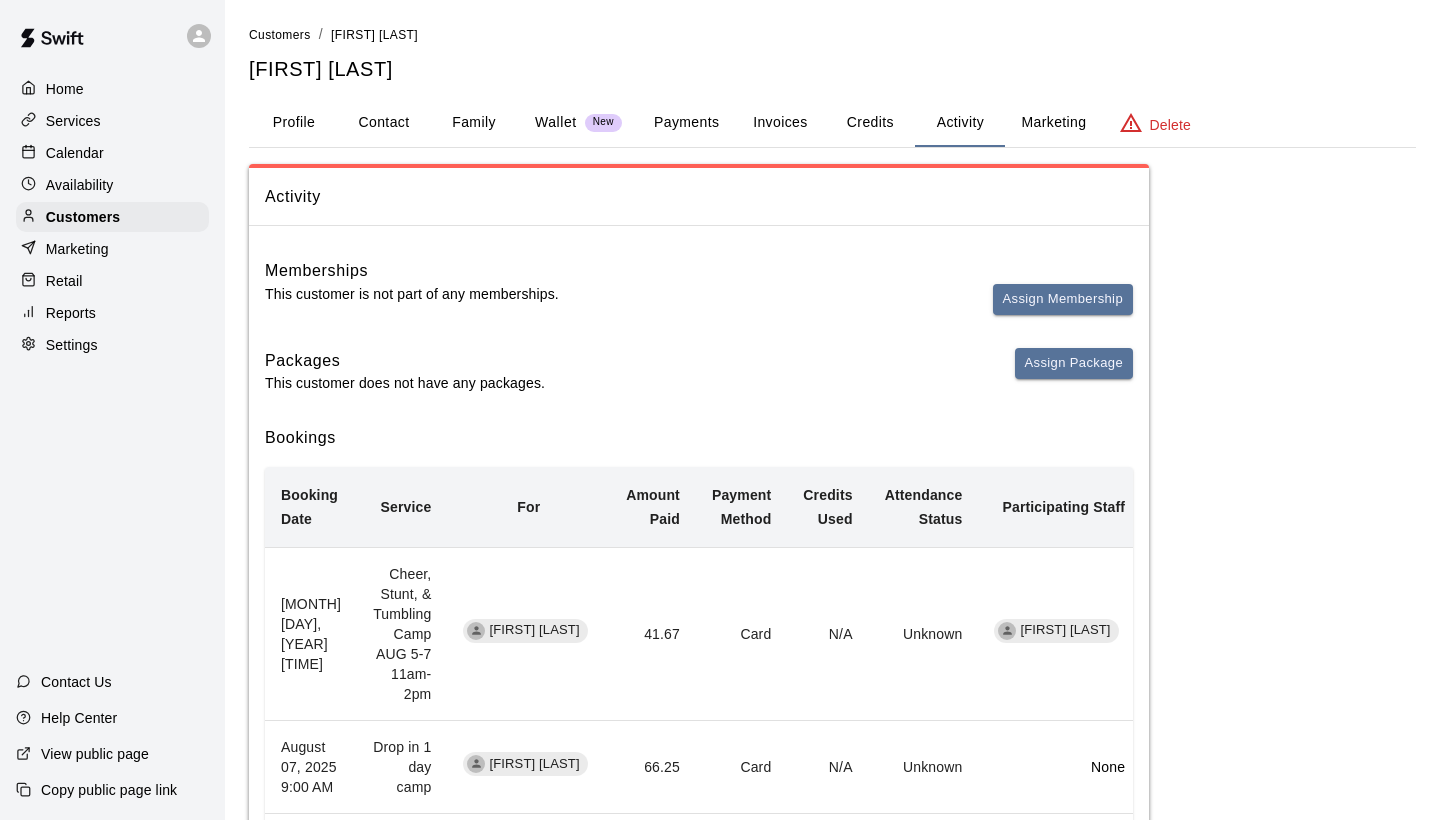 click on "Credits" at bounding box center [870, 123] 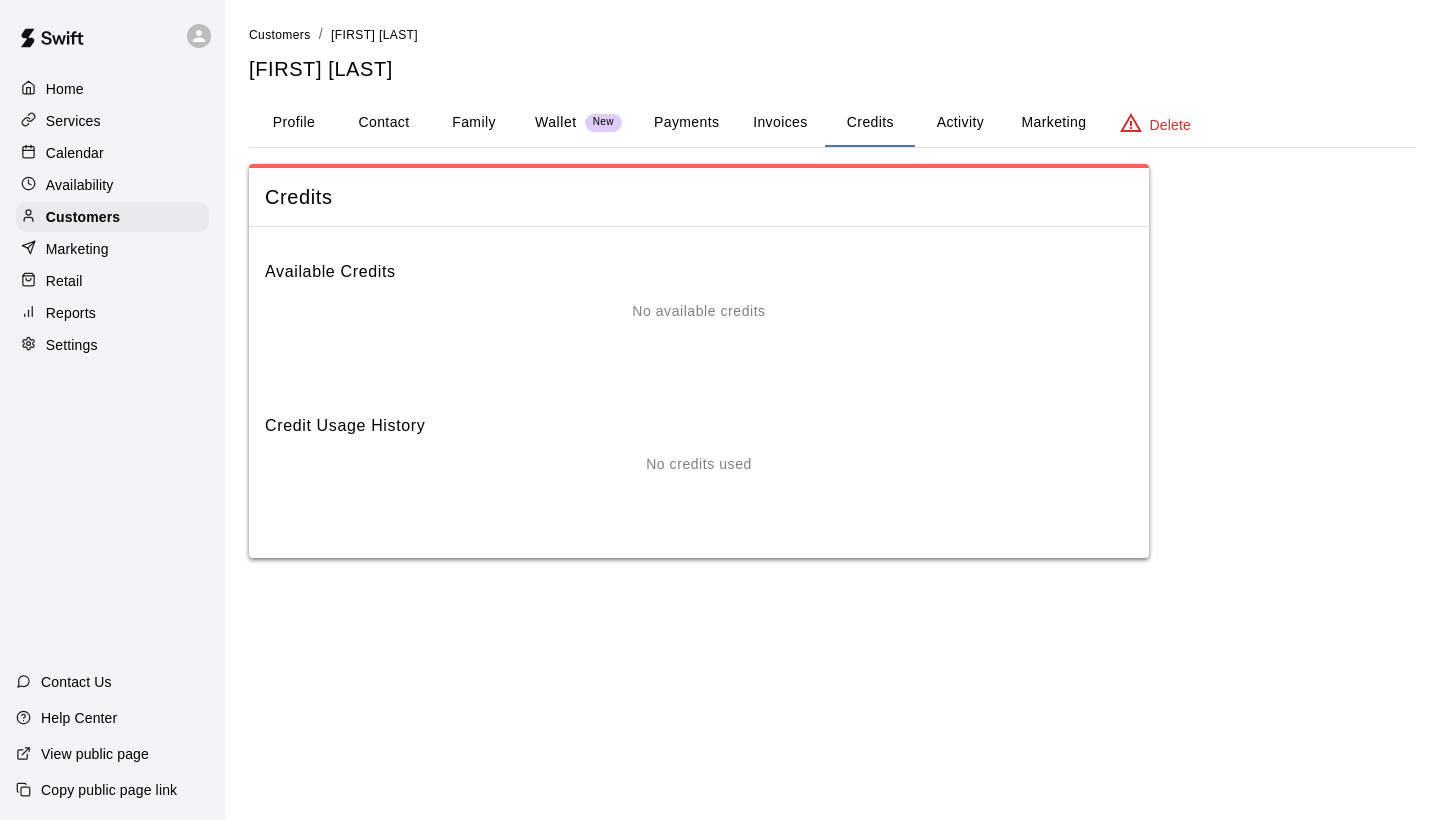 click on "Invoices" at bounding box center [780, 123] 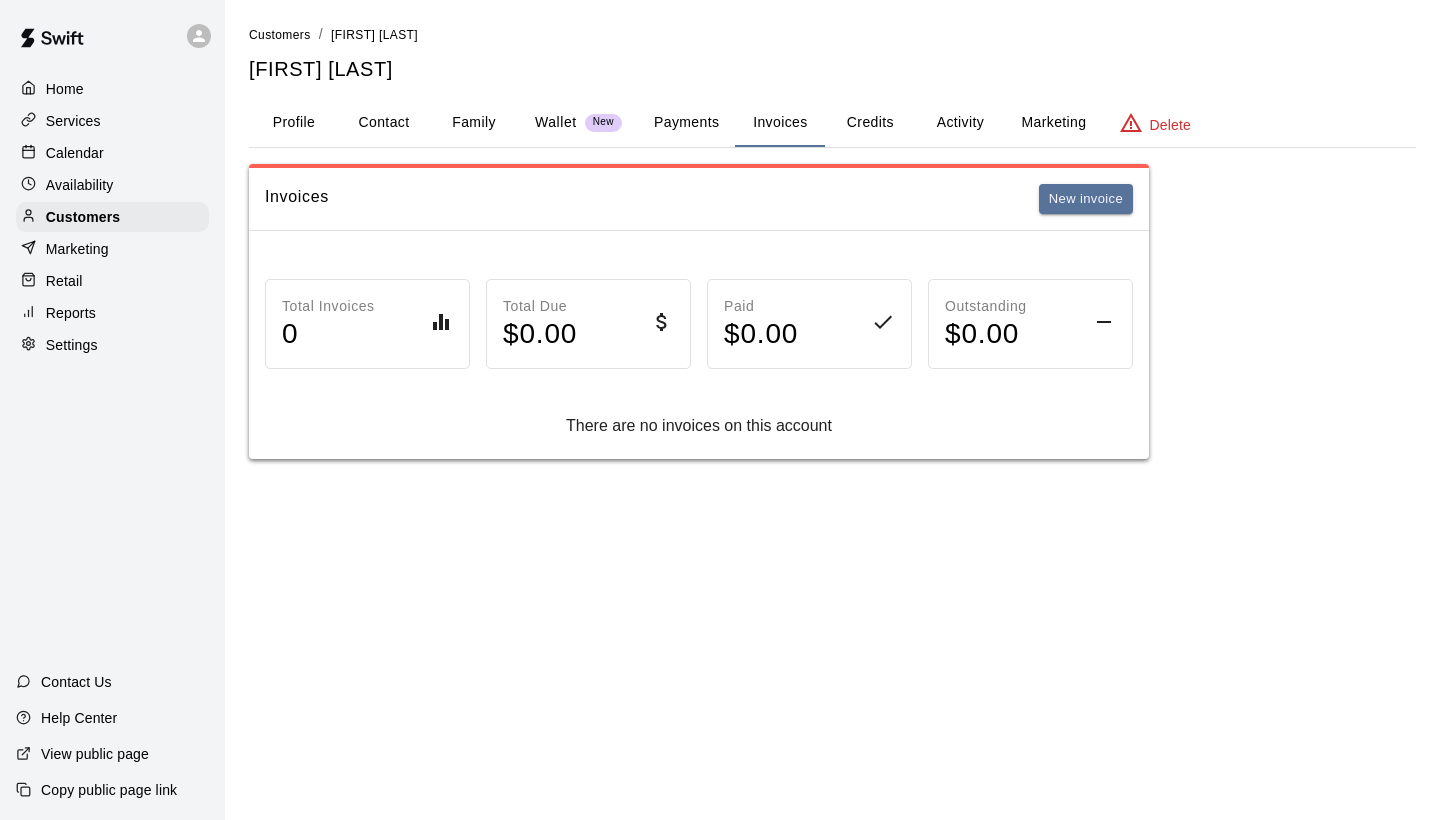 click on "Payments" at bounding box center (686, 123) 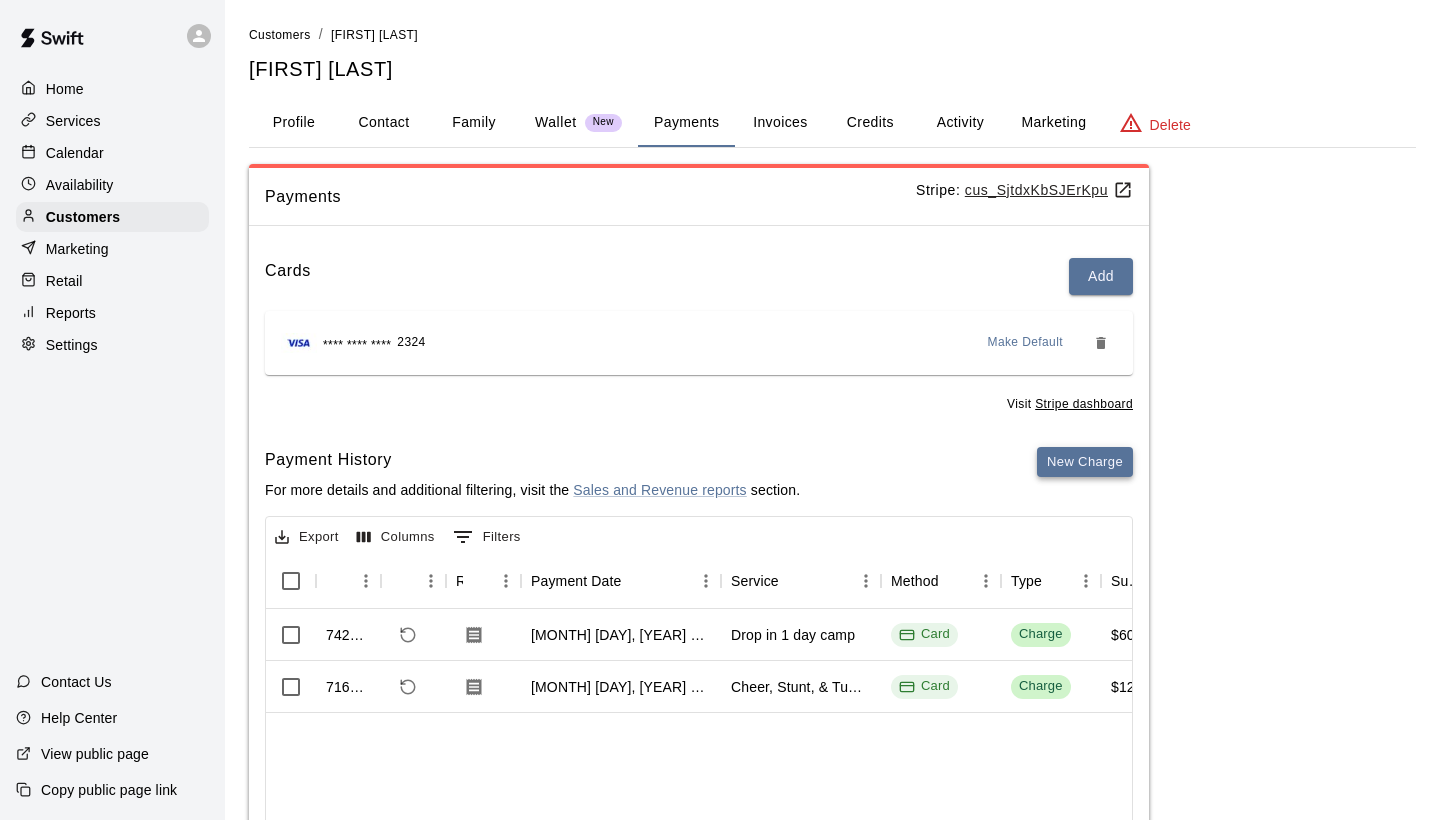 click on "New Charge" at bounding box center [1085, 462] 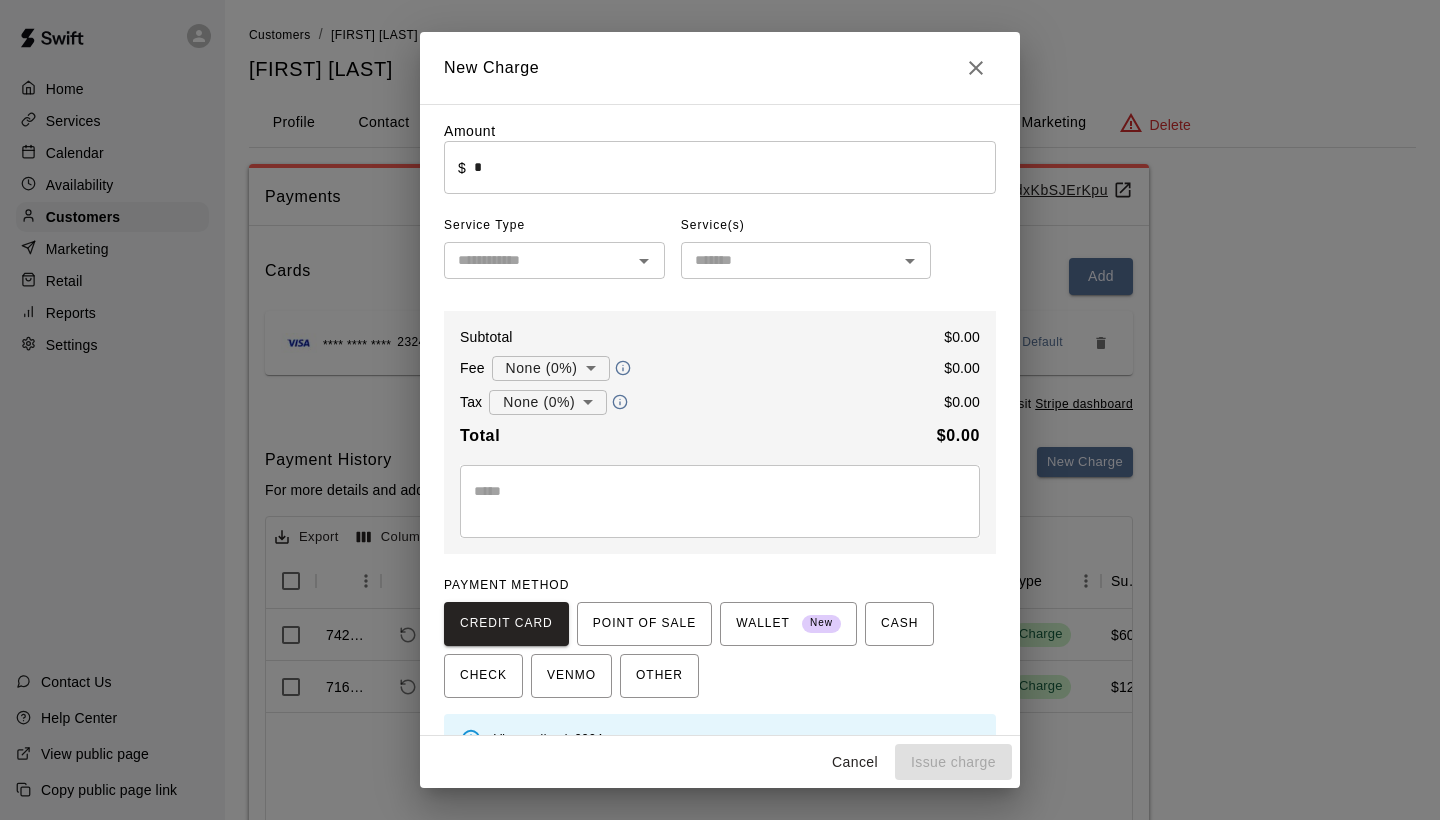 click at bounding box center (538, 260) 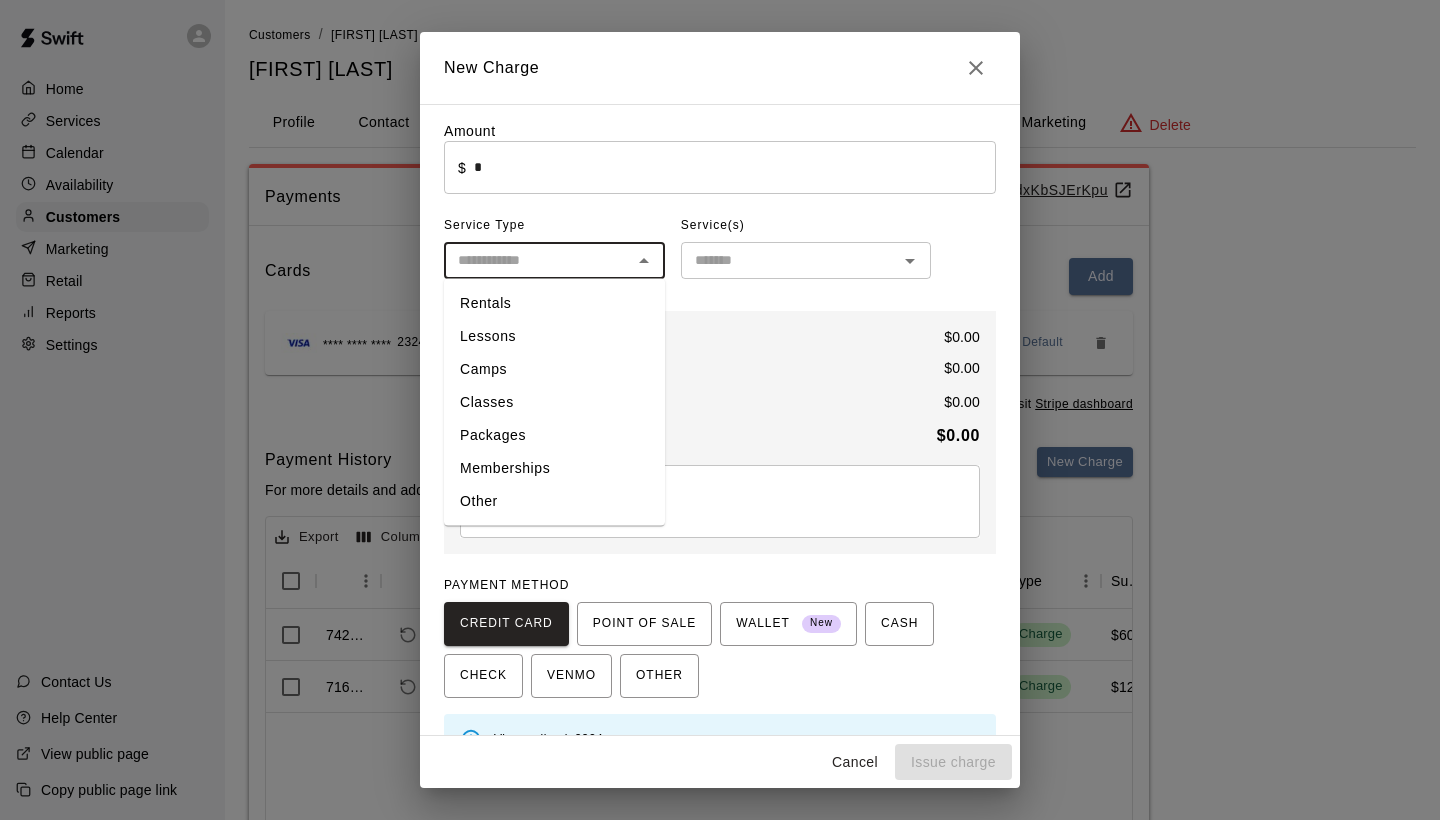 click at bounding box center [789, 260] 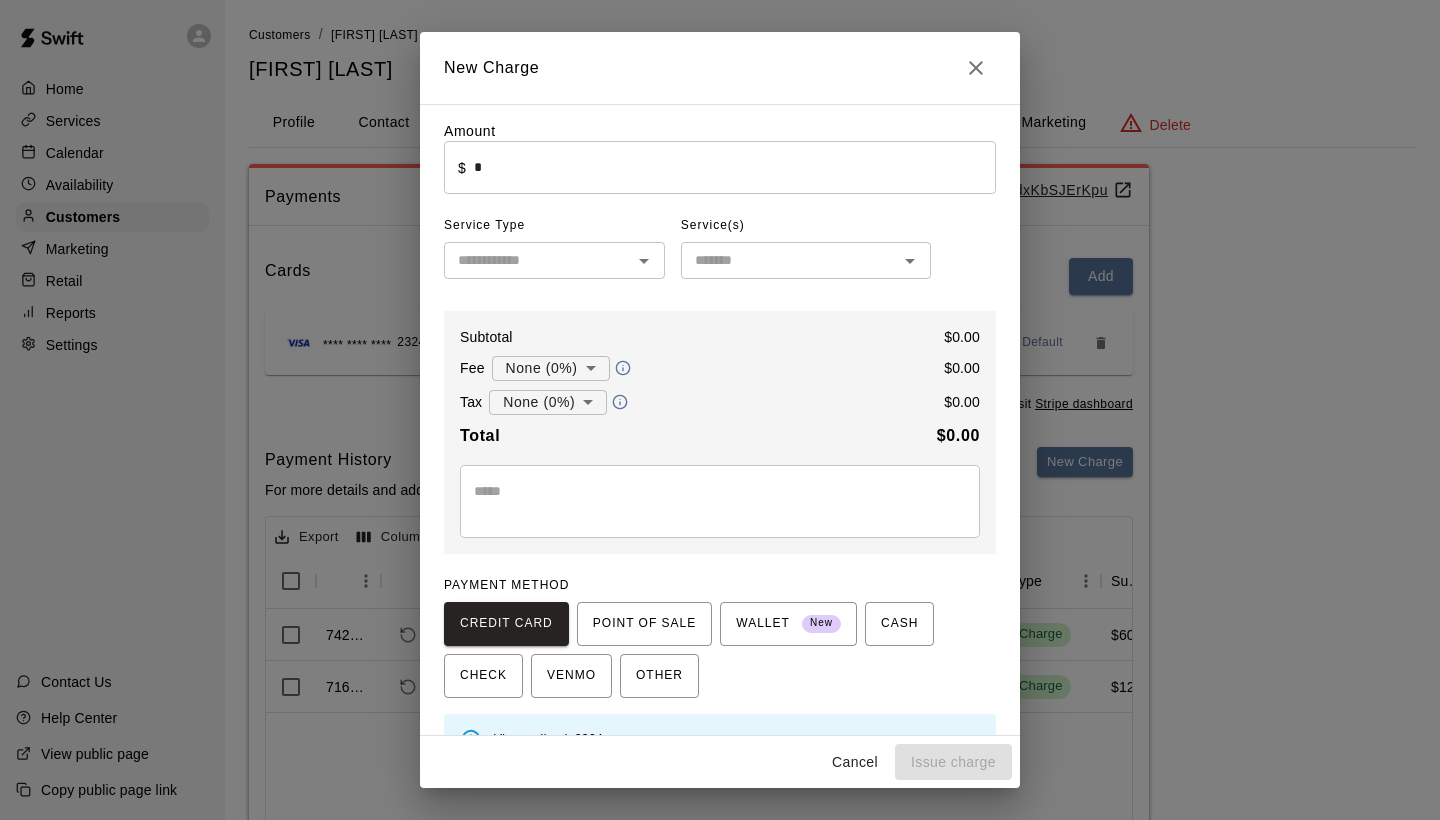 click on "Service(s)" at bounding box center [713, 226] 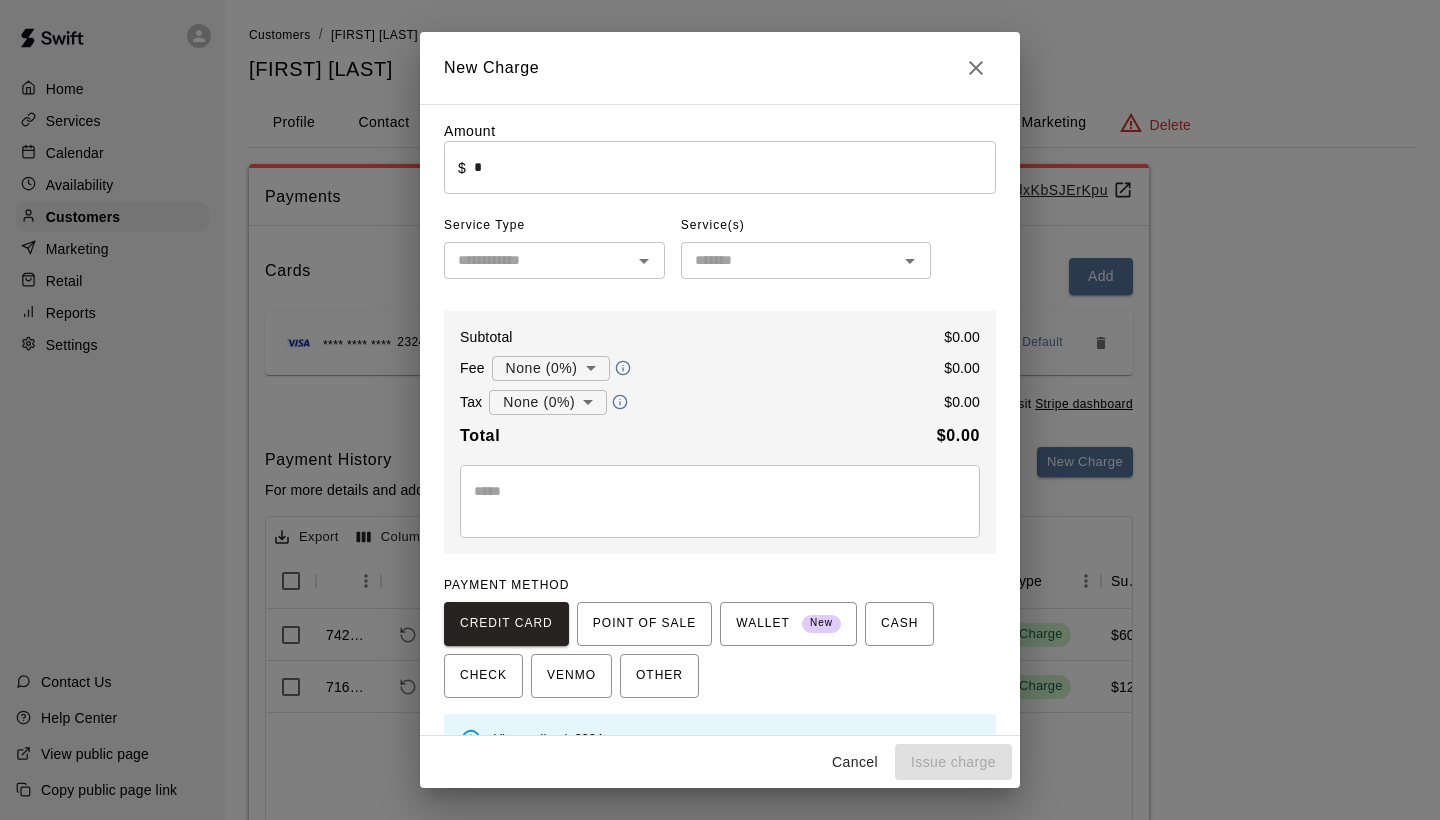 click 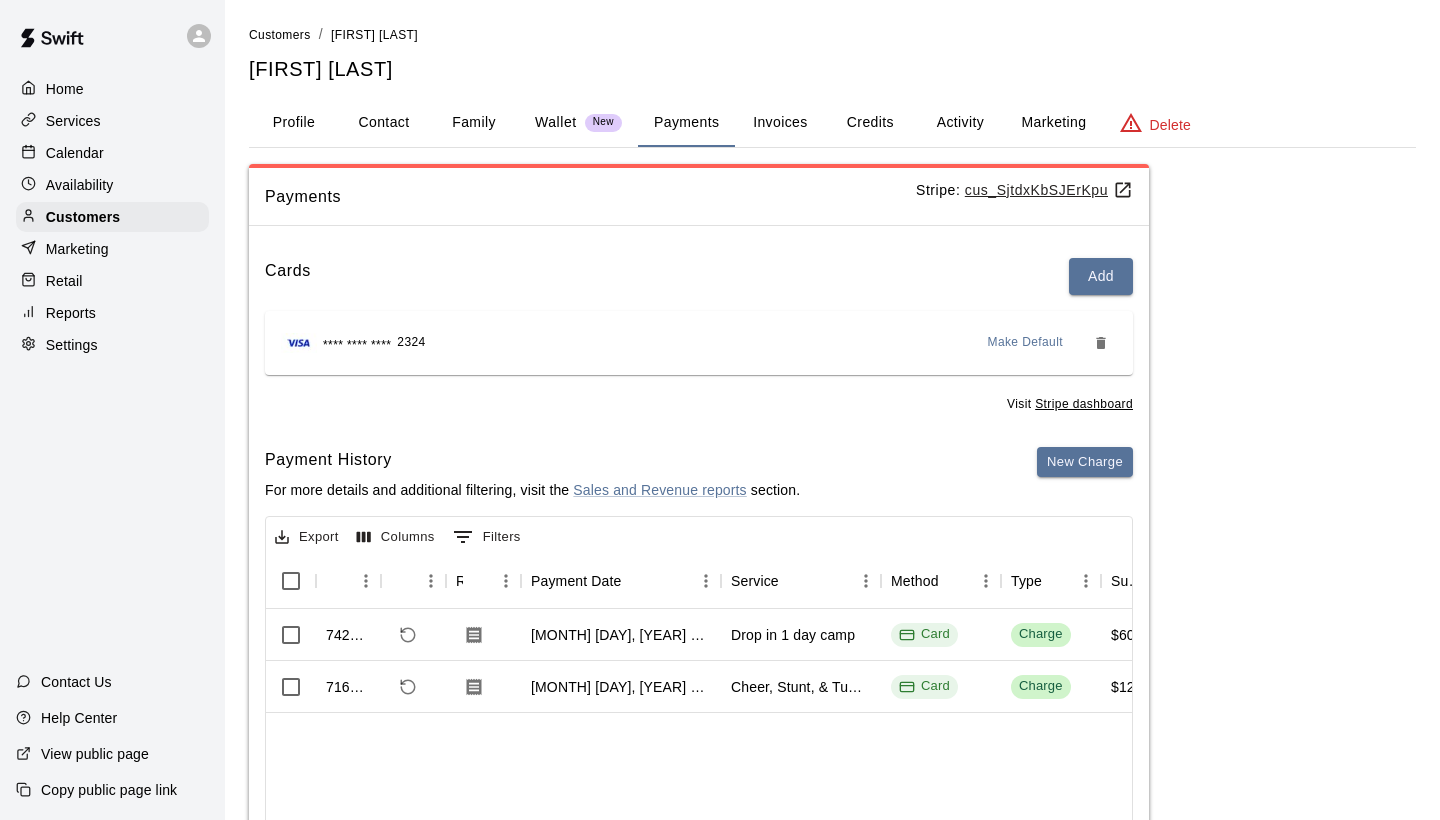click on "Home" at bounding box center [65, 89] 